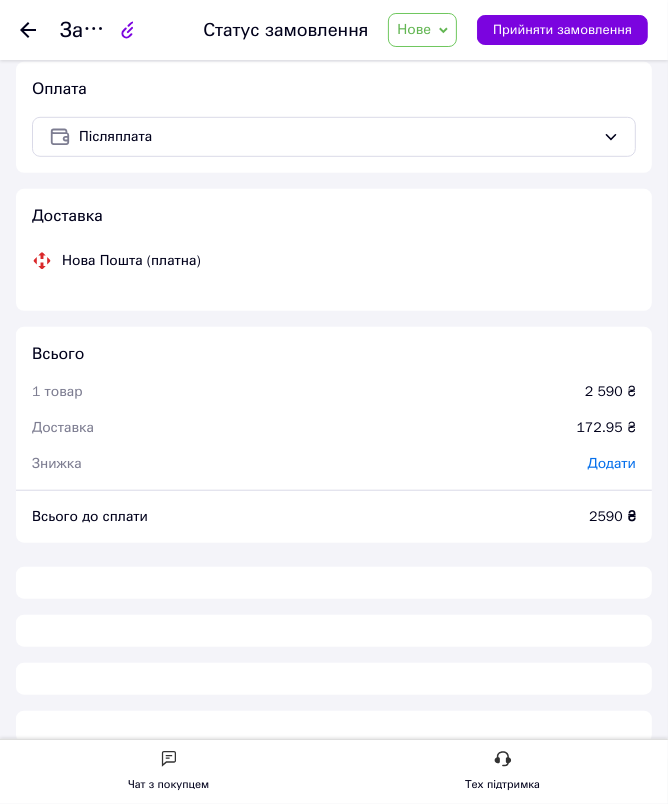 scroll, scrollTop: 636, scrollLeft: 0, axis: vertical 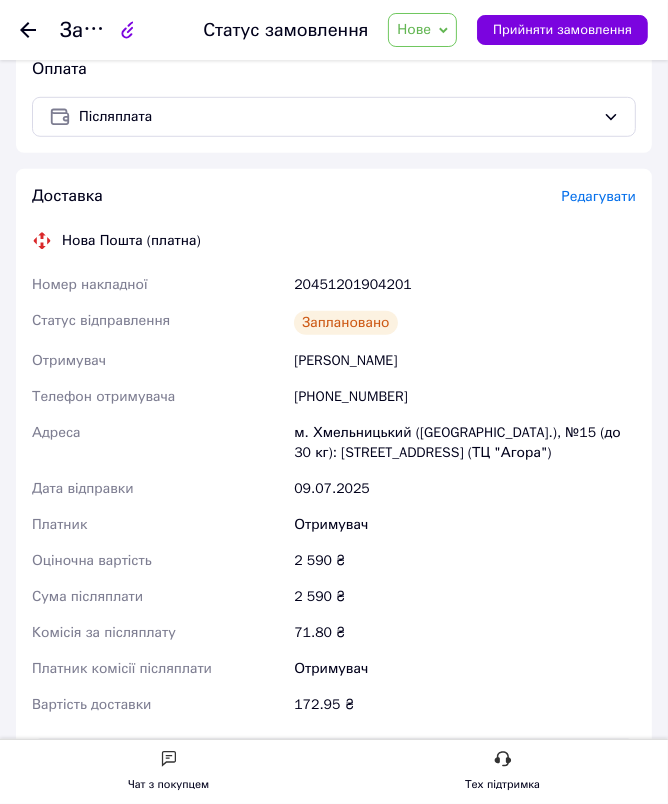 click on "Адреса" at bounding box center (159, 443) 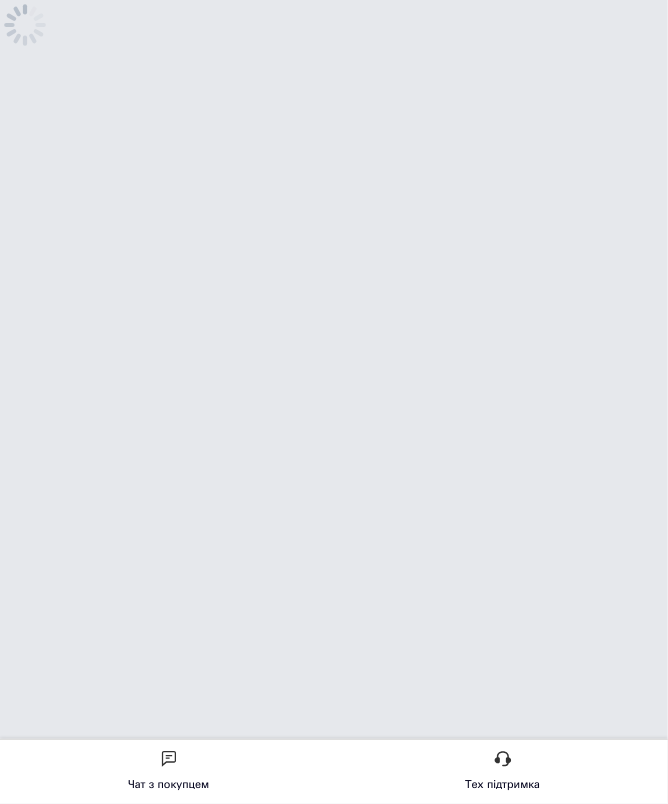 scroll, scrollTop: 0, scrollLeft: 0, axis: both 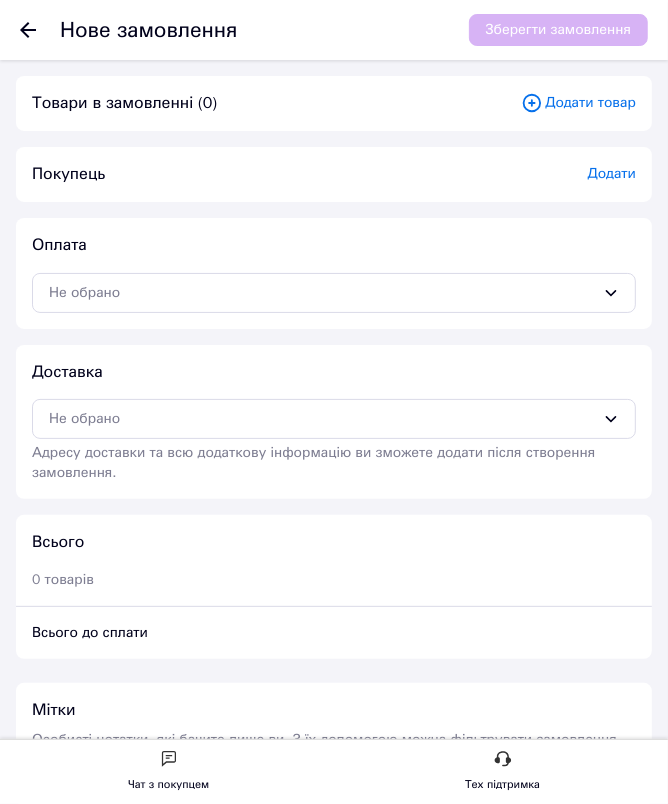 click on "Додати товар" at bounding box center [578, 103] 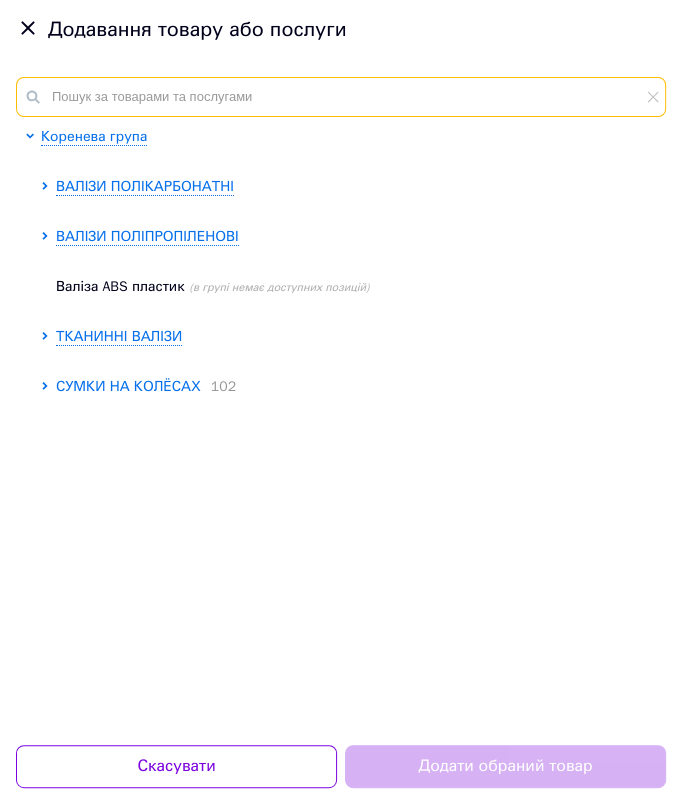 click at bounding box center [341, 97] 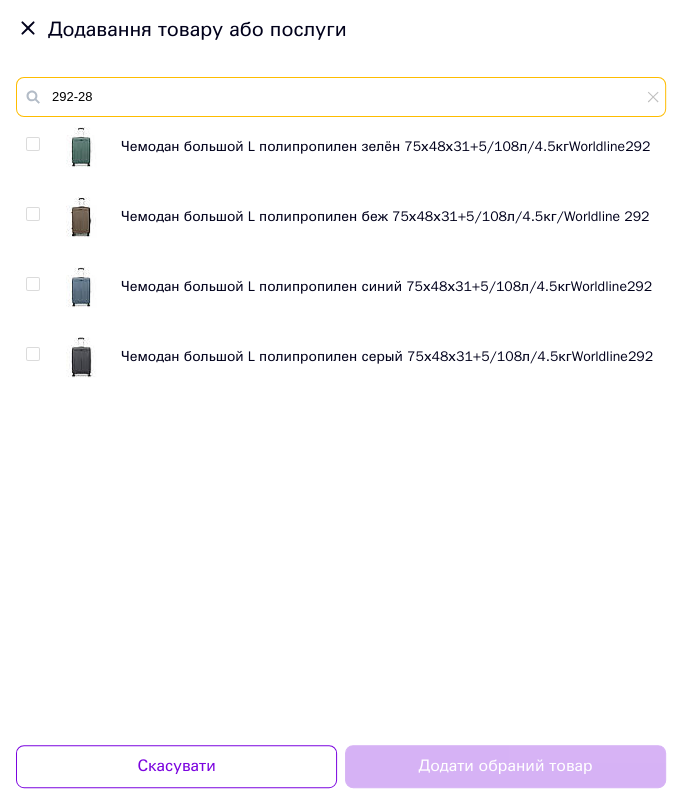 type on "292-28" 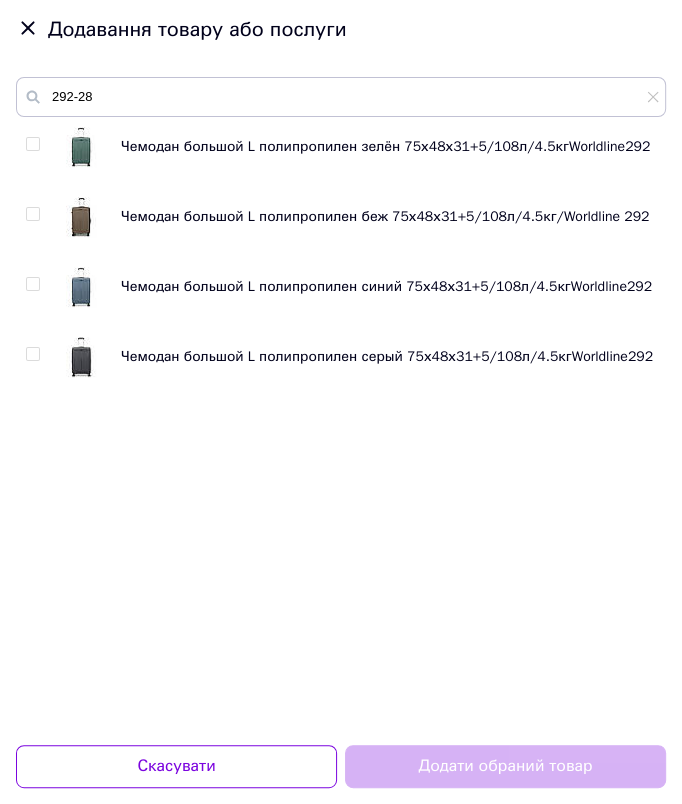 click at bounding box center [32, 354] 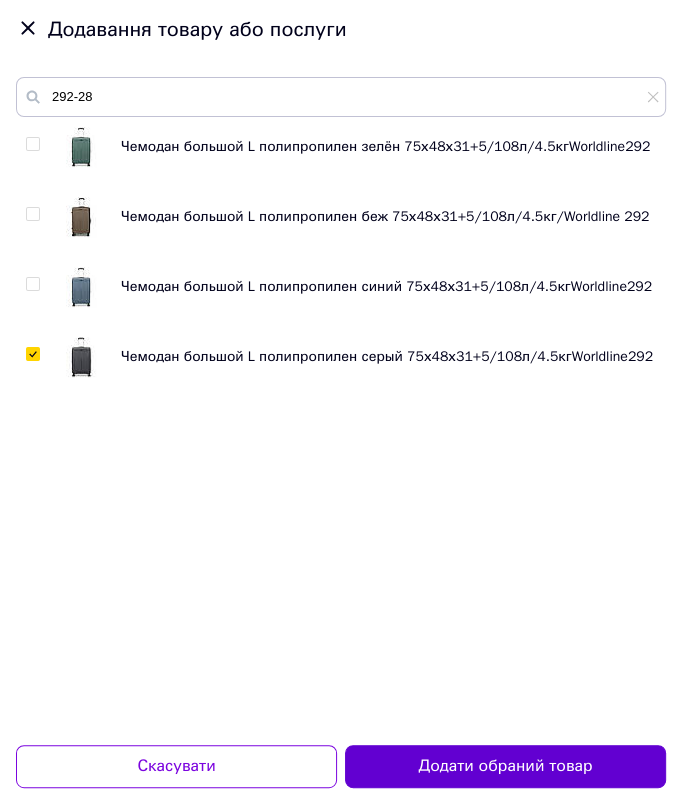 click on "Додати обраний товар" at bounding box center (505, 766) 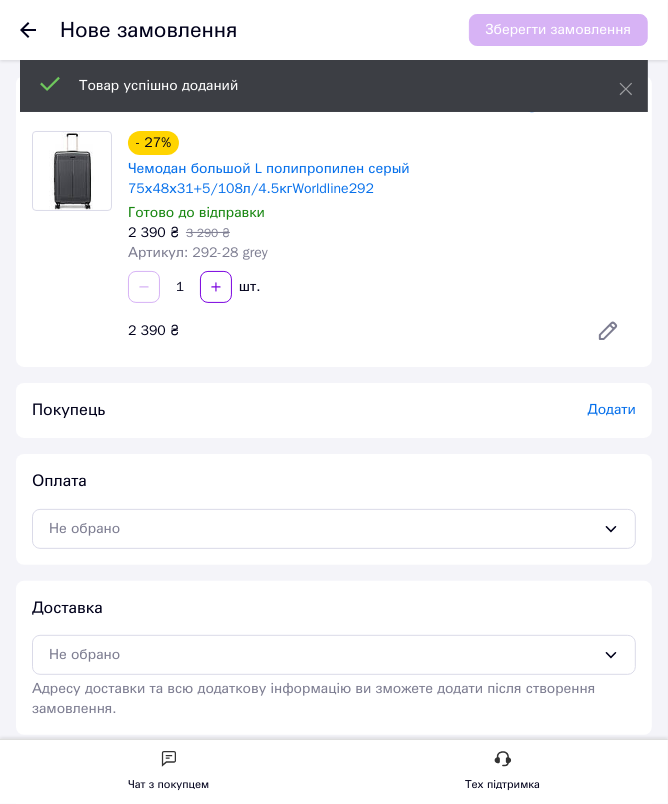 click on "Додати" at bounding box center [612, 409] 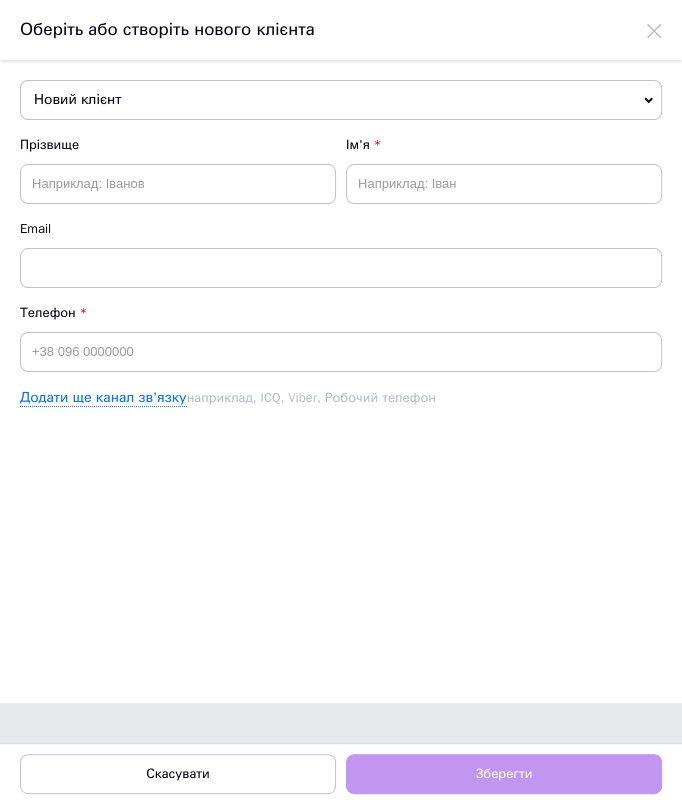 click on "Новий клієнт Єфіменко Наталія   +380631590382 Іванова Анастасія   +380994999460 Бойко Андрій   +380974821129 Волохіна Наталя   +380504474464 Ганєнко Наталя   +380988464352 Гейко Тетяна   +380963341988 Голда Світлана   +380996865687 Горкуценко Анна   +380980389903 Горова Ірина   +380968447198 Емельянов Игорь   +380982433545 Зайцева Вікторія   +380955157815 Збарська Катерина   +380950766768 Кравчук Олена   +380673152452 Левенець СВІТЛАНА   +380935715257 Ленда  Наталия    +380680499210 Максименко Тетяна   +380958270246 Новий клієнт   Стапяк Віра   +380679262927 Сюдак Наталия   +380674851815 Хомич Давид   +380990896774 Шапаренко Алена   +380672424249 Прізвище Ім'я Email Телефон" at bounding box center [341, 381] 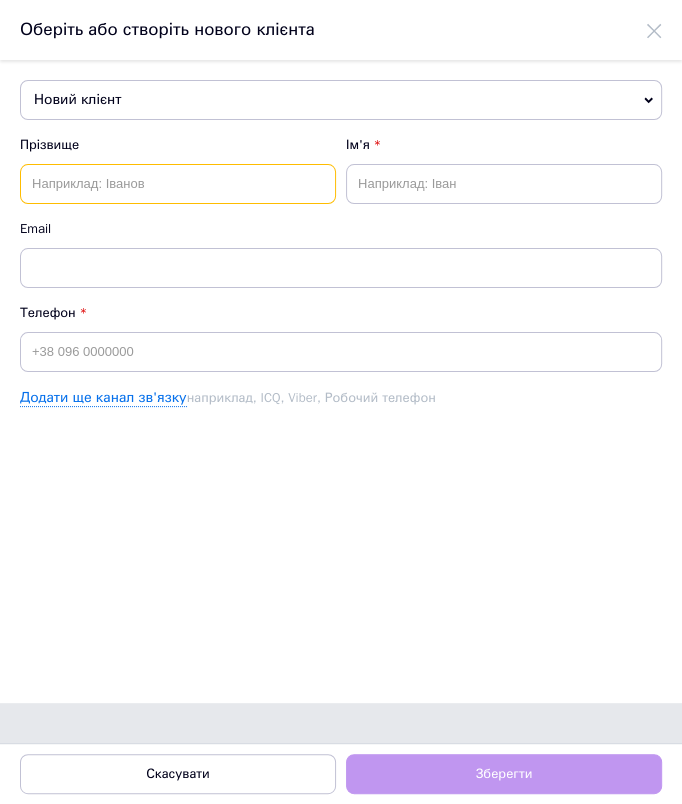 click at bounding box center [178, 184] 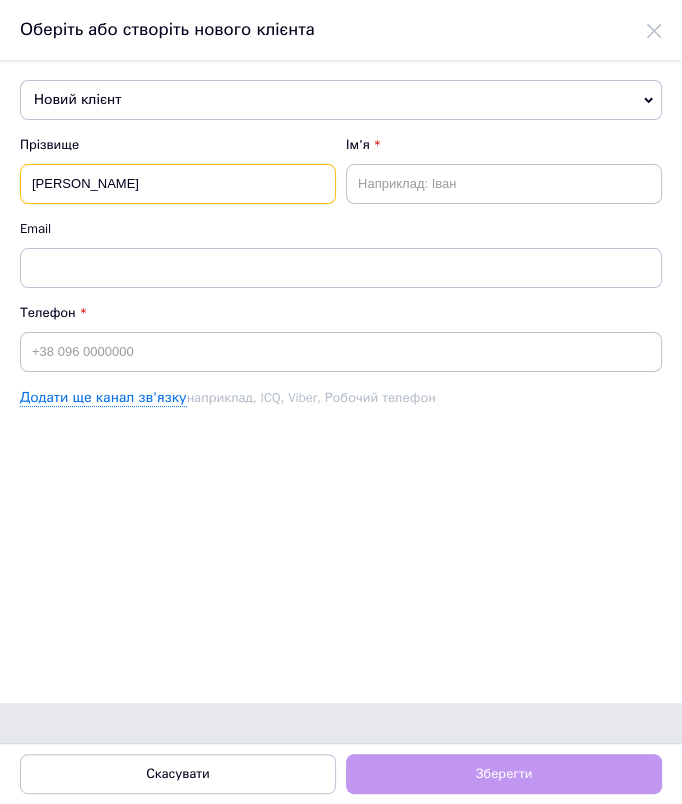 type on "Чиркова" 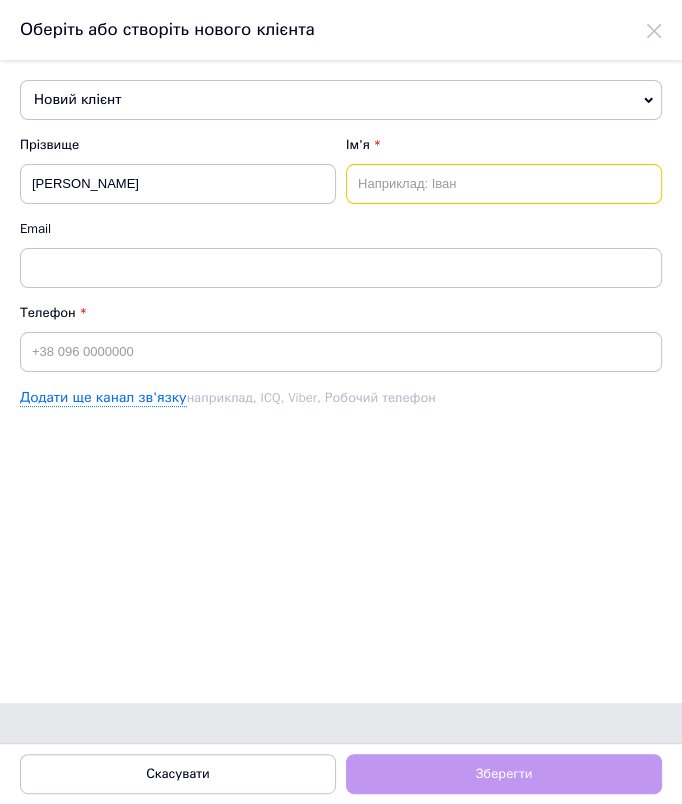 click at bounding box center [504, 184] 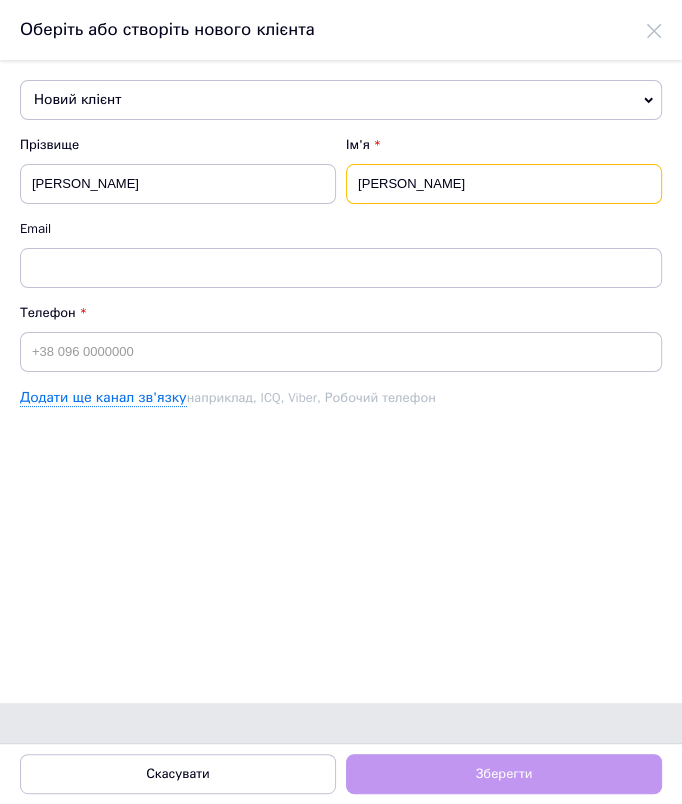 type on "[PERSON_NAME]" 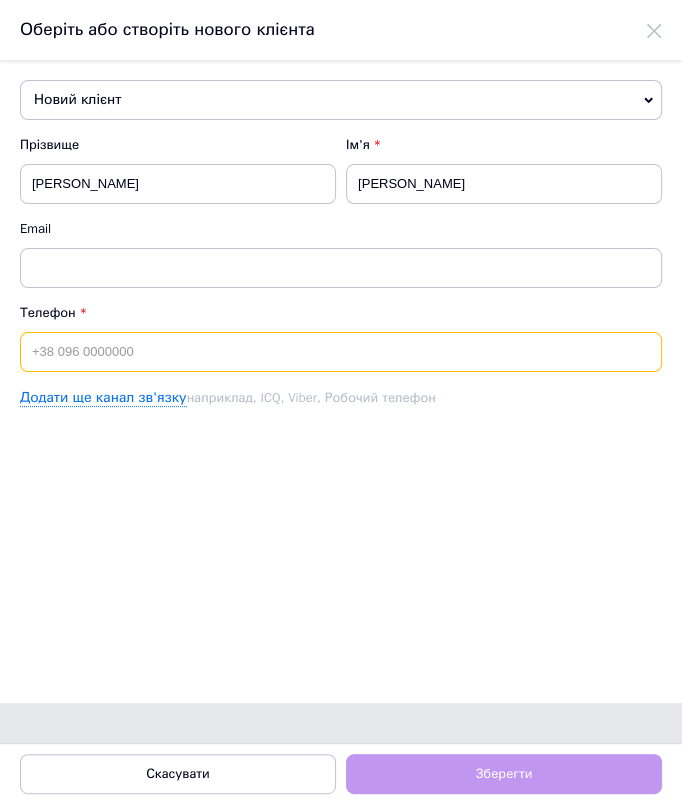 drag, startPoint x: 94, startPoint y: 364, endPoint x: 81, endPoint y: 360, distance: 13.601471 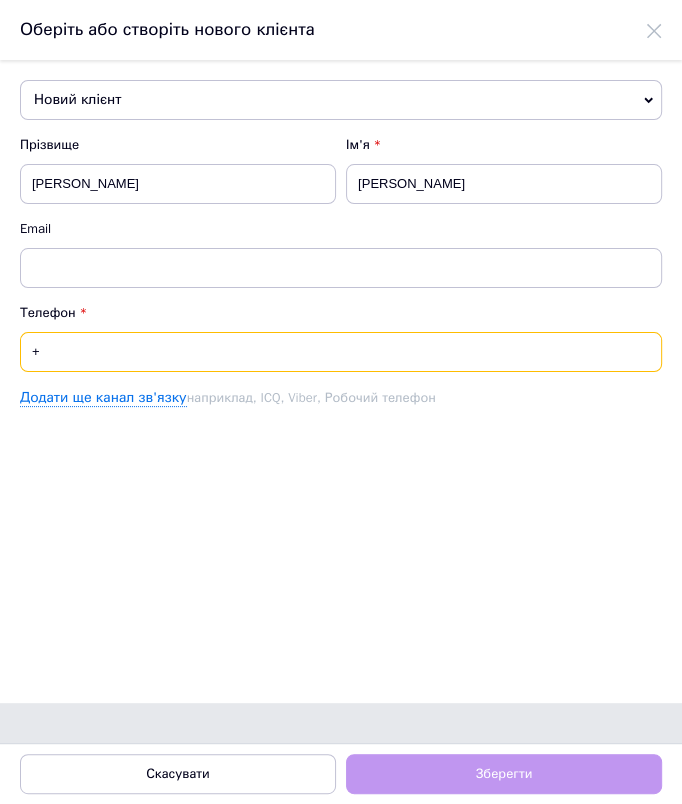 paste on "38050627219" 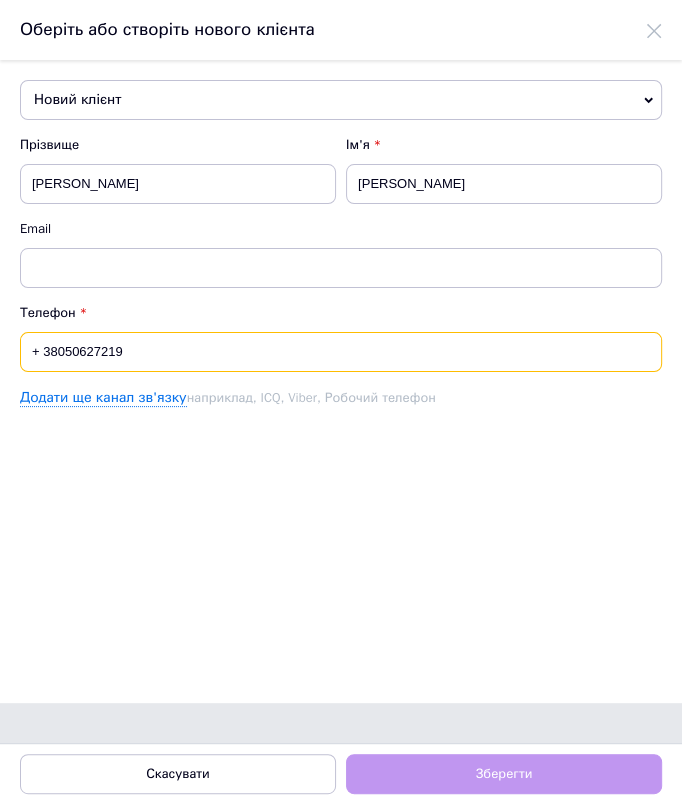 click on "+ 38050627219" at bounding box center (341, 352) 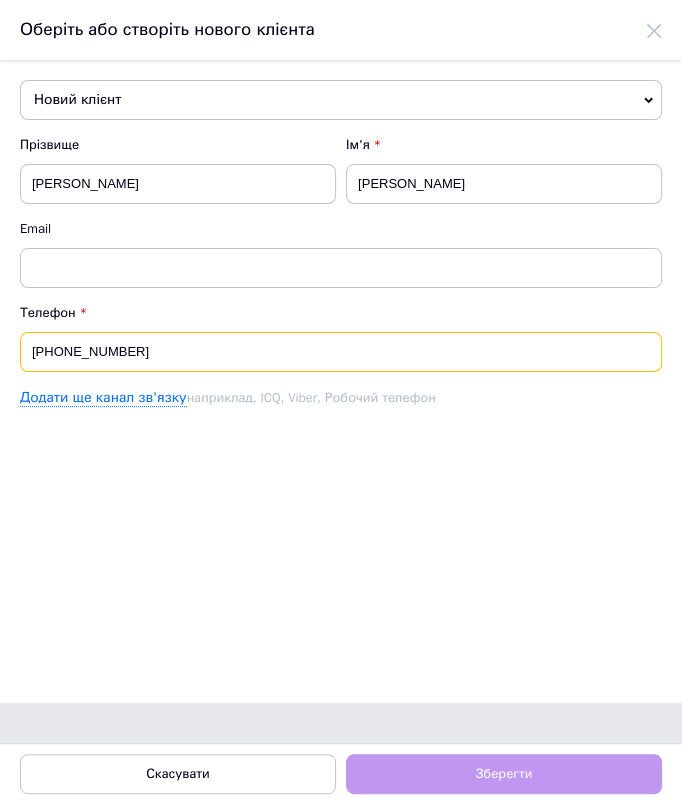 click on "+38050627219" at bounding box center [341, 352] 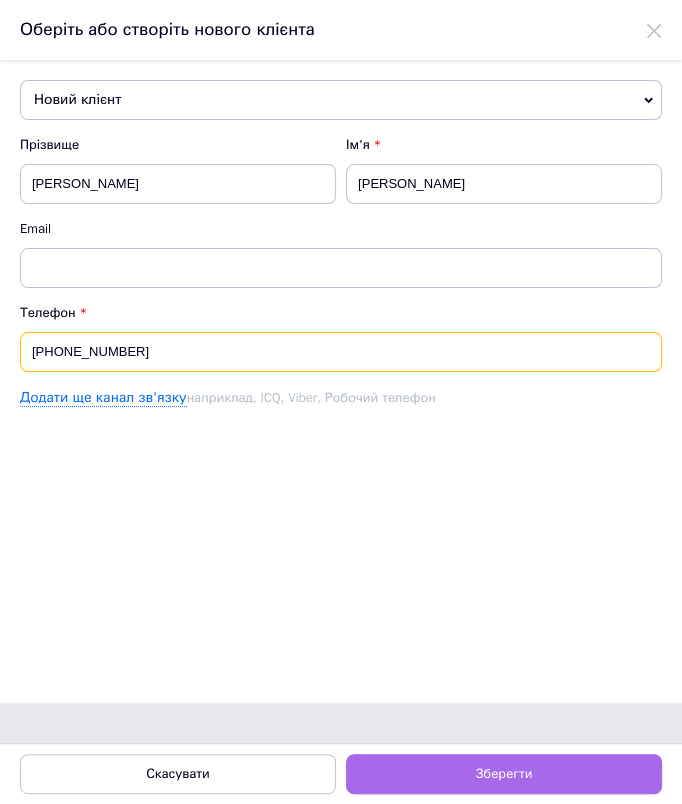 type on "[PHONE_NUMBER]" 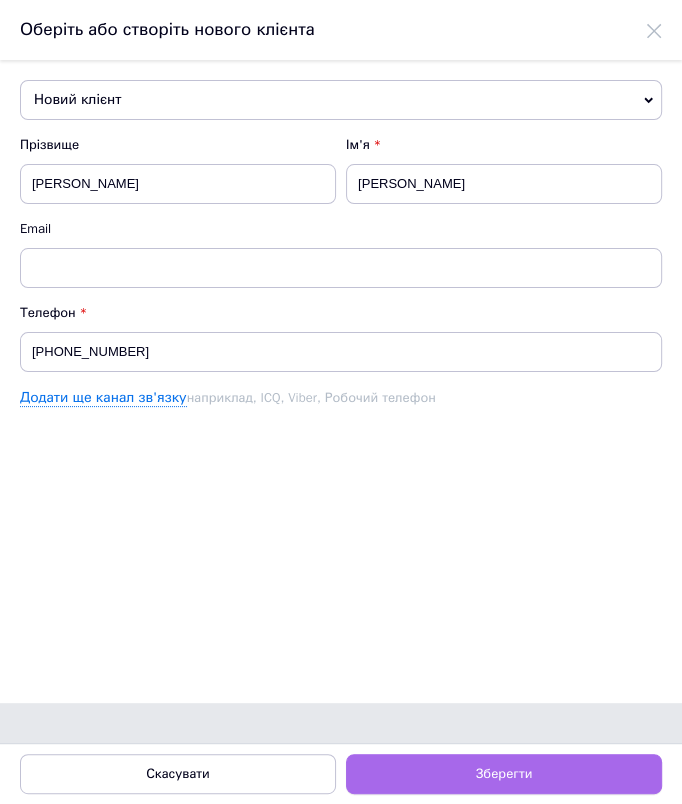 click on "Зберегти" at bounding box center (504, 774) 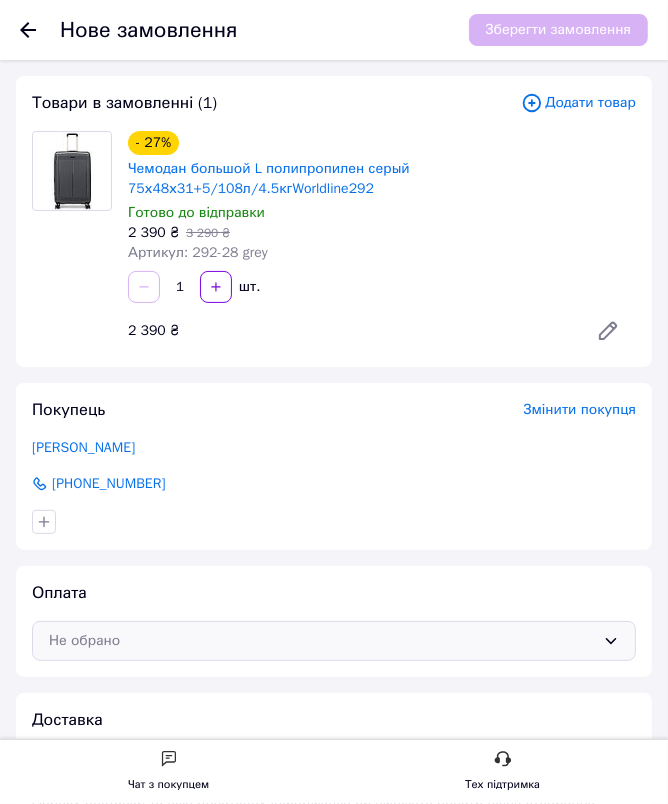 click on "Не обрано" at bounding box center (322, 641) 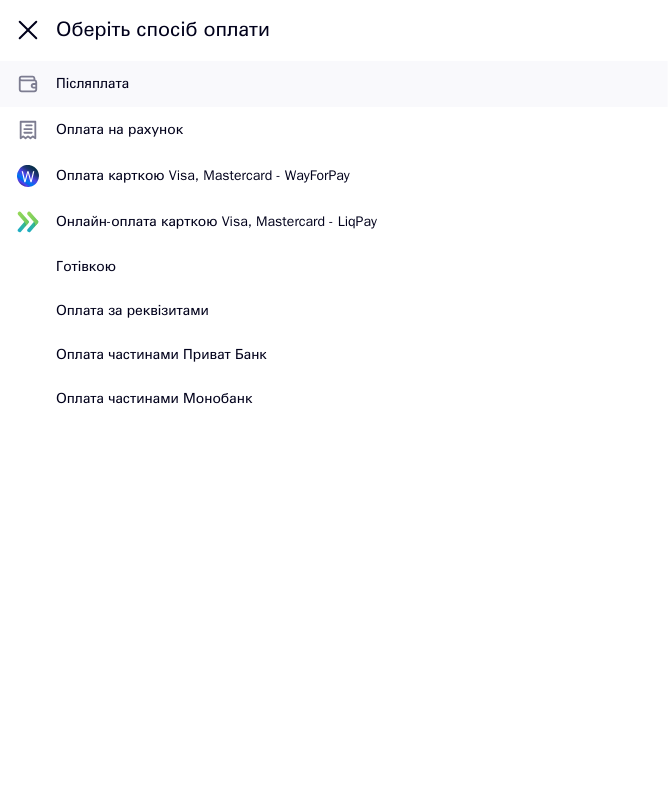 click on "Післяплата" at bounding box center [334, 84] 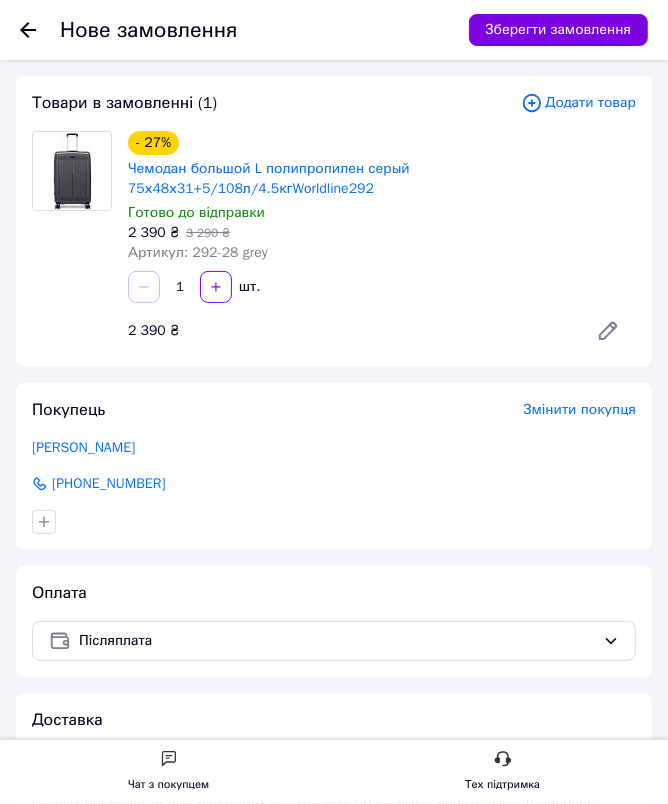 click on "Додати товар" at bounding box center (578, 103) 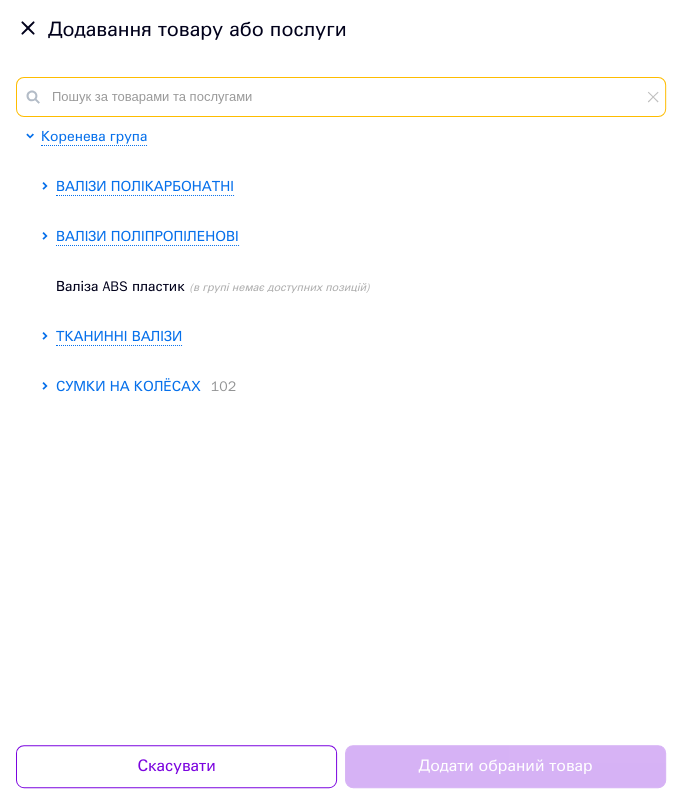 click at bounding box center [341, 97] 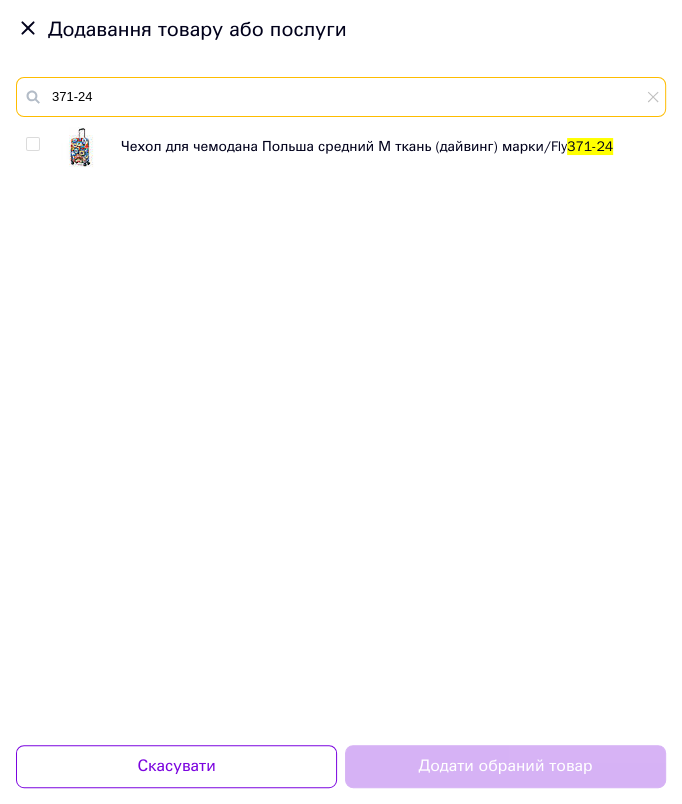 type on "371-24" 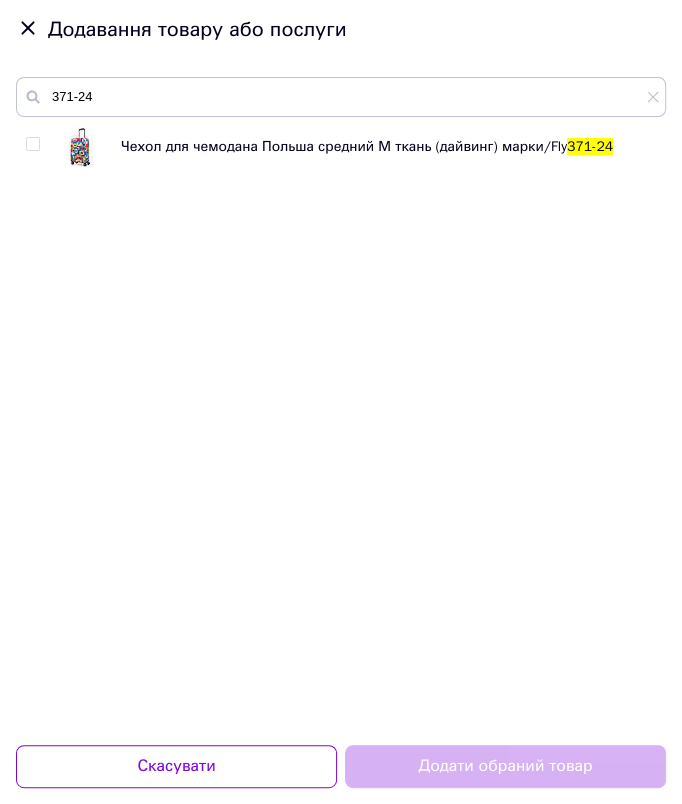 click at bounding box center [32, 144] 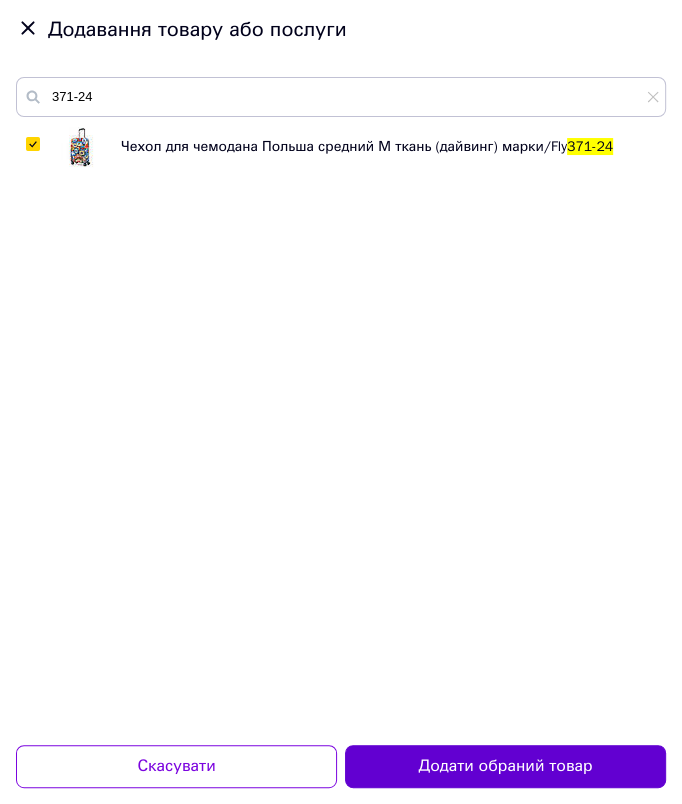 click on "Додати обраний товар" at bounding box center (505, 766) 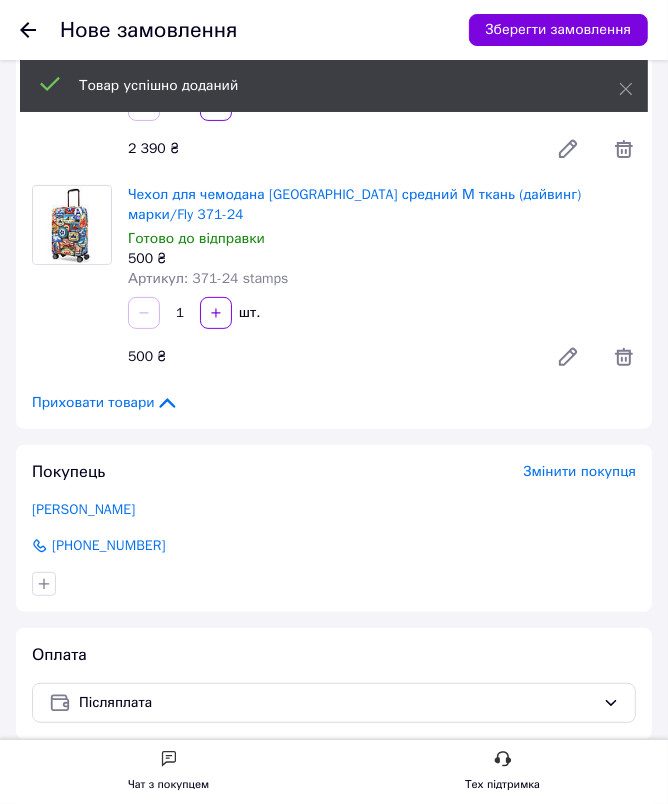 scroll, scrollTop: 0, scrollLeft: 0, axis: both 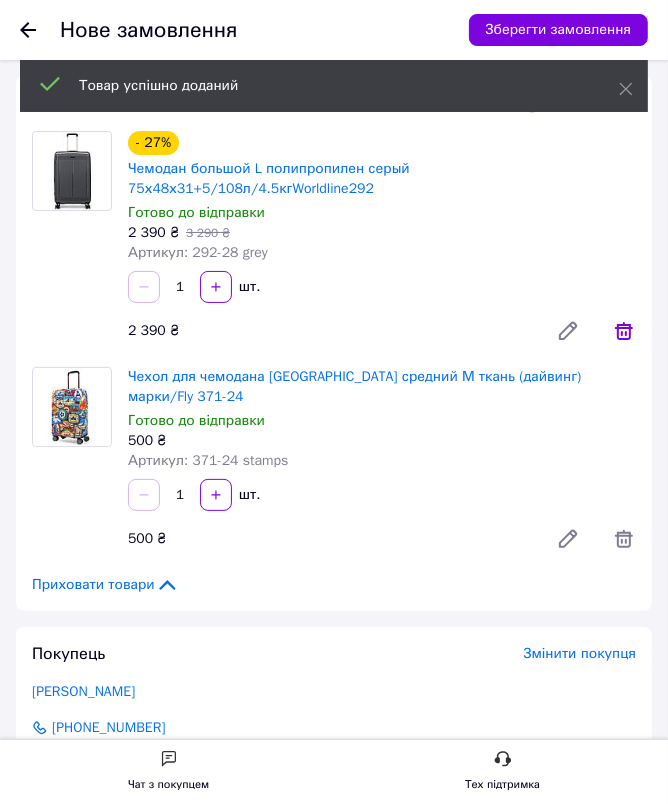 click 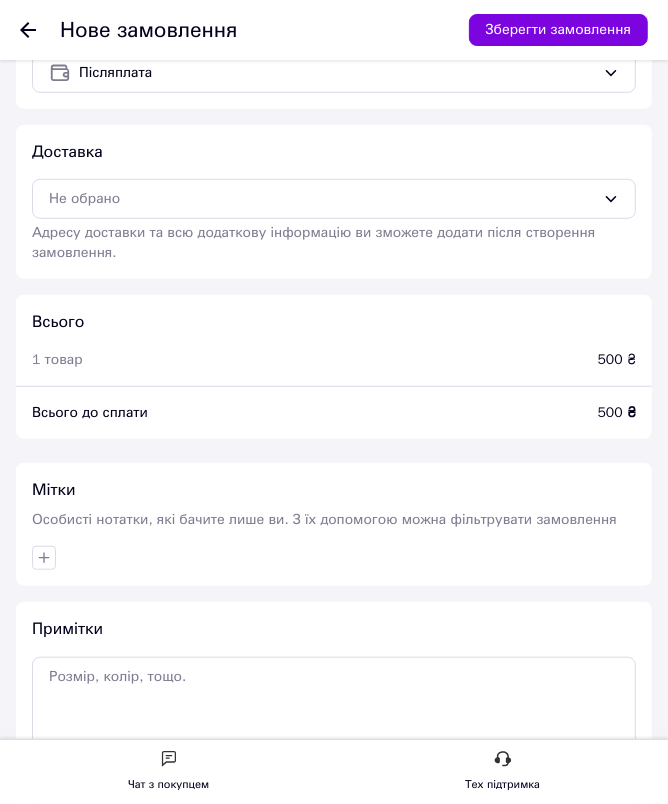 scroll, scrollTop: 272, scrollLeft: 0, axis: vertical 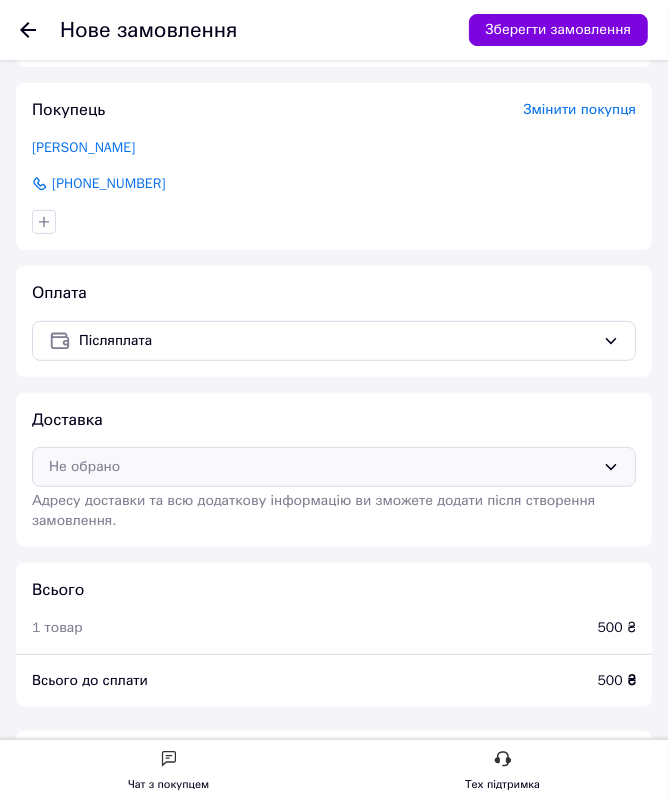 click on "Не обрано" at bounding box center (322, 467) 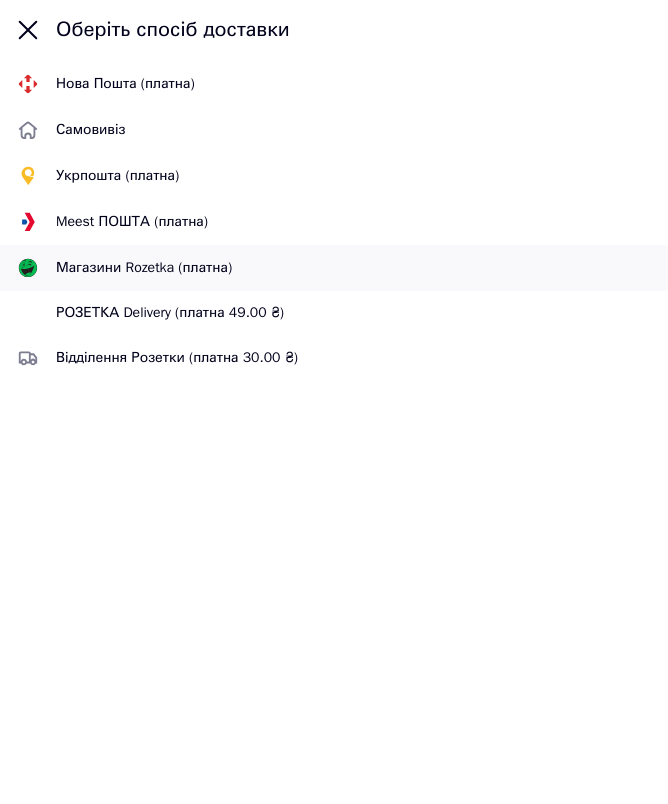 click on "Магазини Rozetka (платна)" at bounding box center [354, 268] 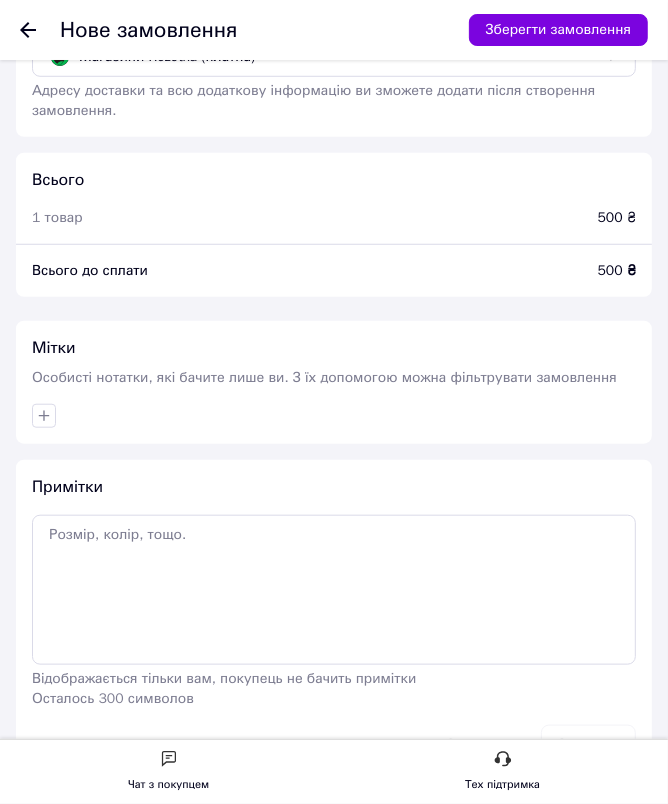 scroll, scrollTop: 720, scrollLeft: 0, axis: vertical 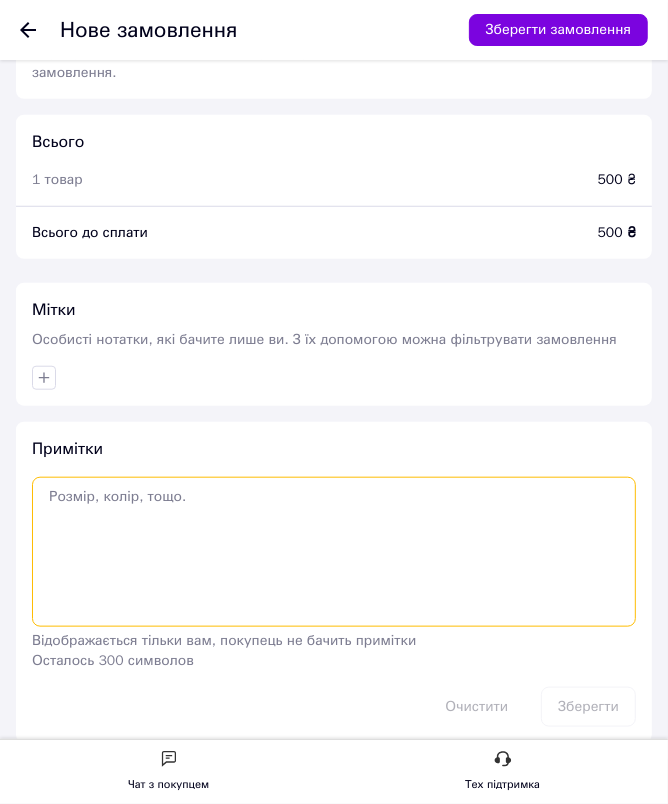 drag, startPoint x: 140, startPoint y: 526, endPoint x: 140, endPoint y: 540, distance: 14 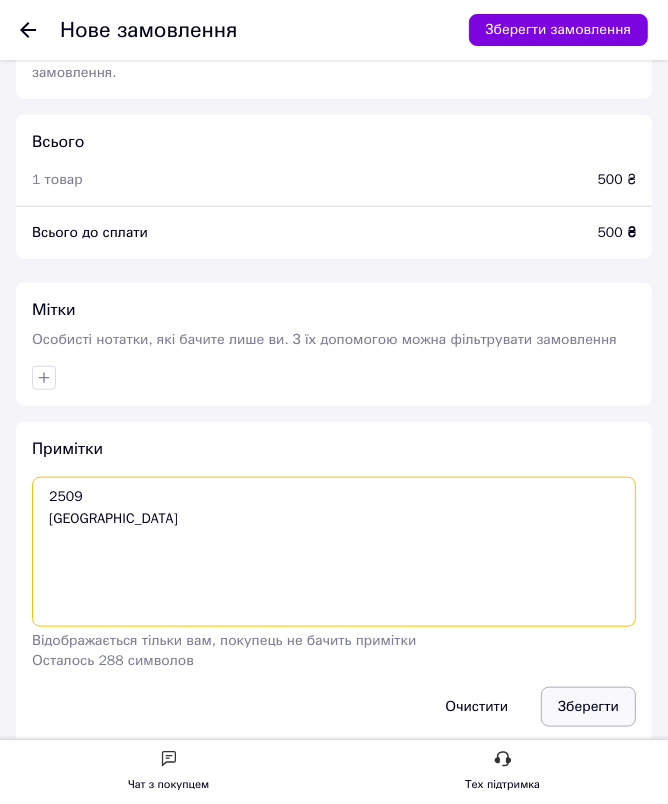 type on "2509
Харьков" 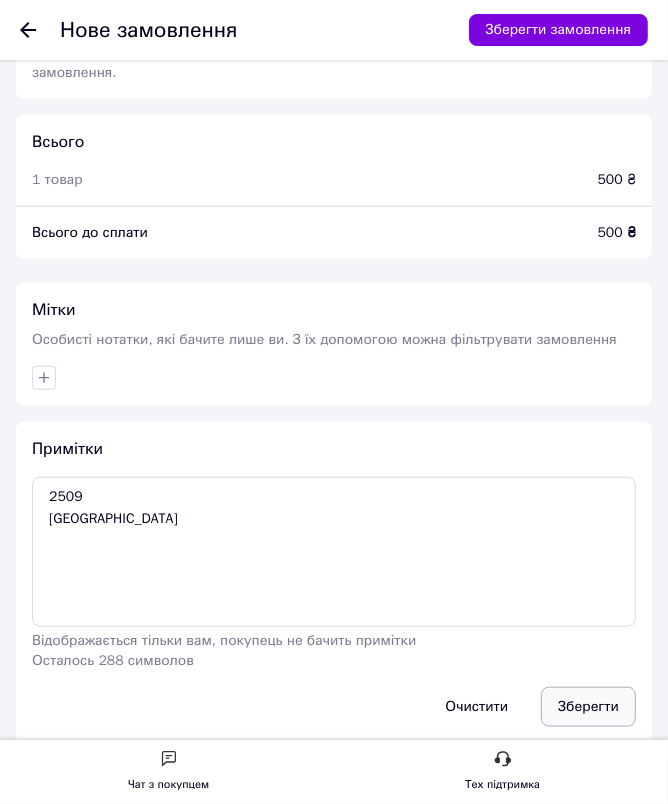 drag, startPoint x: 597, startPoint y: 693, endPoint x: 668, endPoint y: 446, distance: 257.00195 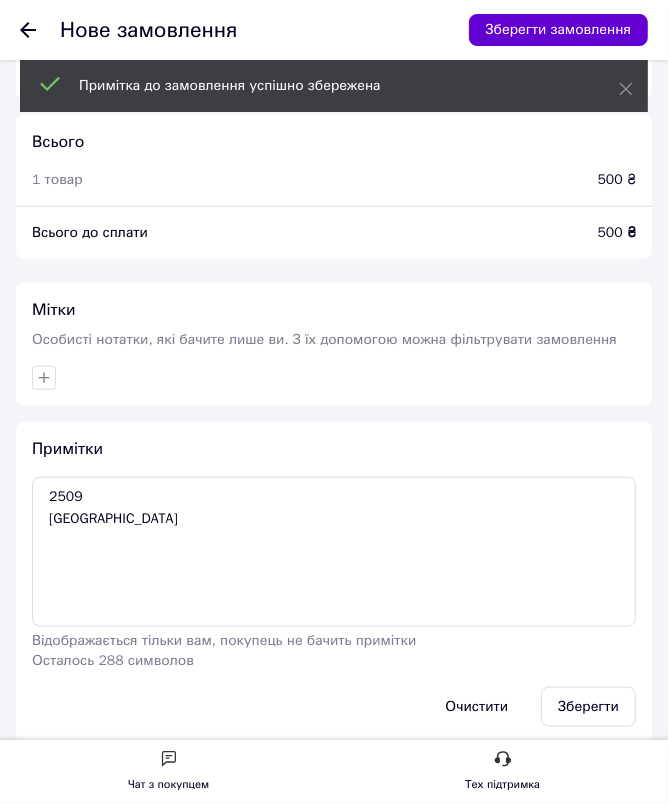 click on "Зберегти замовлення" at bounding box center [558, 30] 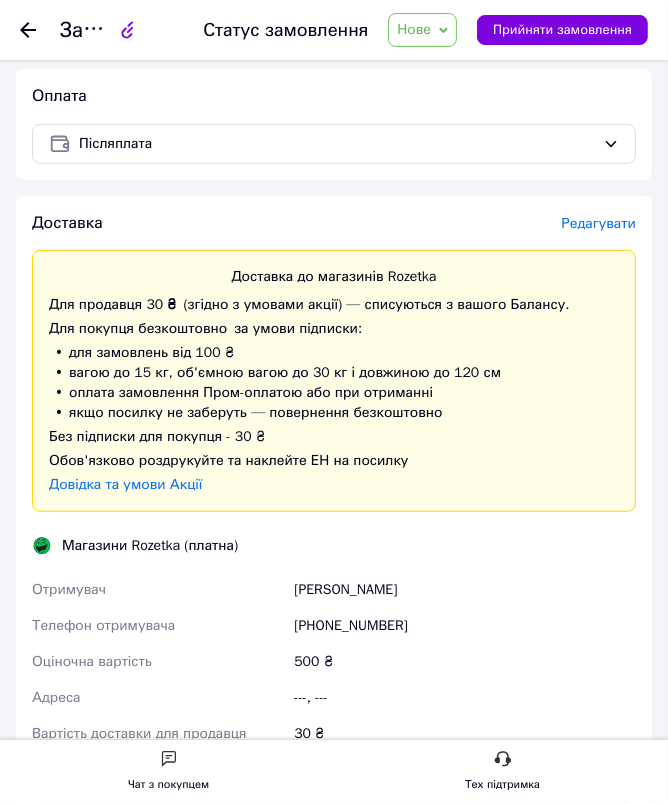scroll, scrollTop: 545, scrollLeft: 0, axis: vertical 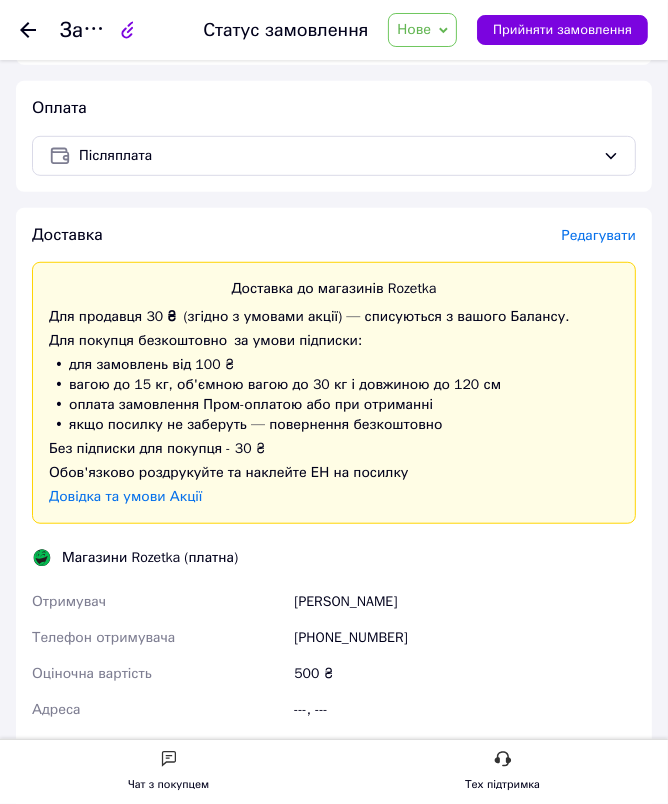 click 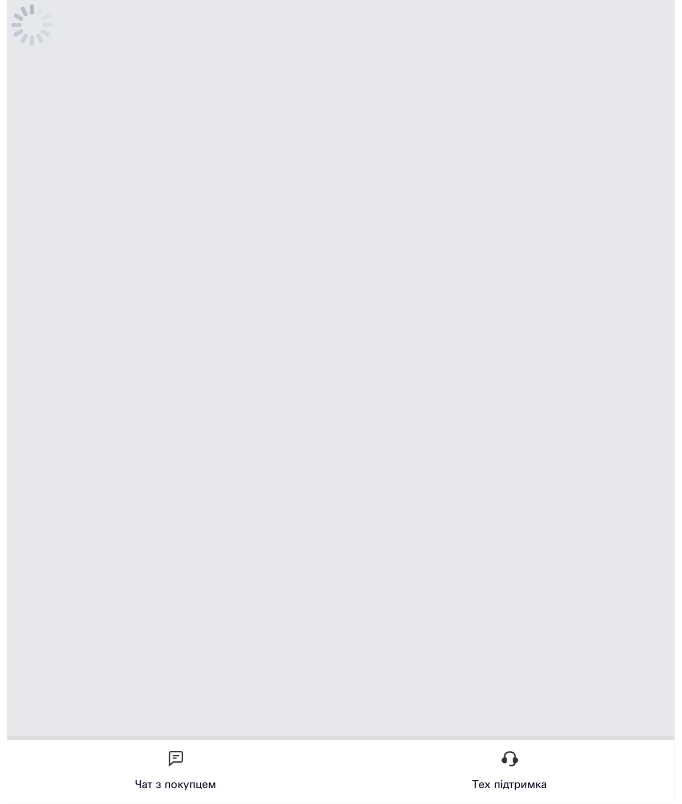 scroll, scrollTop: 0, scrollLeft: 0, axis: both 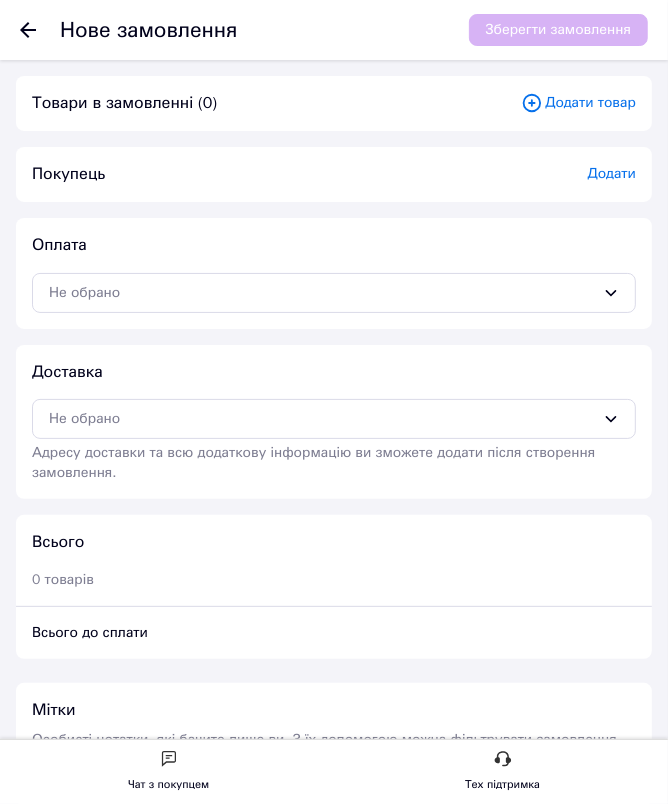 click on "Покупець Додати" at bounding box center [334, 174] 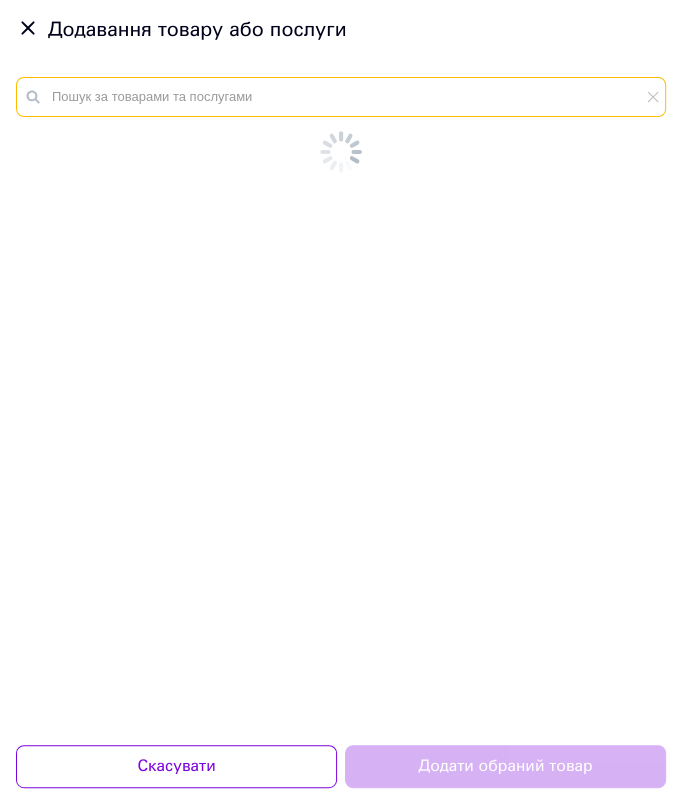 click at bounding box center (341, 97) 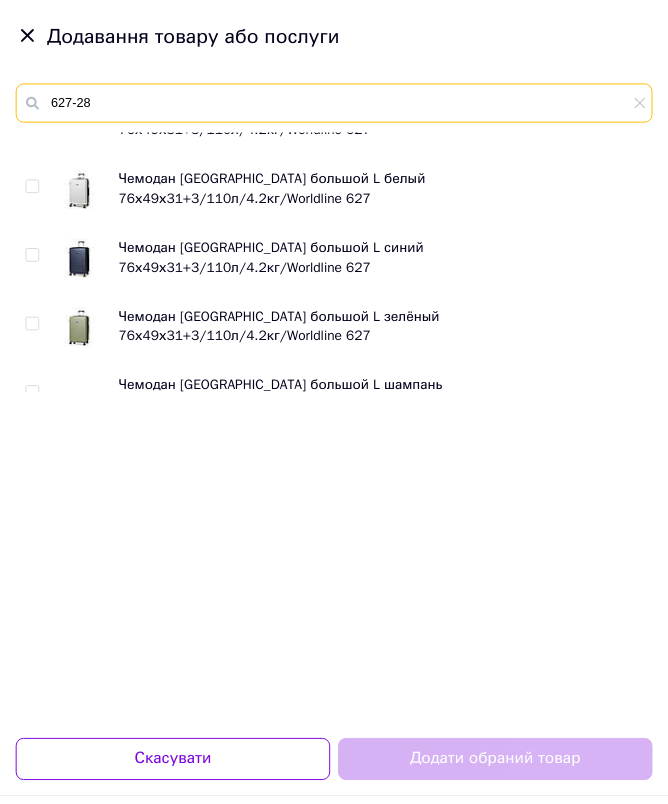 scroll, scrollTop: 544, scrollLeft: 0, axis: vertical 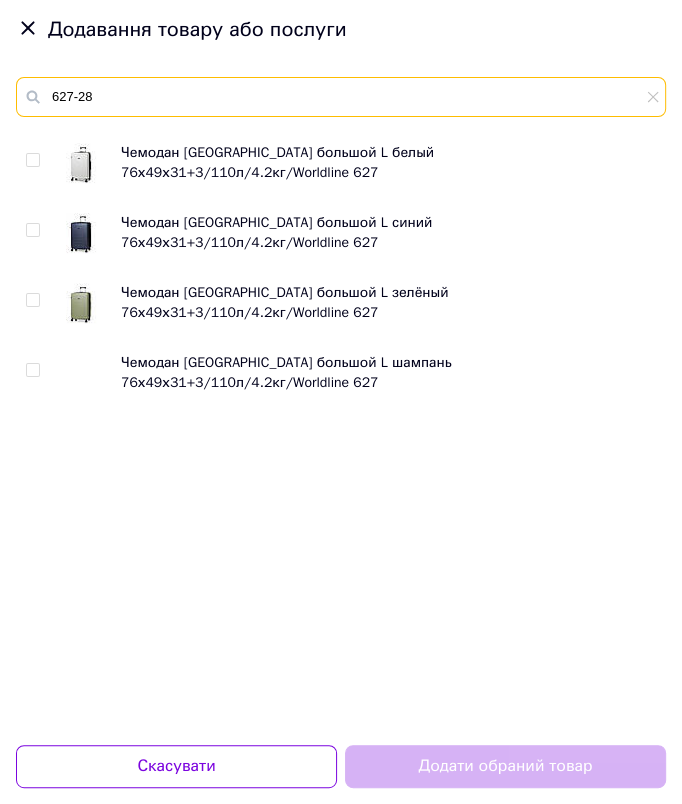 type on "627-28" 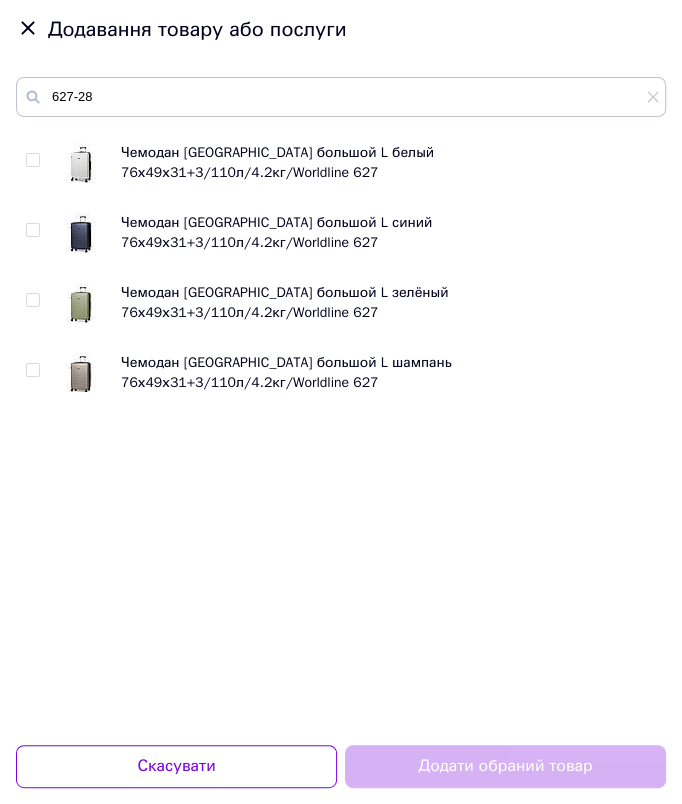click at bounding box center [32, 370] 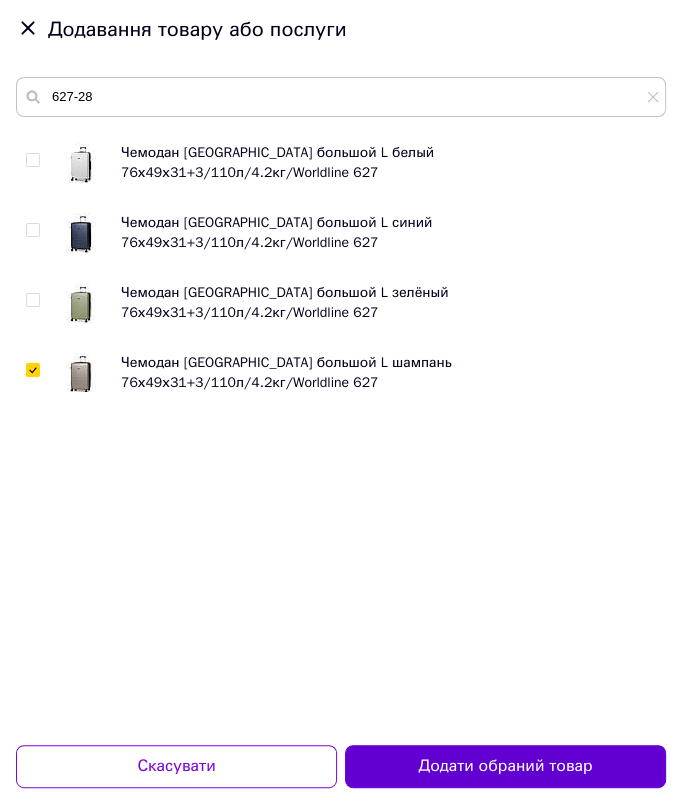 click on "Додати обраний товар" at bounding box center [505, 766] 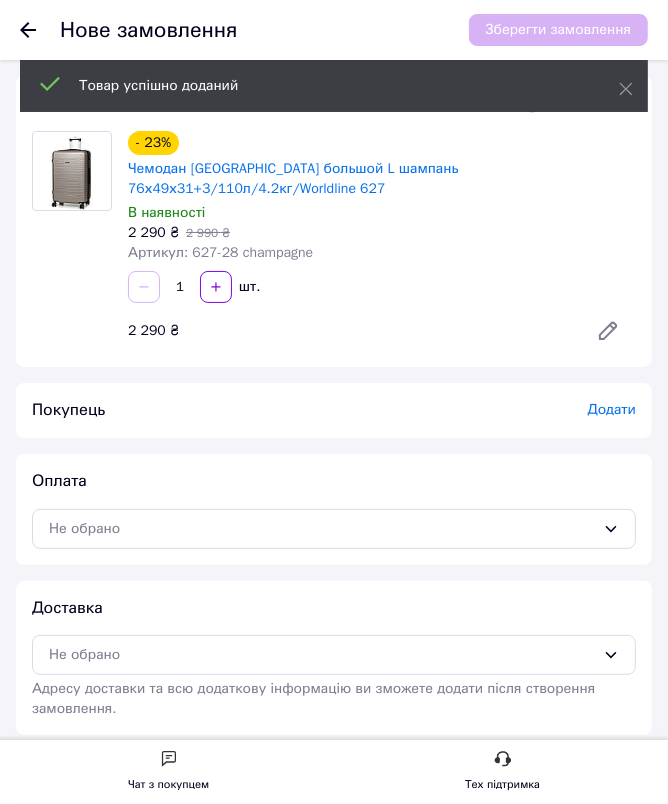 click on "Додати" at bounding box center [612, 409] 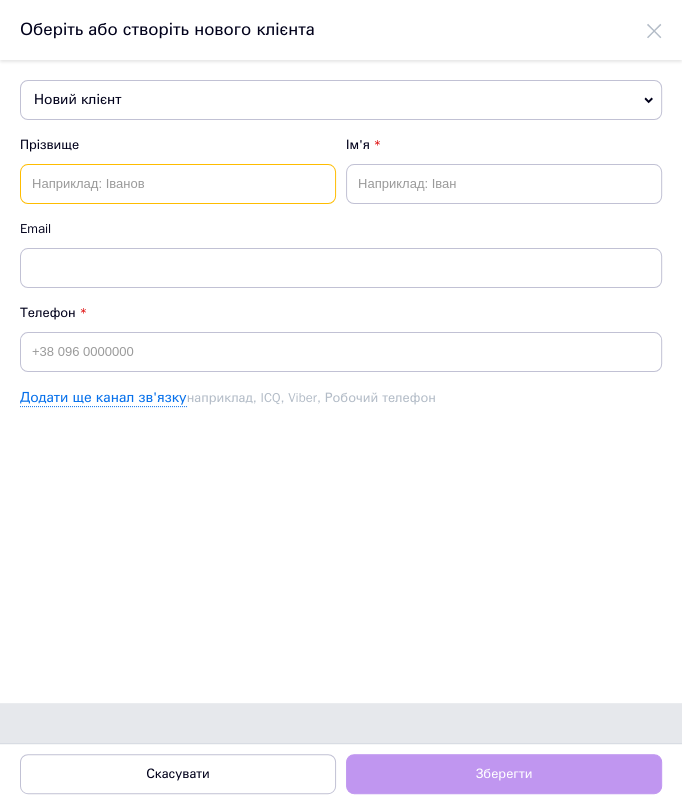 click at bounding box center [178, 184] 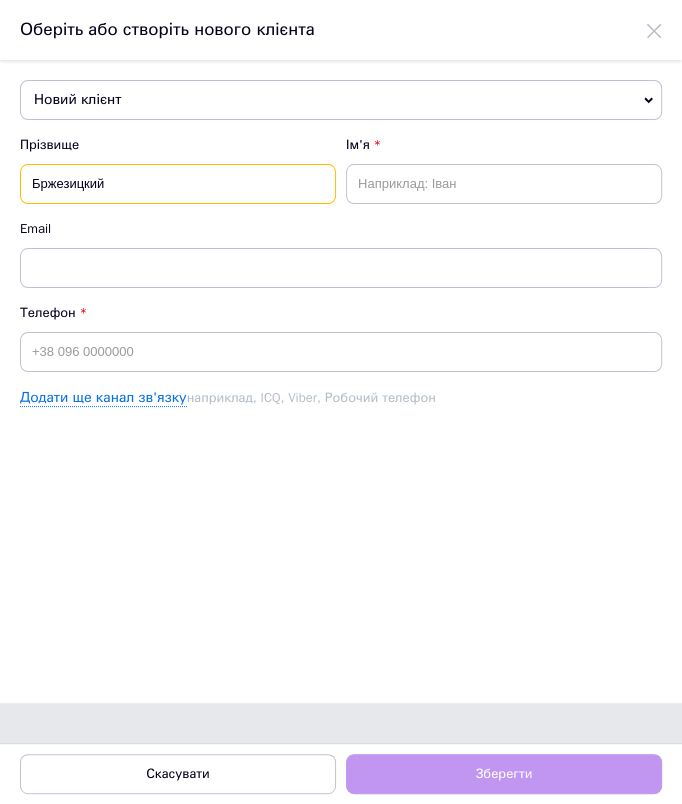 type on "Бржезицкий" 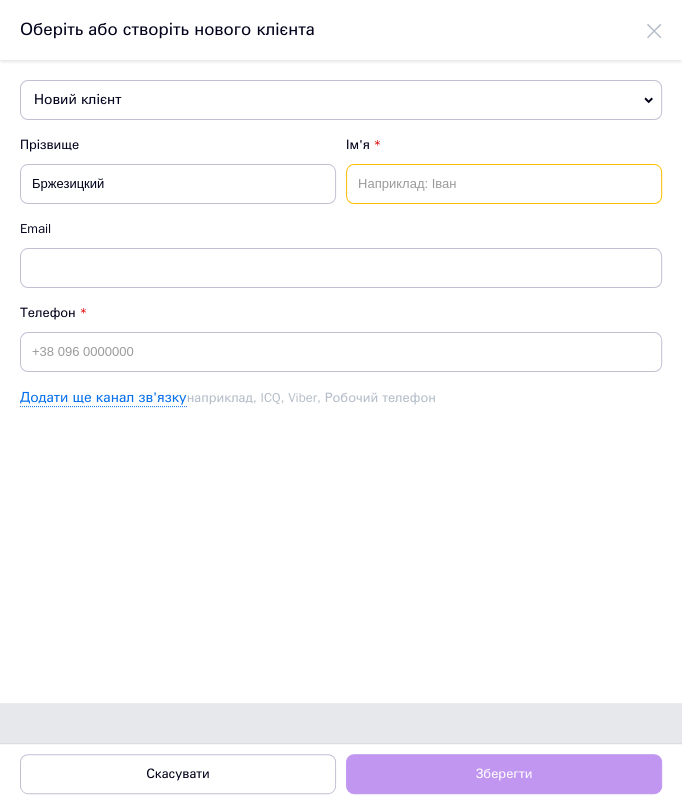 click at bounding box center [504, 184] 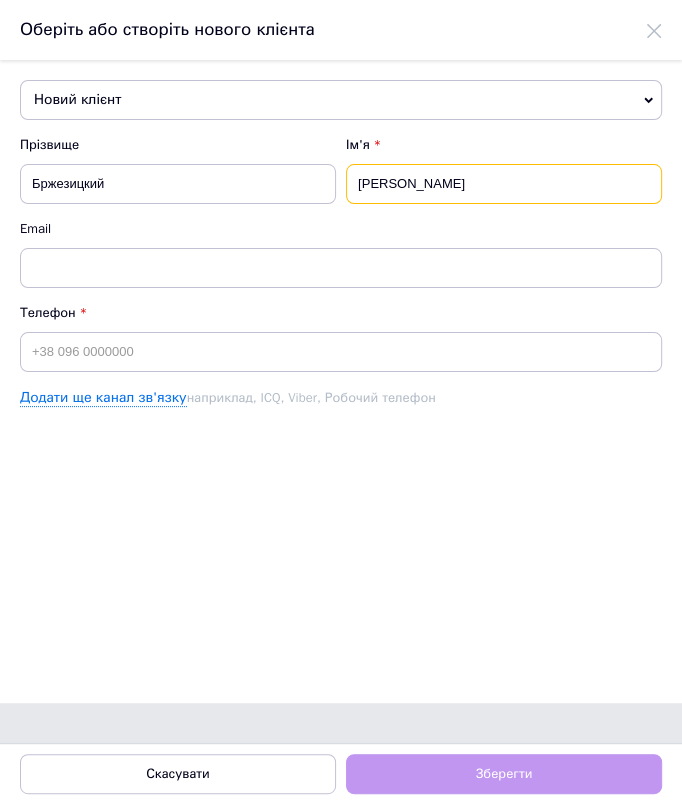 type on "Станислав" 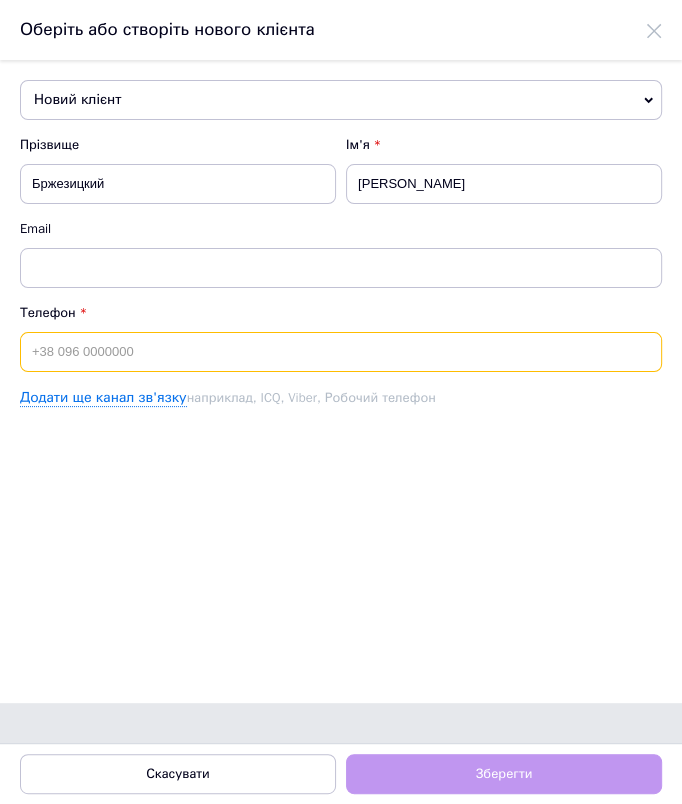 click at bounding box center (341, 352) 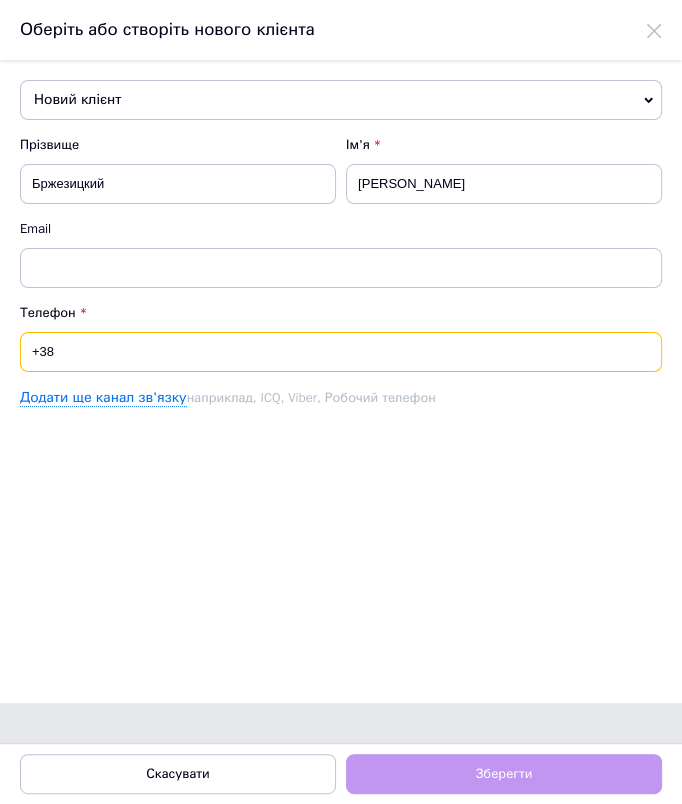 paste on "0984548450" 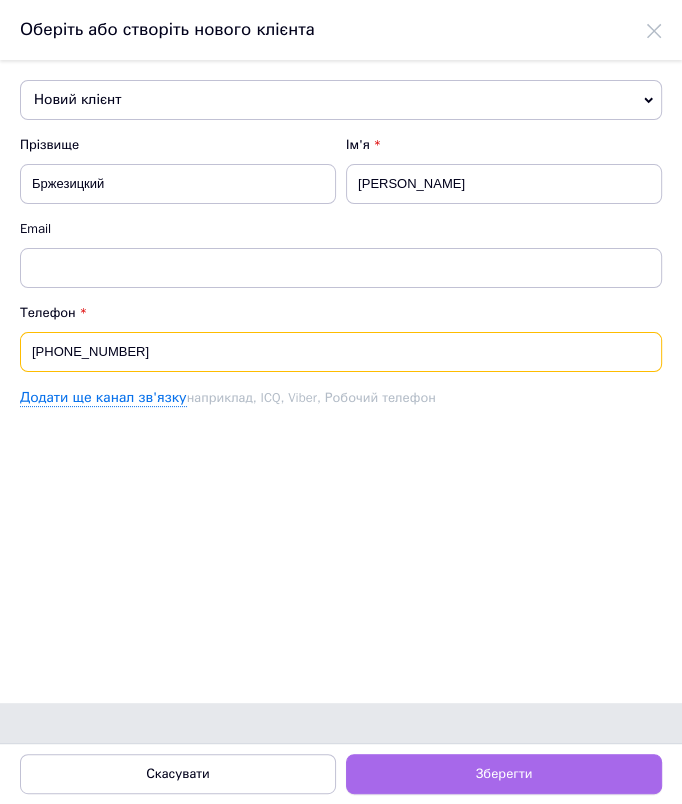 type on "[PHONE_NUMBER]" 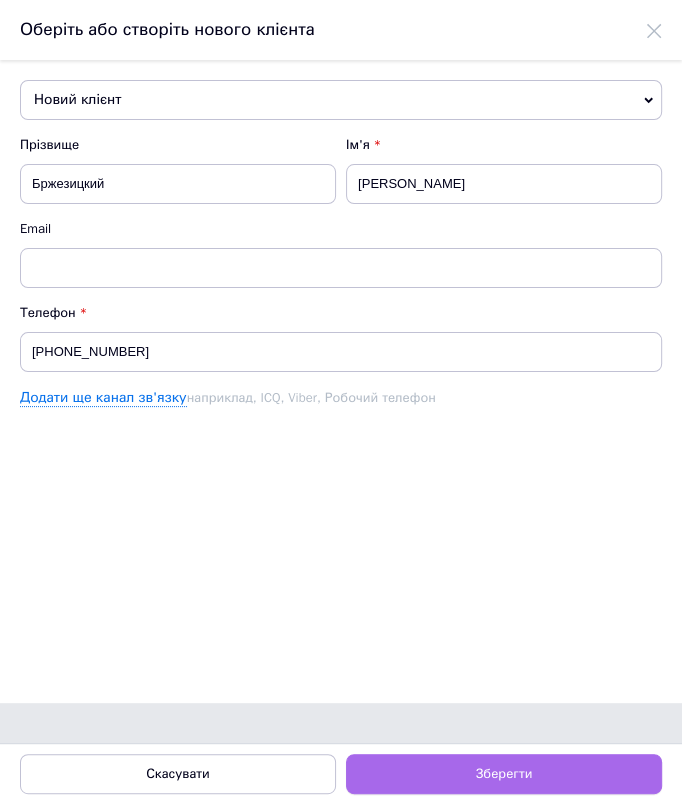 click on "Зберегти" at bounding box center [504, 774] 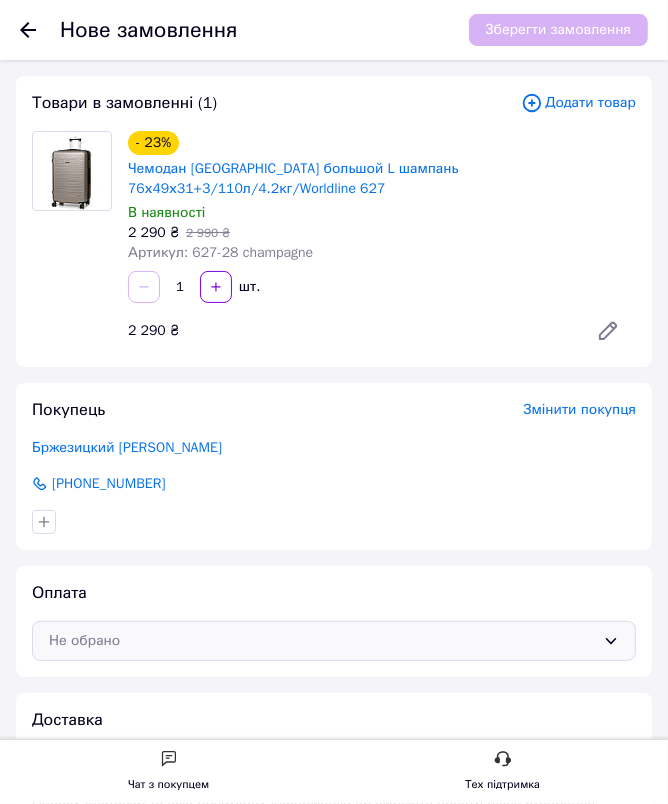 click on "Не обрано" at bounding box center (322, 641) 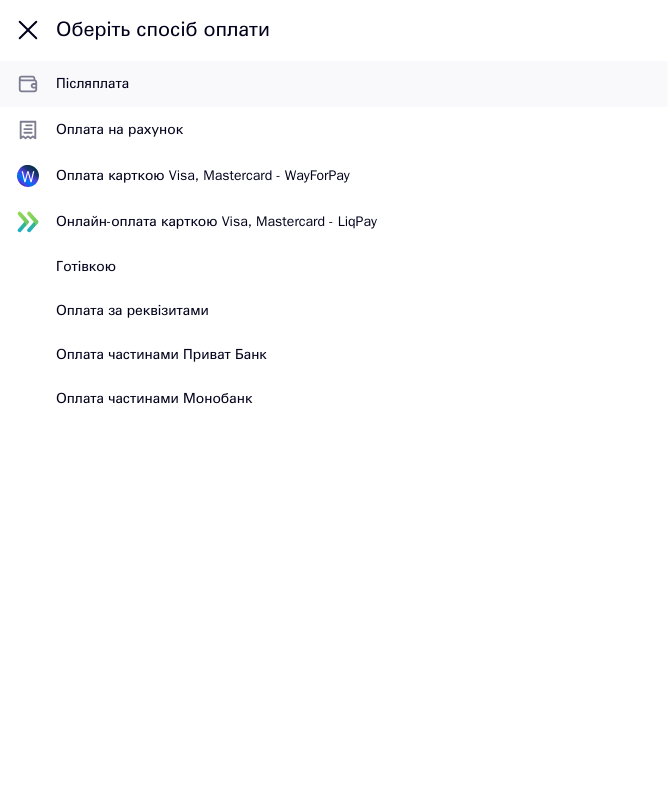 click on "Післяплата" at bounding box center (354, 84) 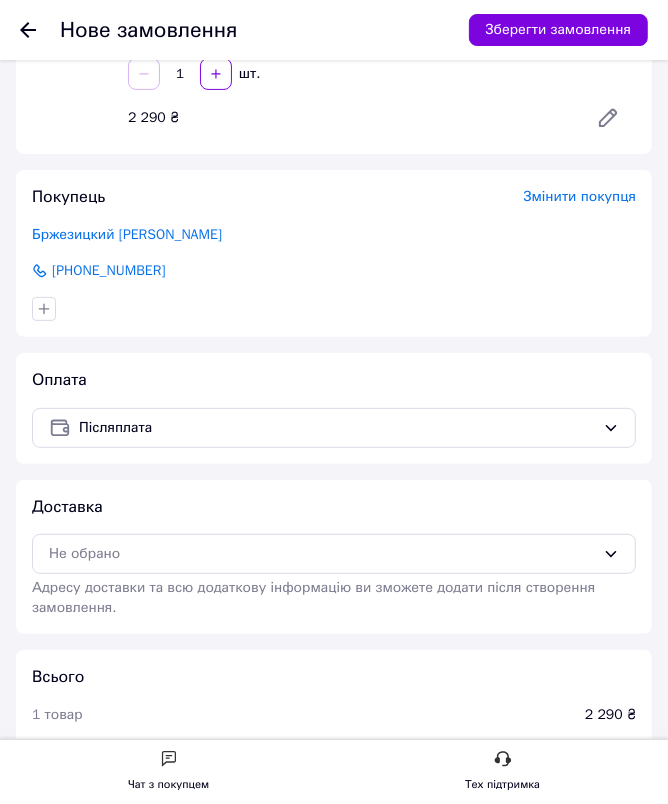 scroll, scrollTop: 272, scrollLeft: 0, axis: vertical 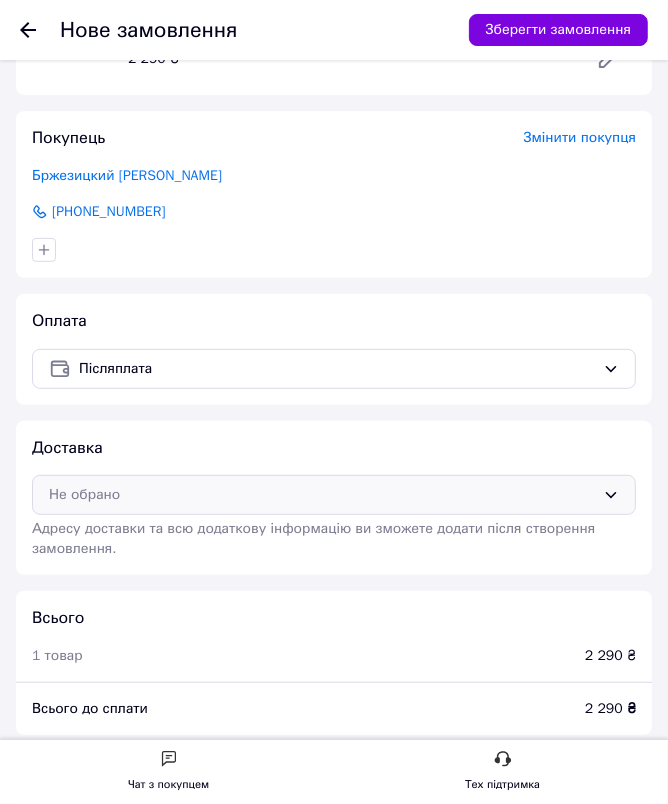 click on "Не обрано" at bounding box center (322, 495) 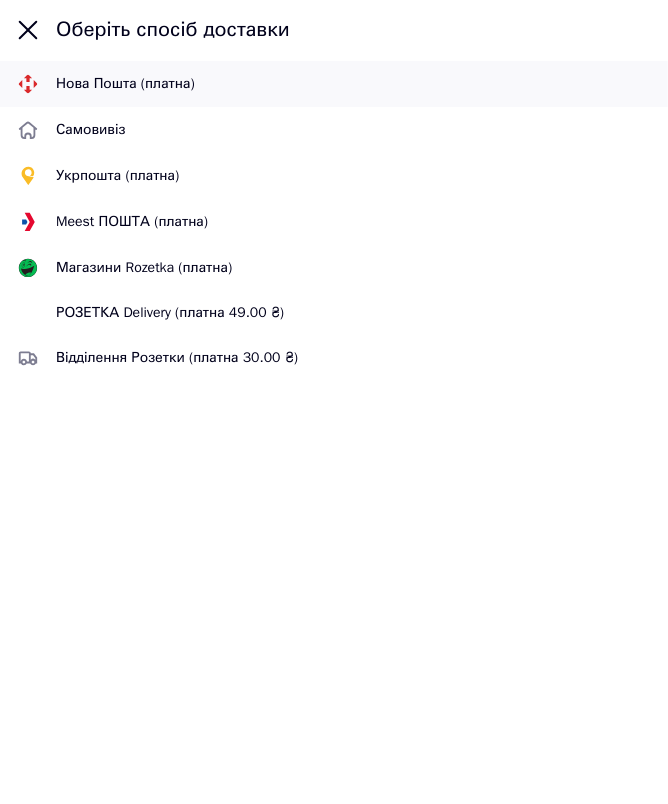 click on "Нова Пошта (платна)" at bounding box center (354, 84) 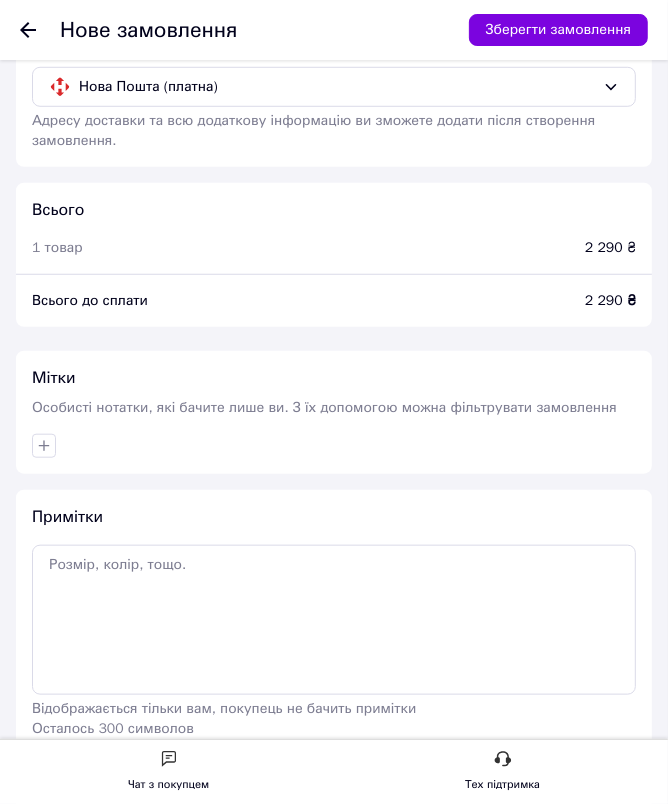 scroll, scrollTop: 748, scrollLeft: 0, axis: vertical 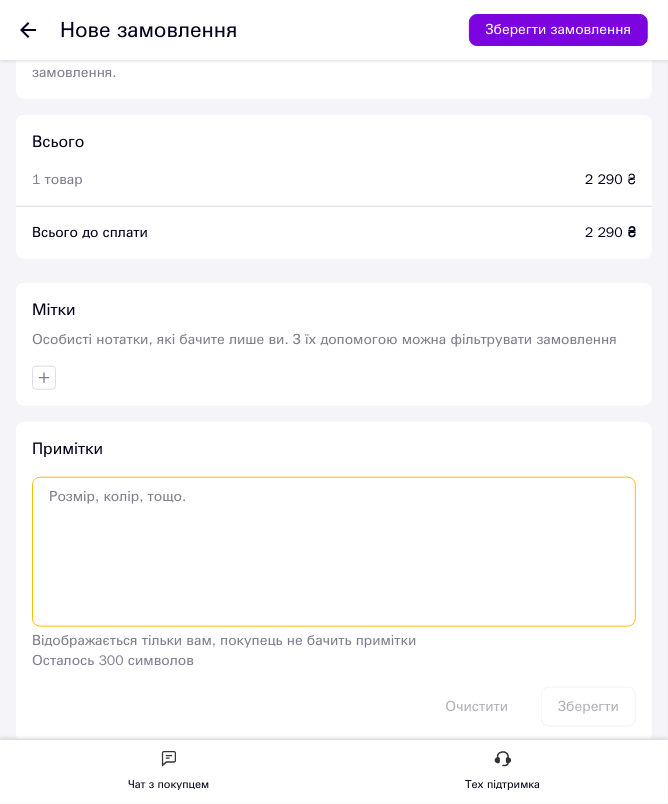 click at bounding box center (334, 552) 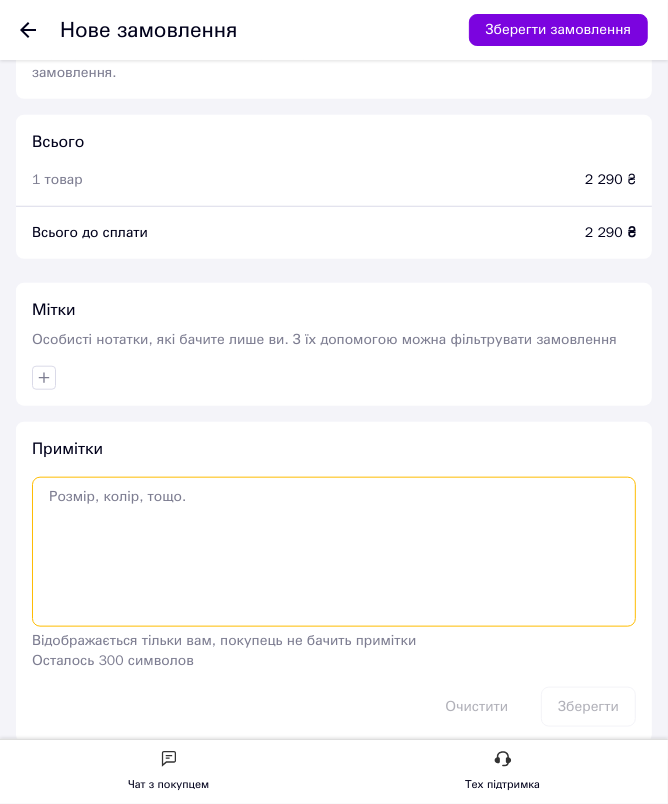 click at bounding box center (334, 552) 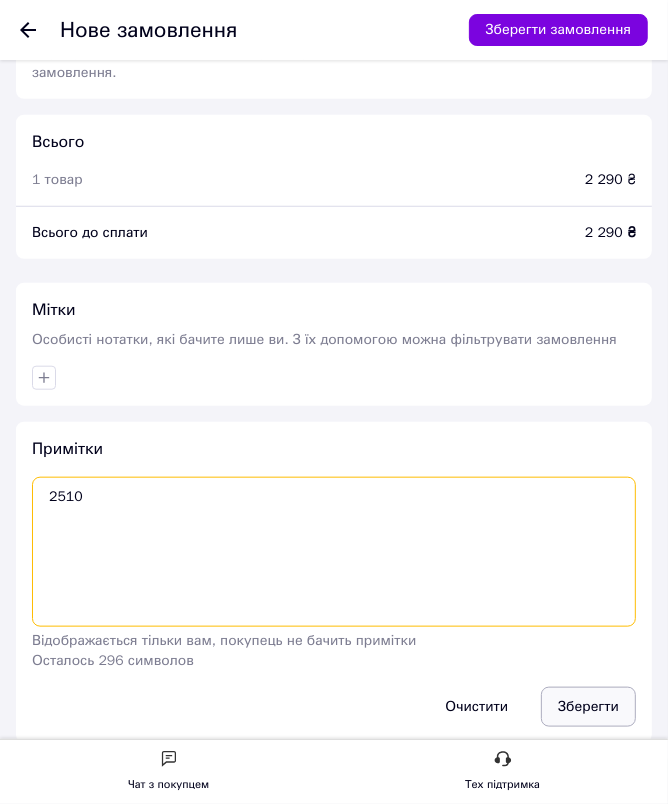 type on "2510" 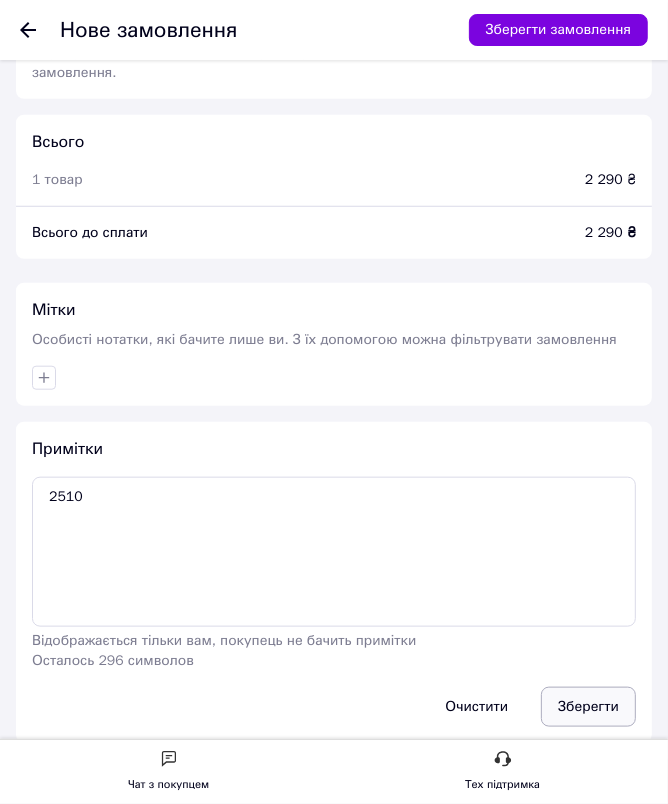 click on "Зберегти" at bounding box center (588, 707) 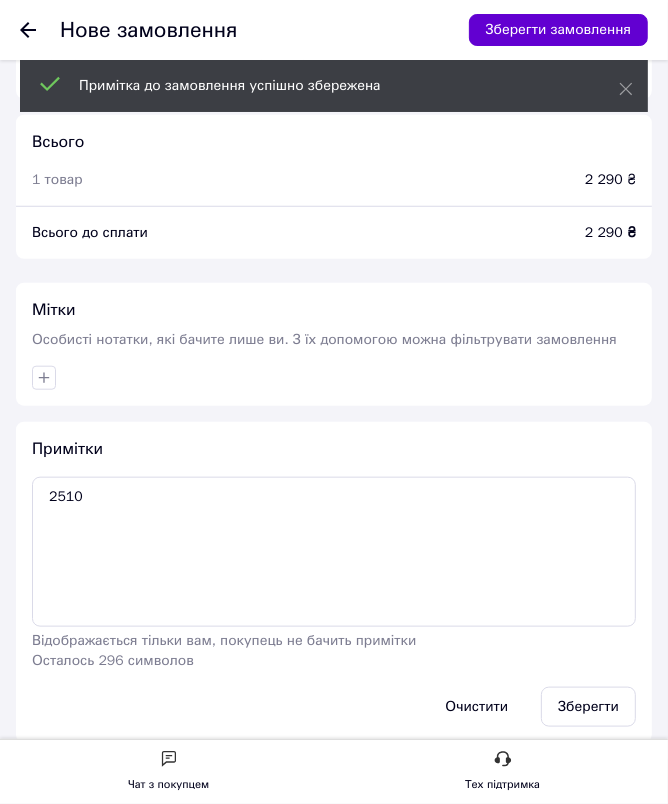 click on "Зберегти замовлення" at bounding box center [558, 30] 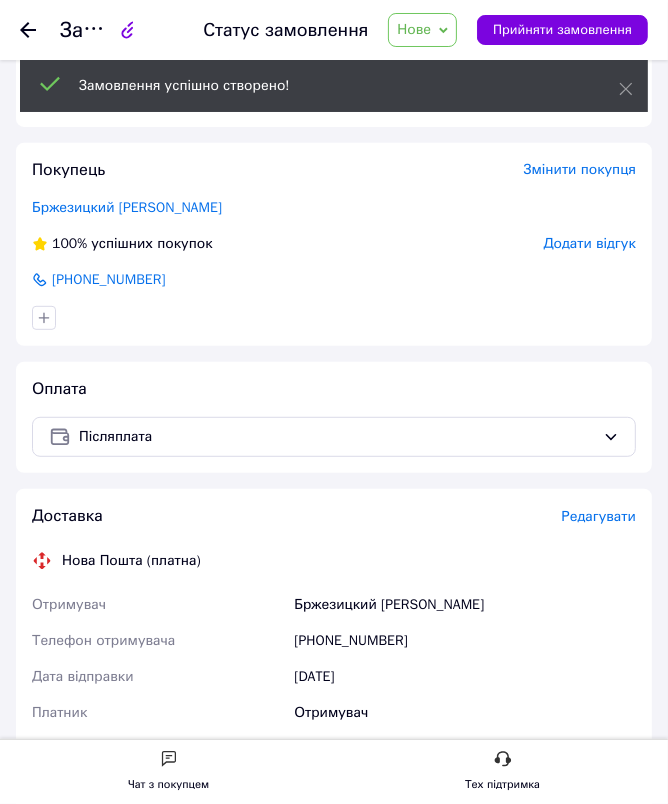 scroll, scrollTop: 363, scrollLeft: 0, axis: vertical 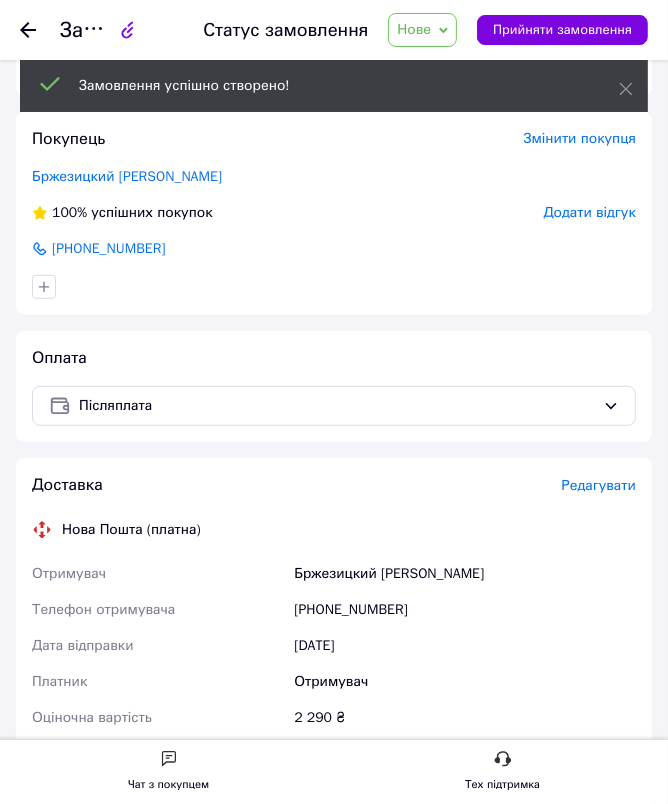 click on "Редагувати" at bounding box center [599, 485] 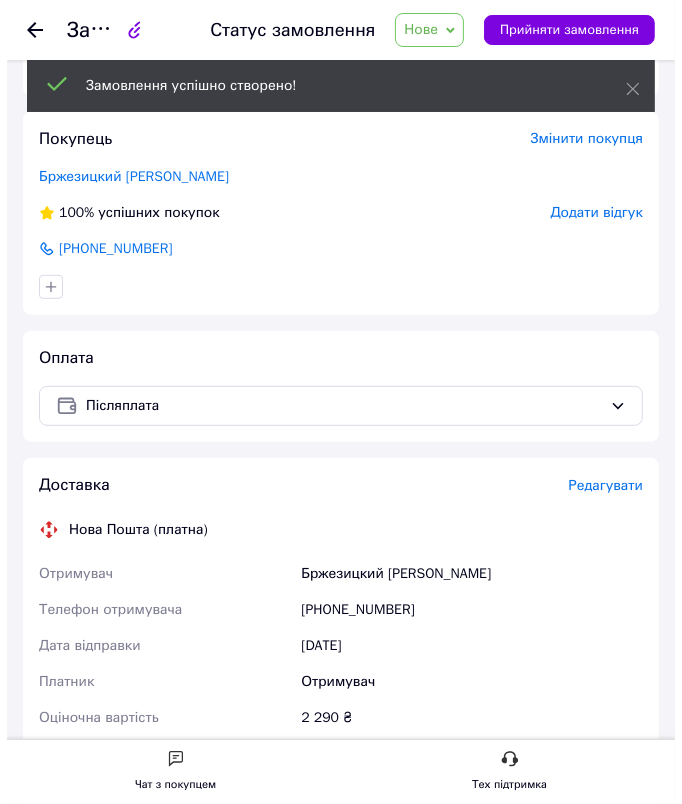 scroll, scrollTop: 0, scrollLeft: 0, axis: both 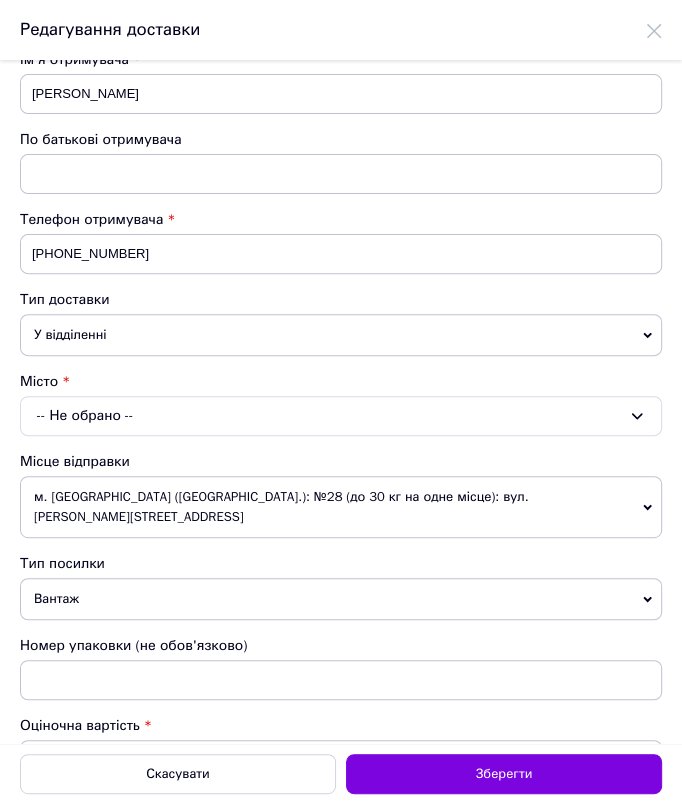 click on "-- Не обрано --" at bounding box center (341, 416) 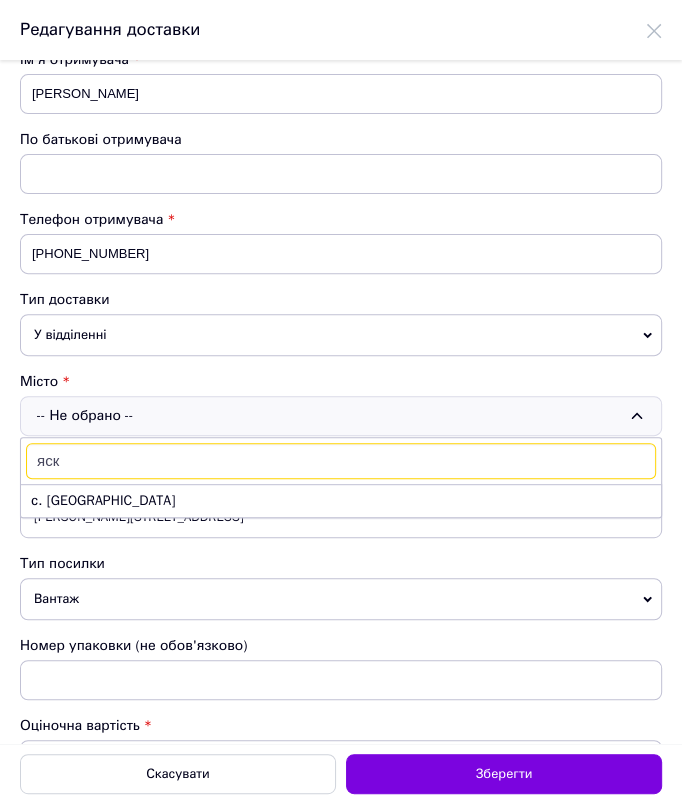 click on "яск" at bounding box center (341, 461) 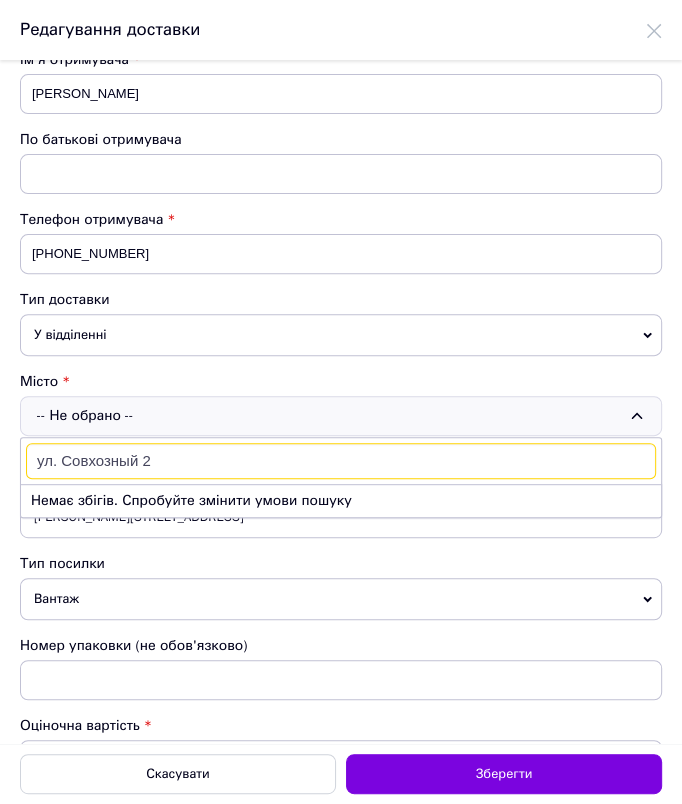 drag, startPoint x: 179, startPoint y: 458, endPoint x: 21, endPoint y: 462, distance: 158.05063 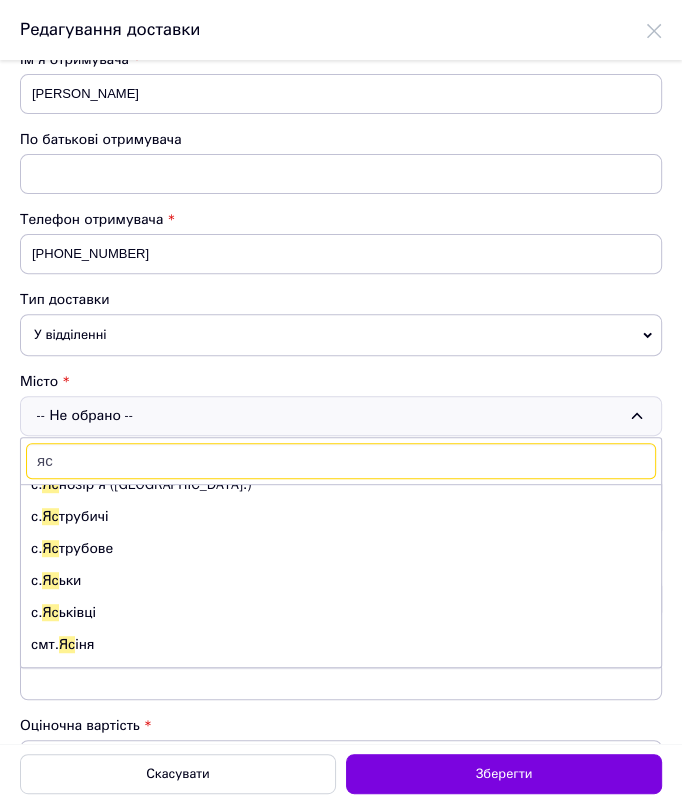 scroll, scrollTop: 727, scrollLeft: 0, axis: vertical 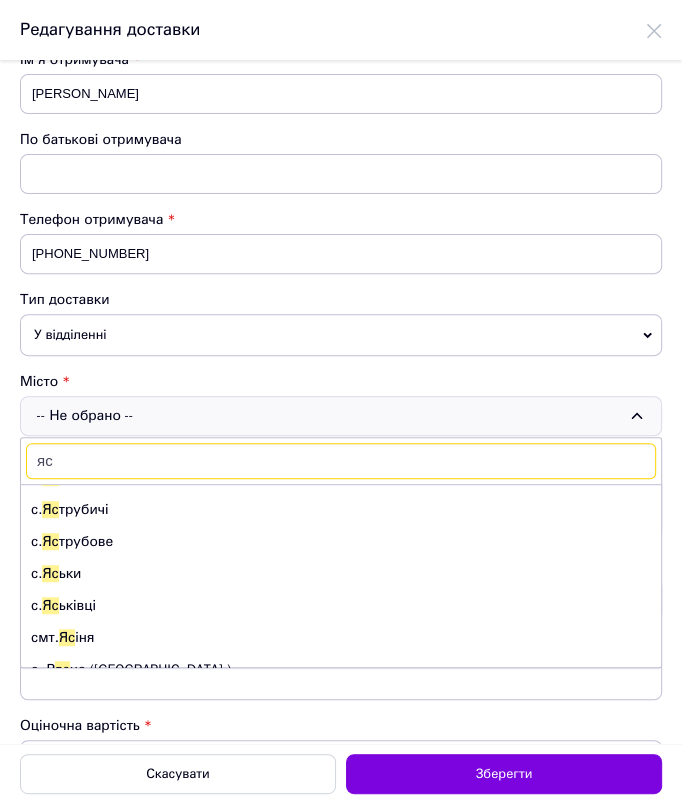 type on "яс" 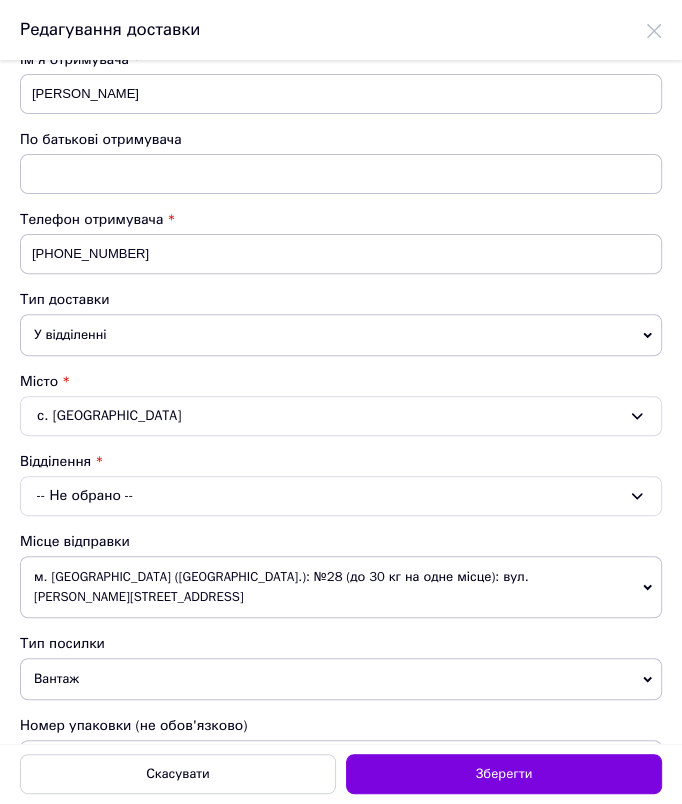 click on "-- Не обрано --" at bounding box center [341, 496] 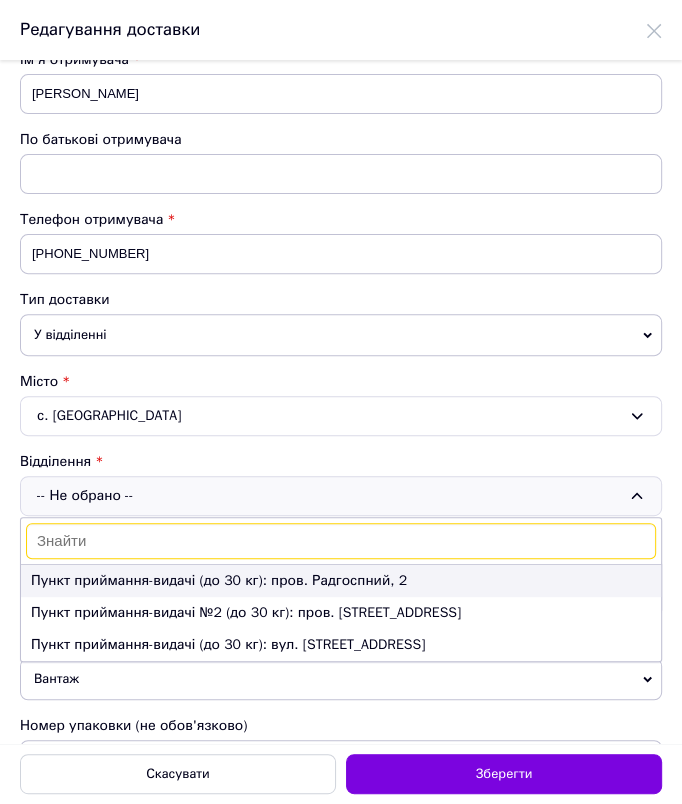 click on "Пункт приймання-видачі (до 30 кг): пров. Радгоспний, 2" at bounding box center (341, 581) 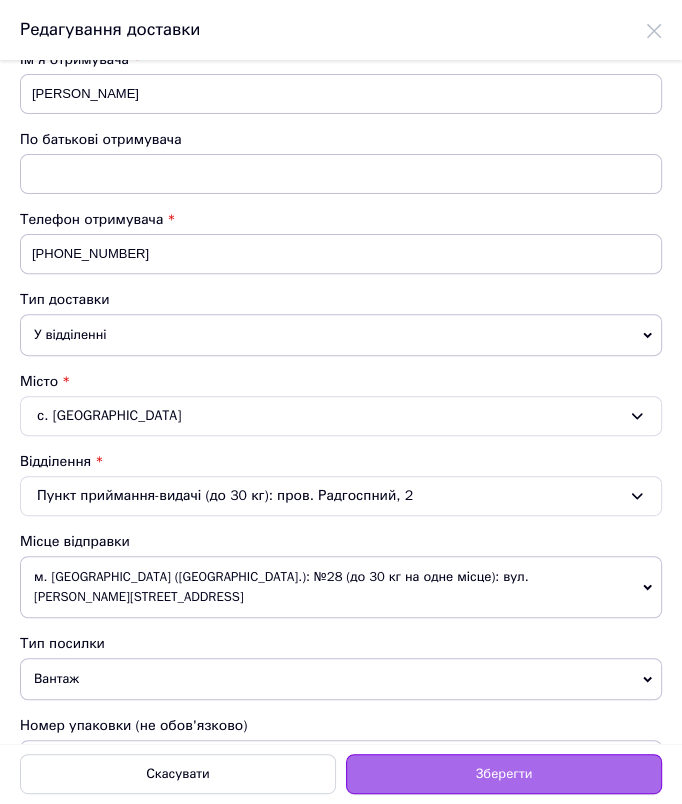 click on "Зберегти" at bounding box center [504, 774] 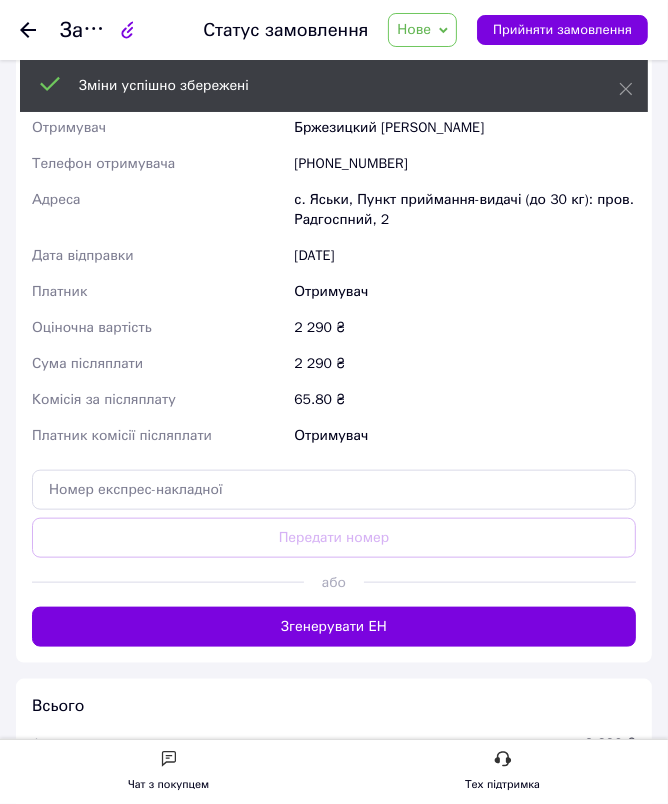 scroll, scrollTop: 909, scrollLeft: 0, axis: vertical 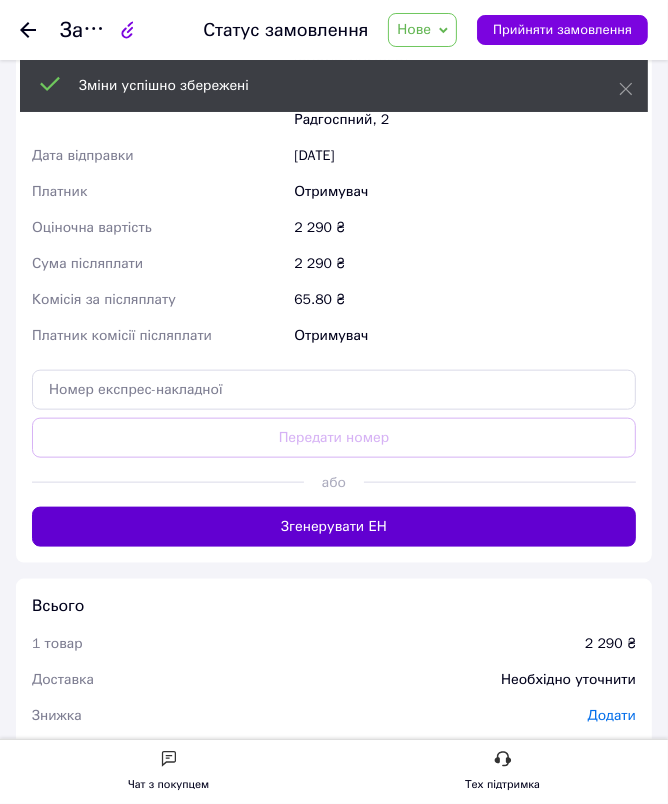 click on "Згенерувати ЕН" at bounding box center [334, 527] 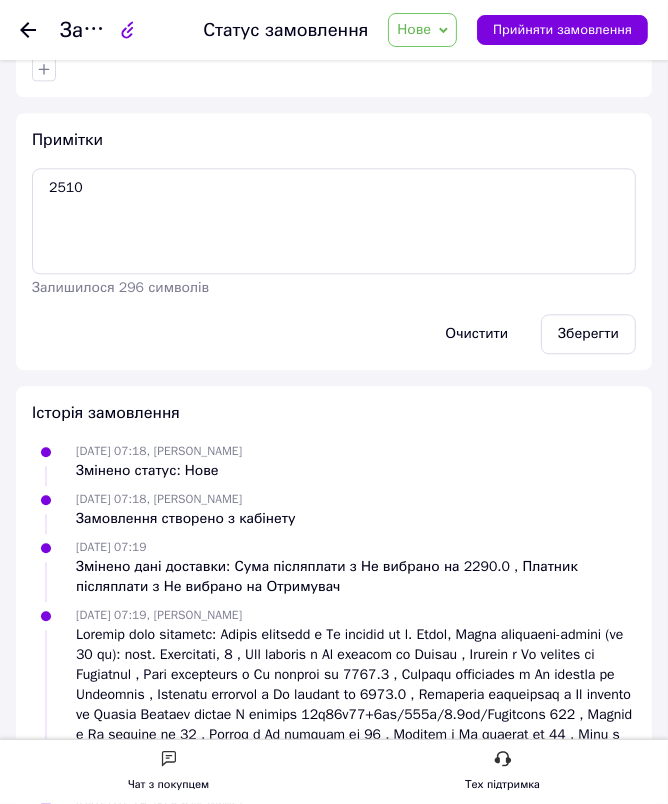 scroll, scrollTop: 2257, scrollLeft: 0, axis: vertical 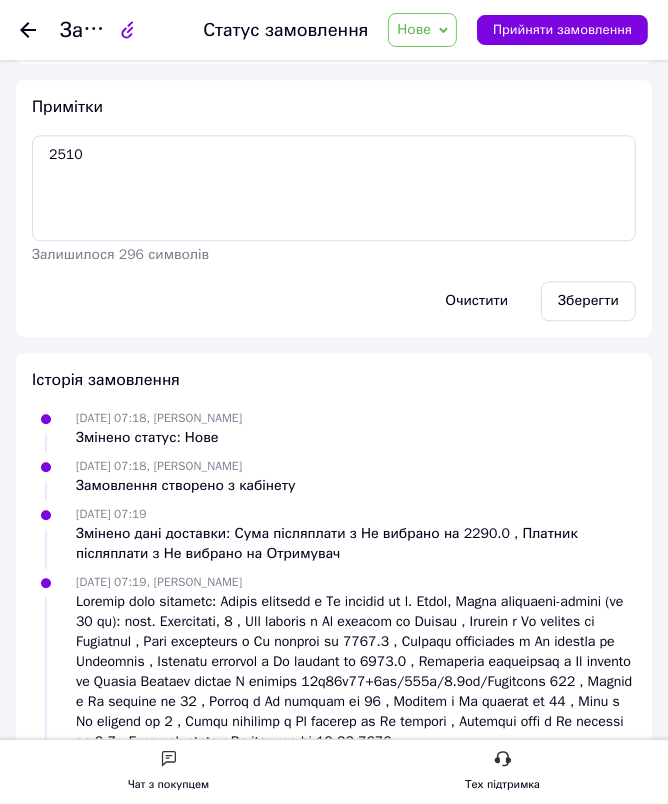 click 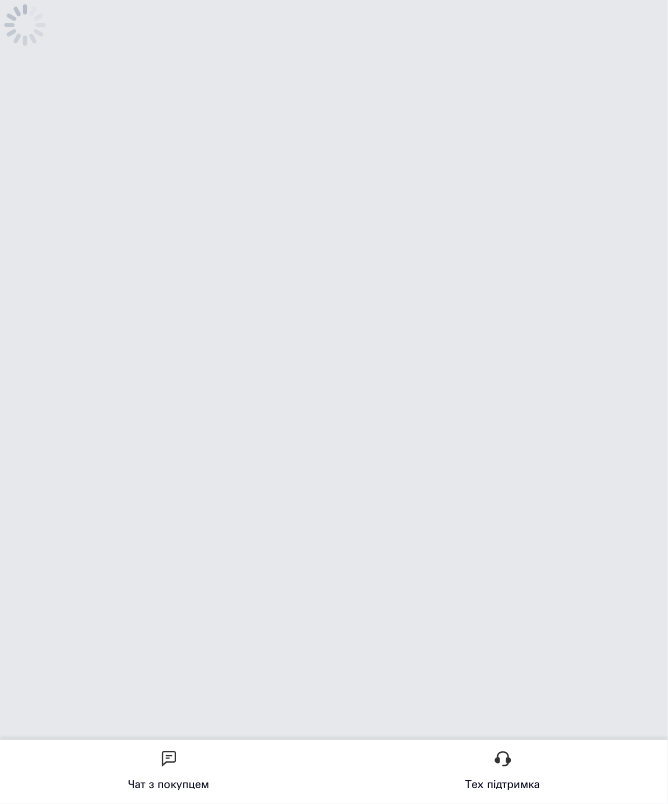 scroll, scrollTop: 0, scrollLeft: 0, axis: both 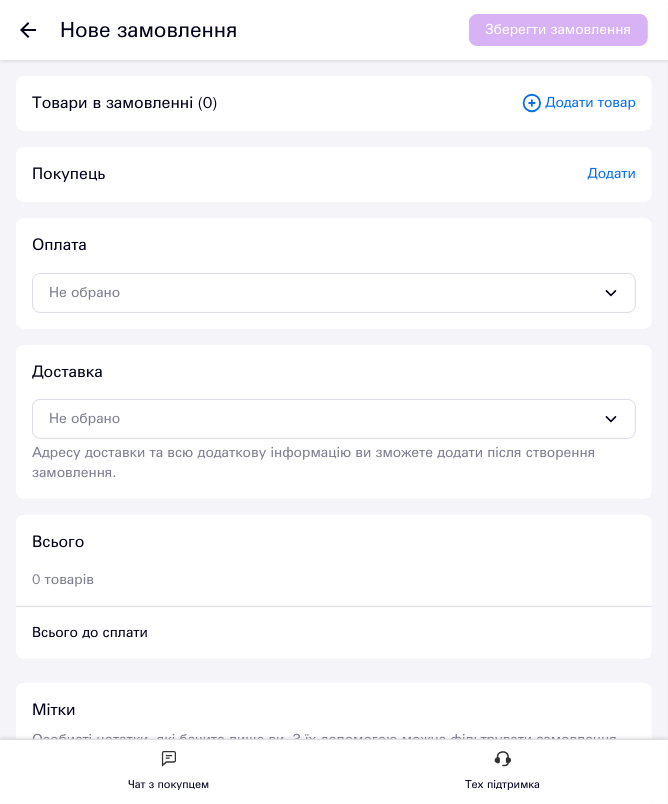 drag, startPoint x: 211, startPoint y: 171, endPoint x: 248, endPoint y: 162, distance: 38.078865 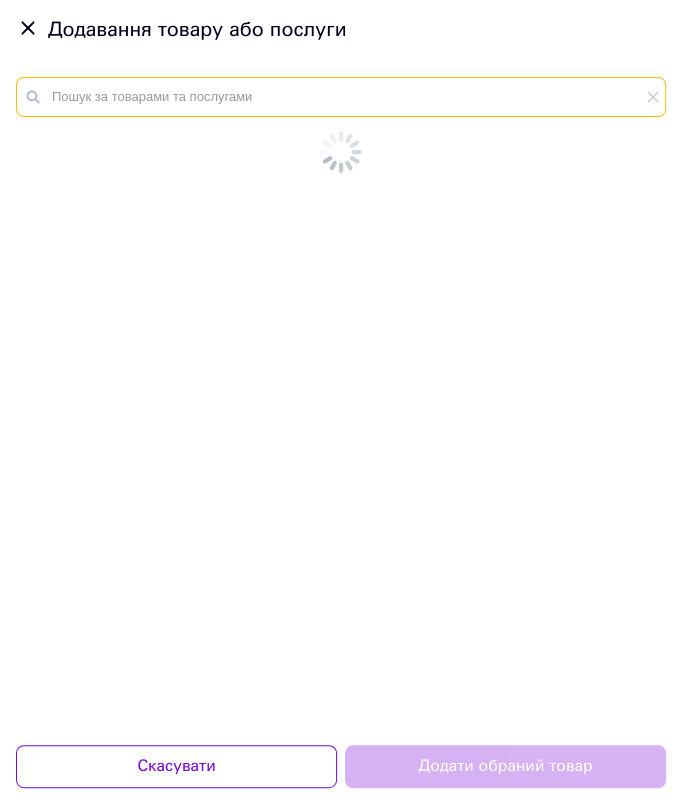 drag, startPoint x: 316, startPoint y: 102, endPoint x: 320, endPoint y: 88, distance: 14.56022 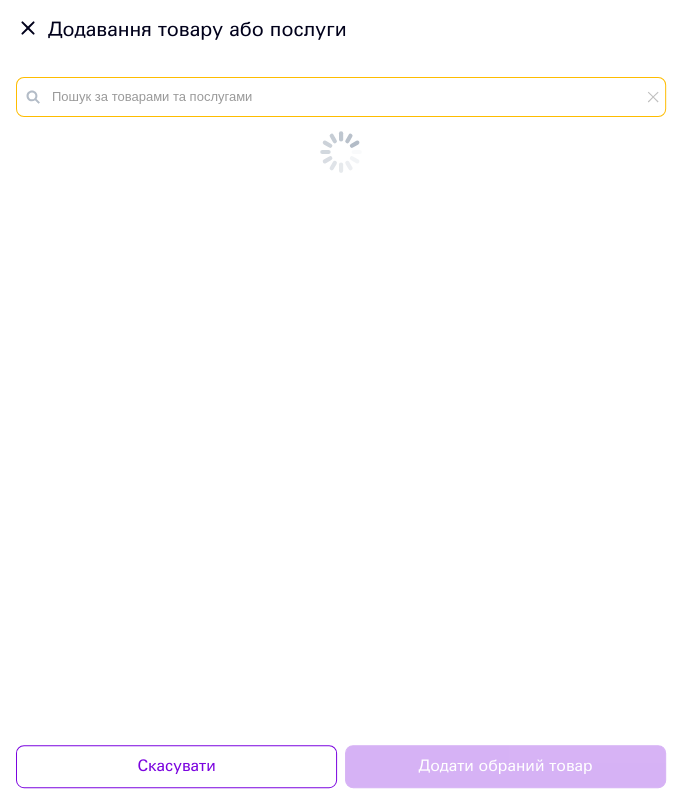 click at bounding box center (341, 97) 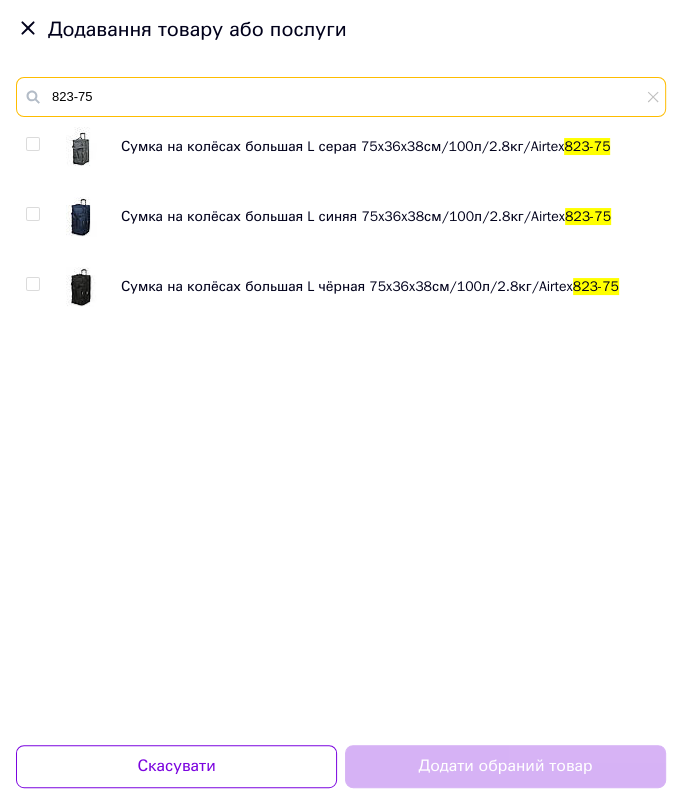 type on "823-75" 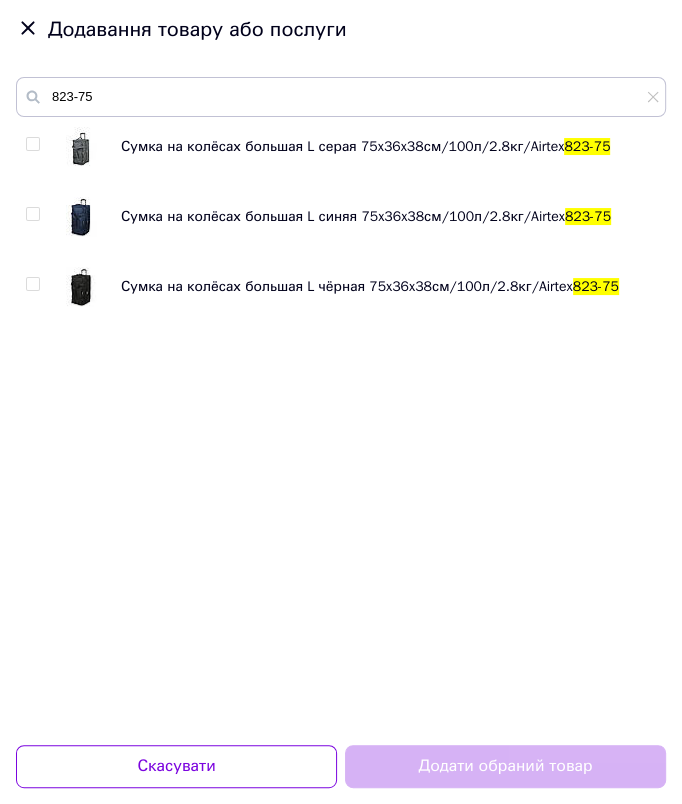 drag, startPoint x: 38, startPoint y: 283, endPoint x: 80, endPoint y: 321, distance: 56.63921 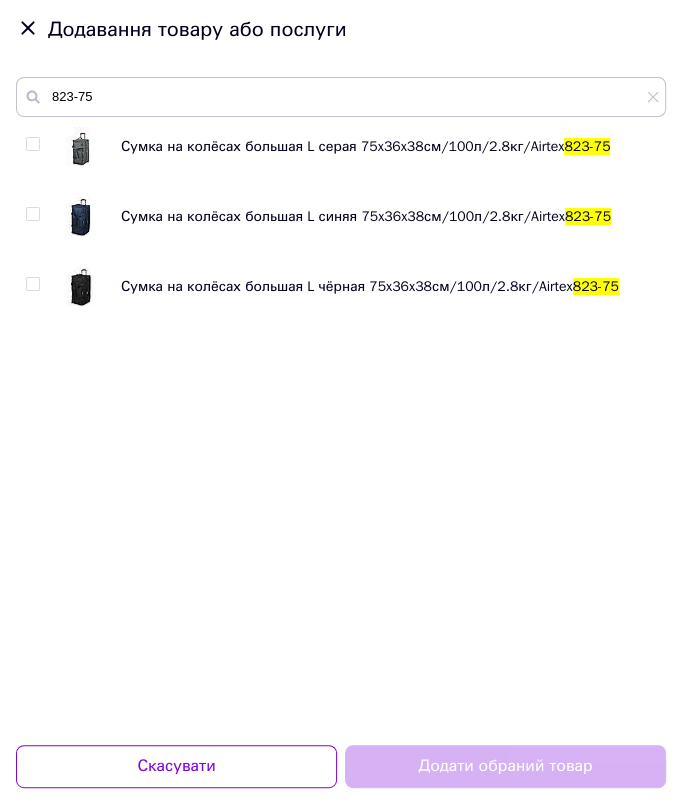 click at bounding box center [32, 284] 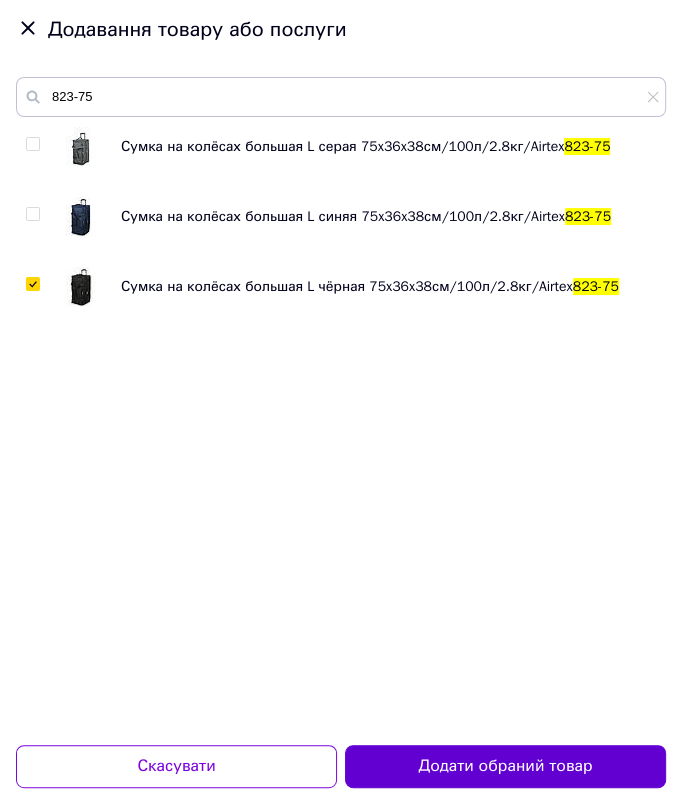 click on "Додати обраний товар" at bounding box center (505, 766) 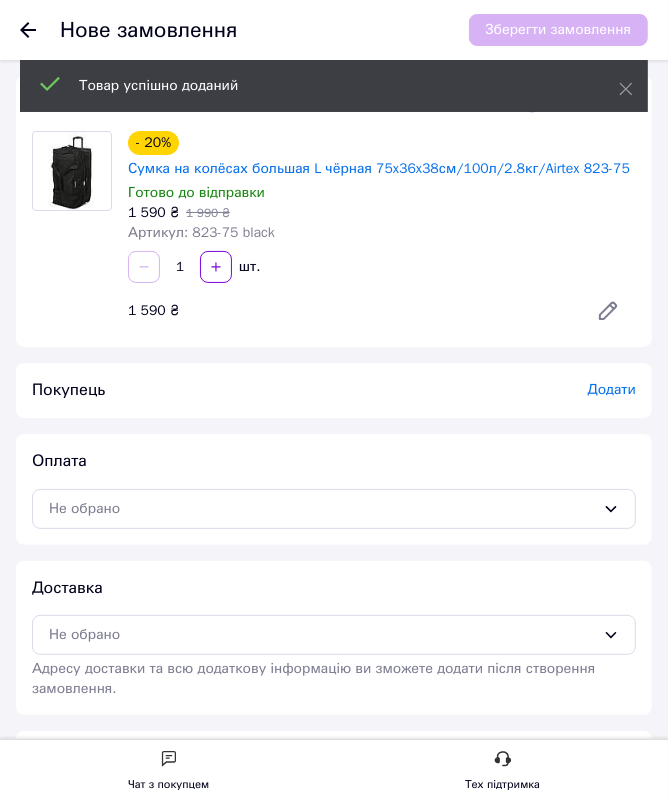 click on "Додати" at bounding box center [612, 389] 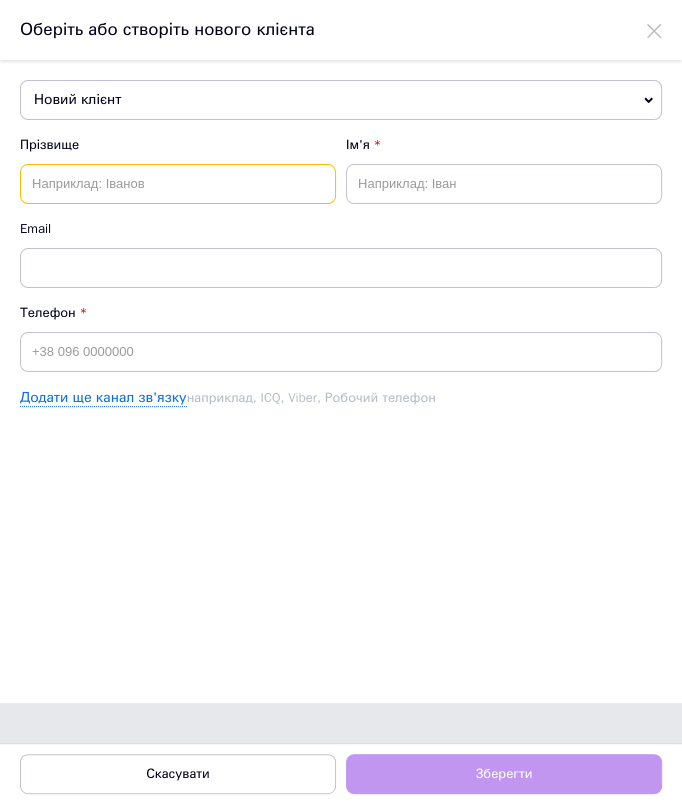 click at bounding box center (178, 184) 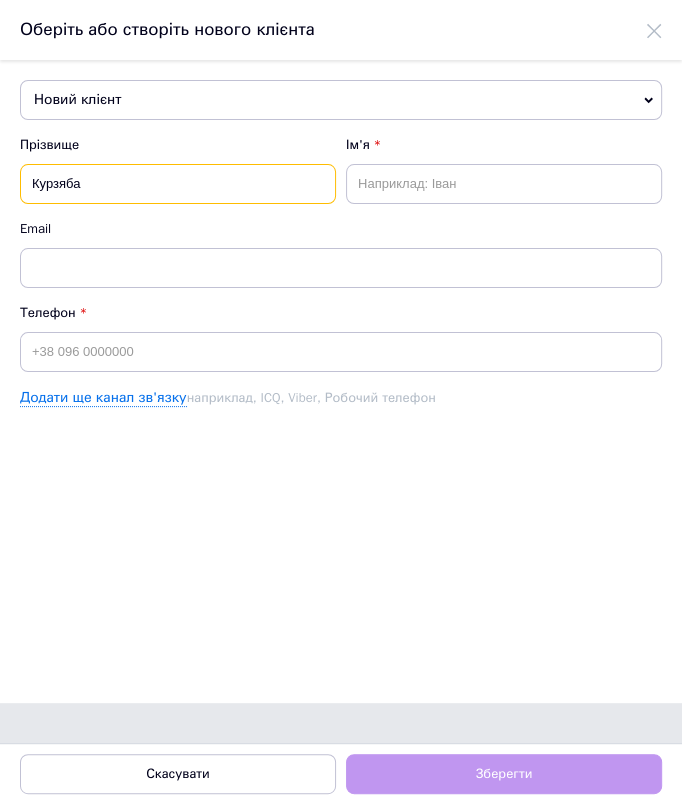 type on "Курзяба" 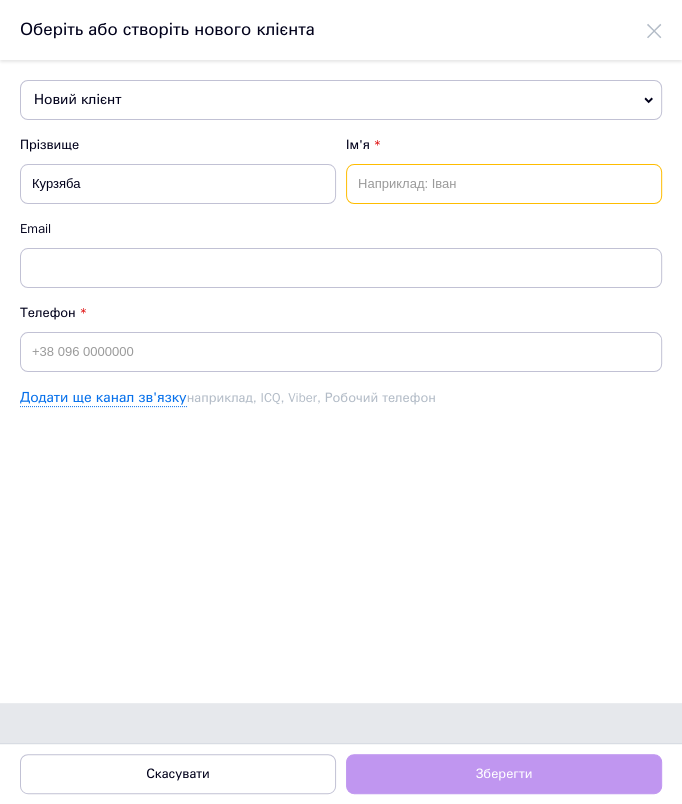 click at bounding box center [504, 184] 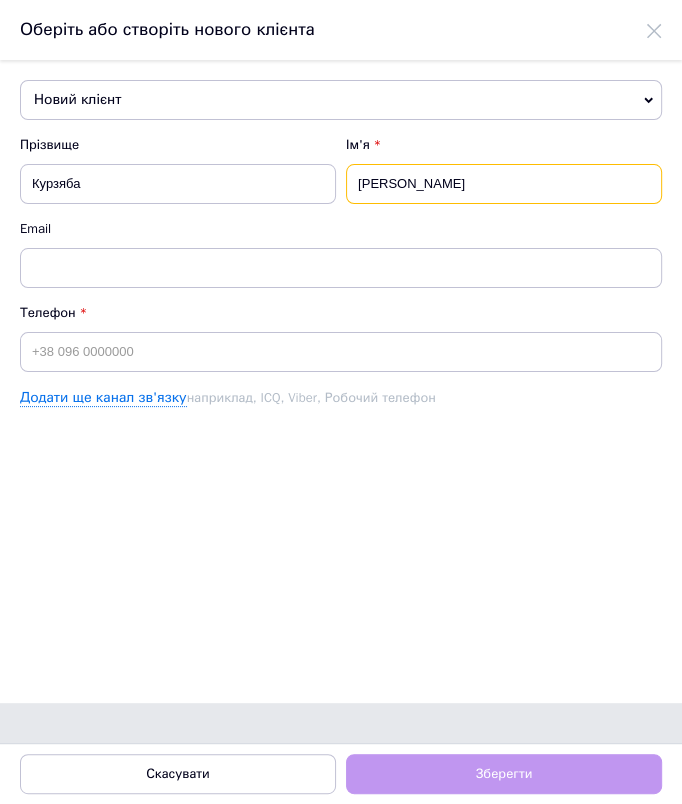 type on "Оксана" 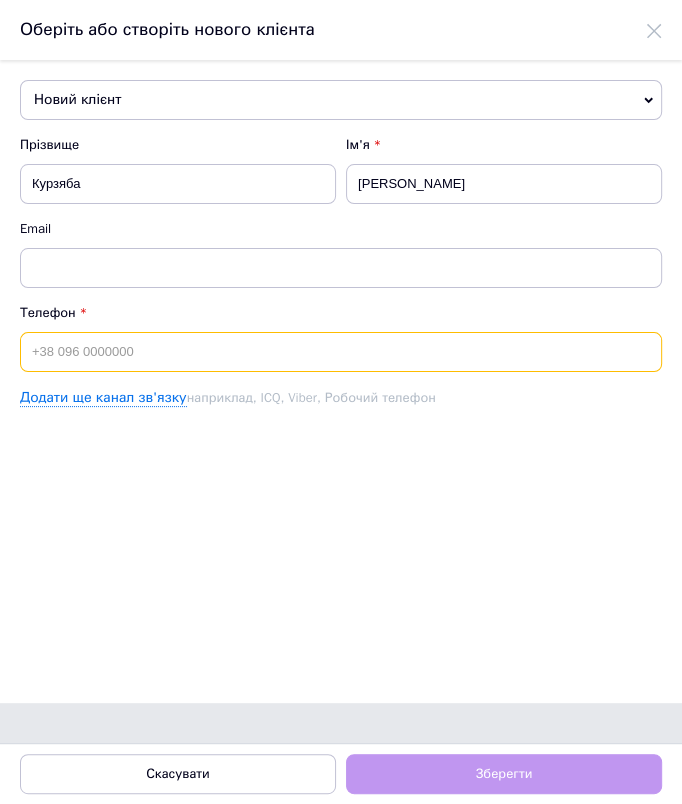 click at bounding box center (341, 352) 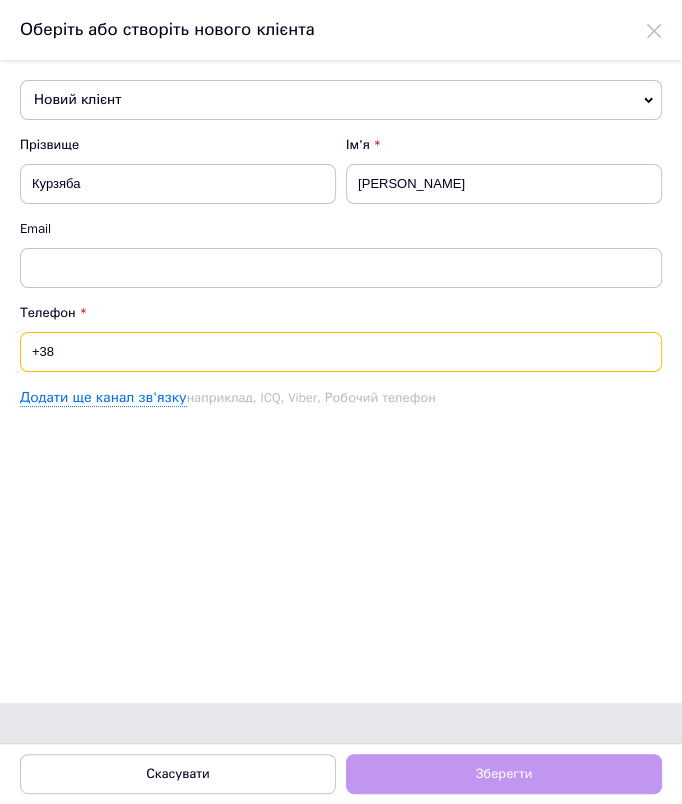 paste on "0682446037" 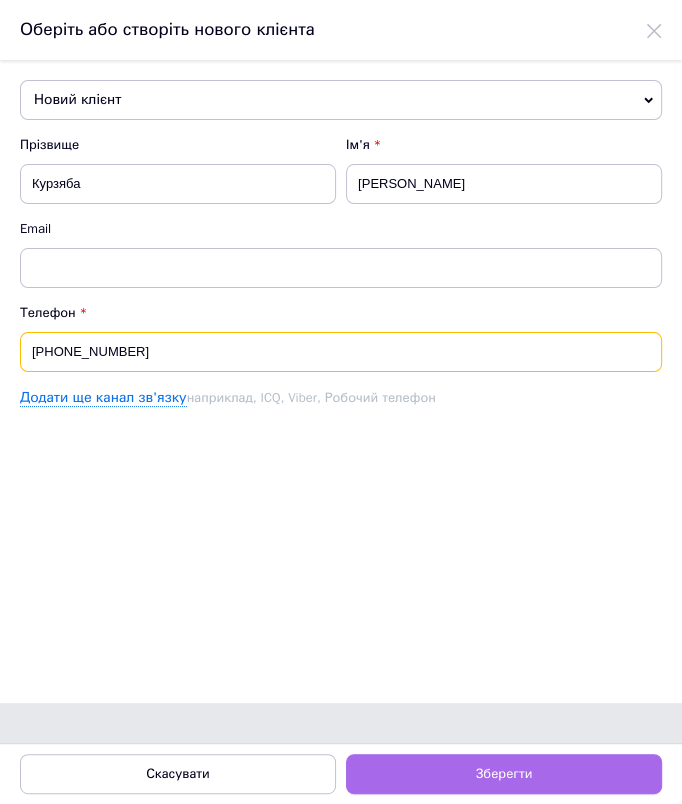 type on "[PHONE_NUMBER]" 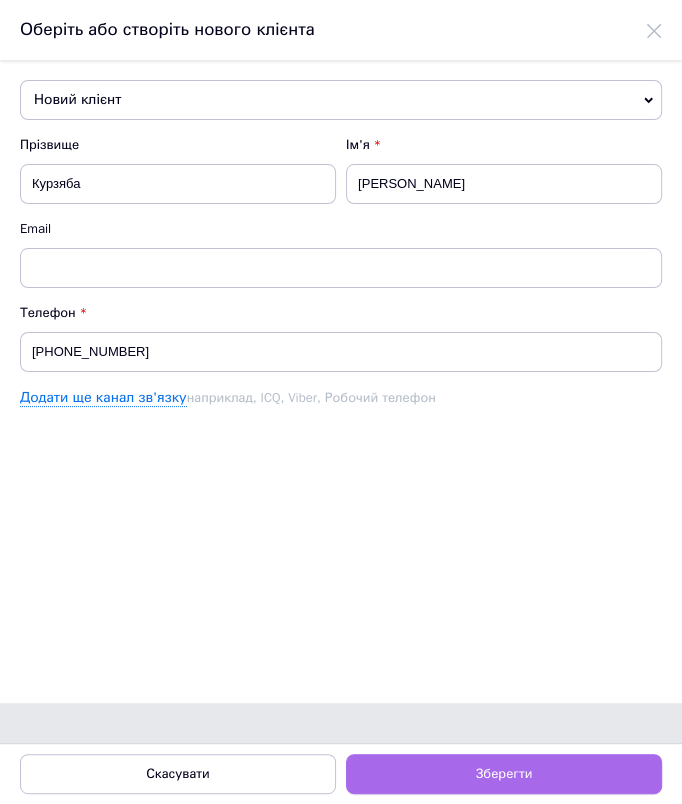 click on "Зберегти" at bounding box center [504, 774] 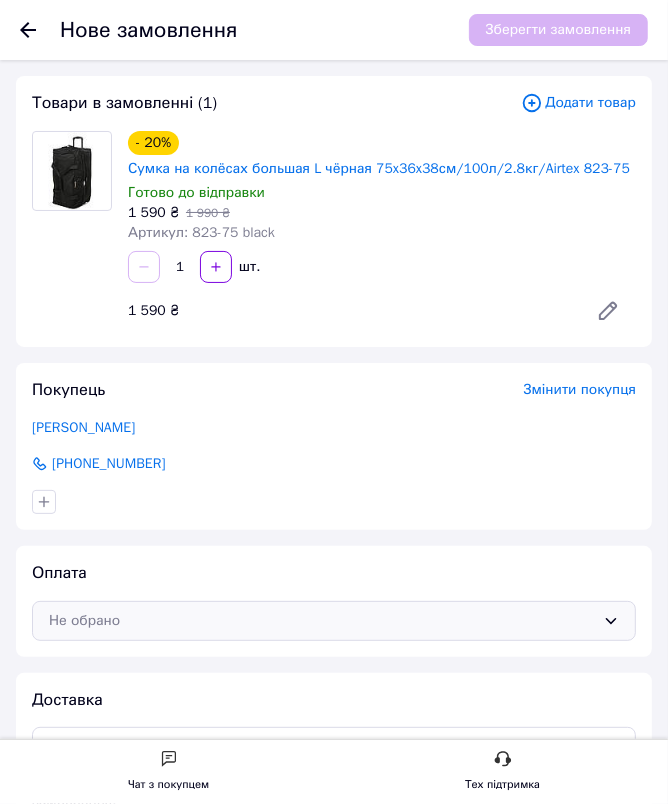 click on "Не обрано" at bounding box center (322, 621) 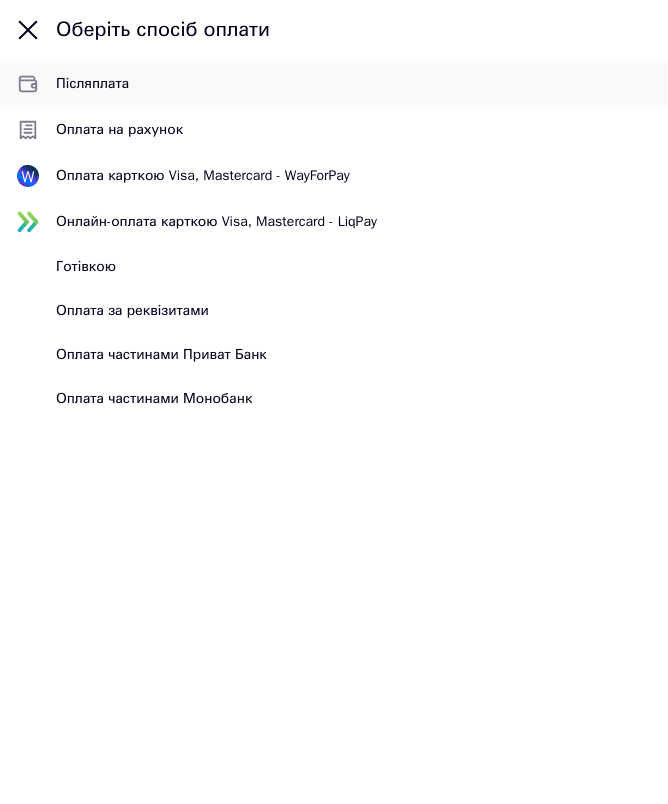 click on "Післяплата" at bounding box center (354, 84) 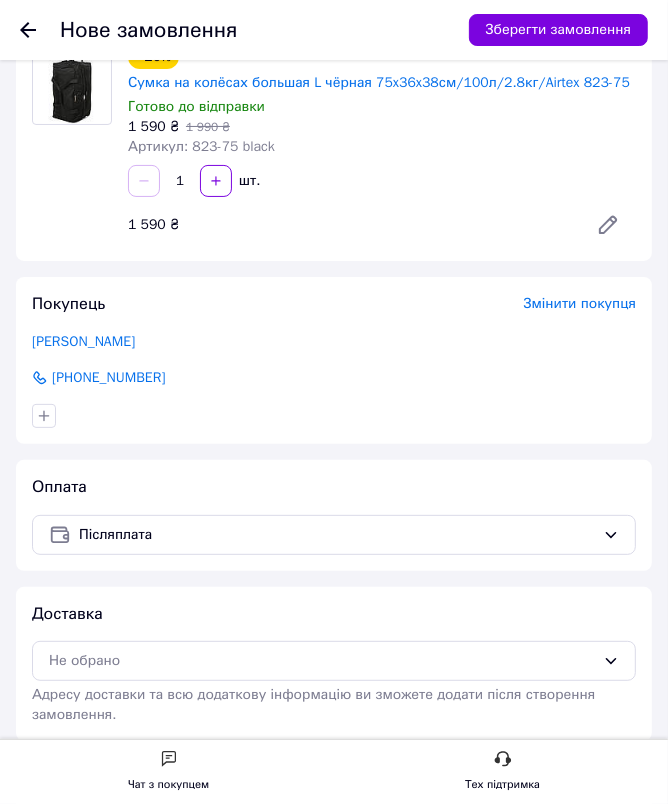 scroll, scrollTop: 90, scrollLeft: 0, axis: vertical 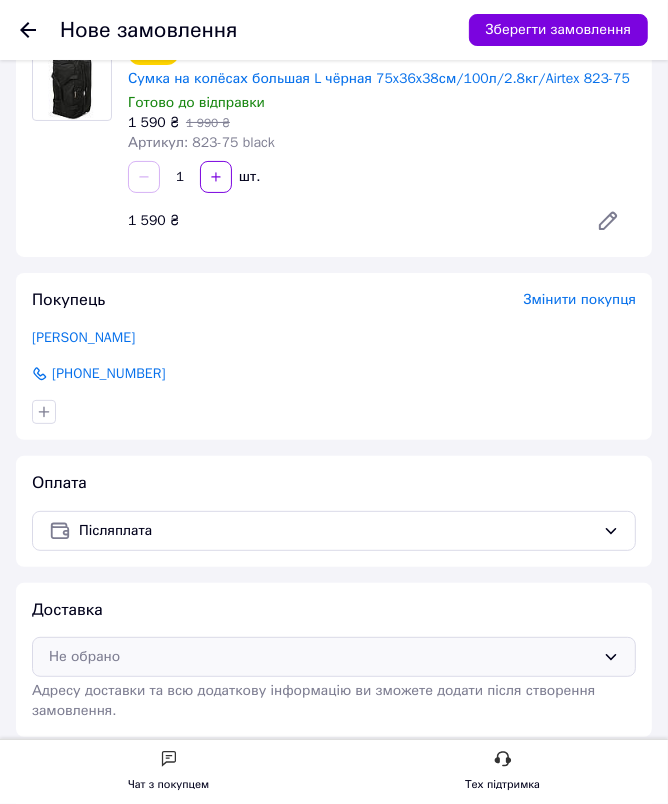 click on "Не обрано" at bounding box center (322, 657) 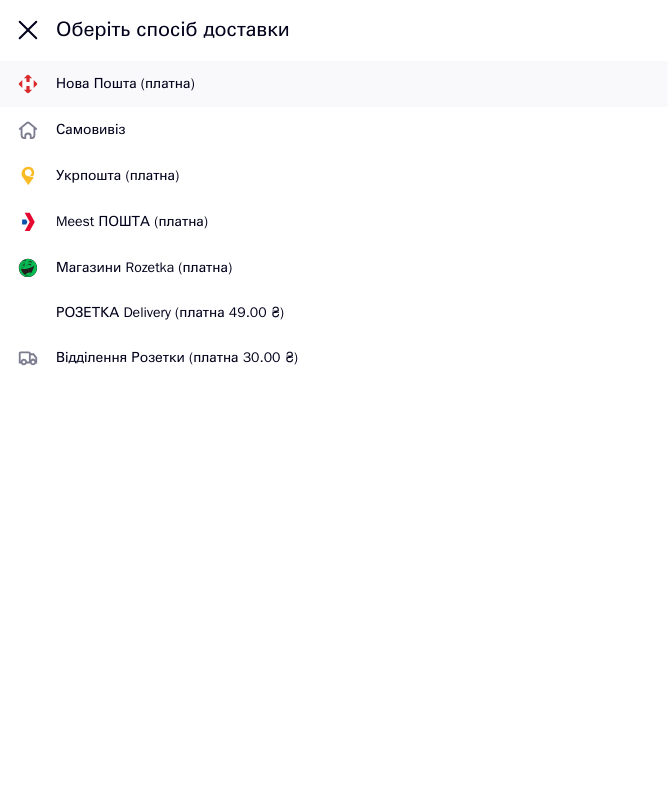 click on "Нова Пошта (платна)" at bounding box center [354, 84] 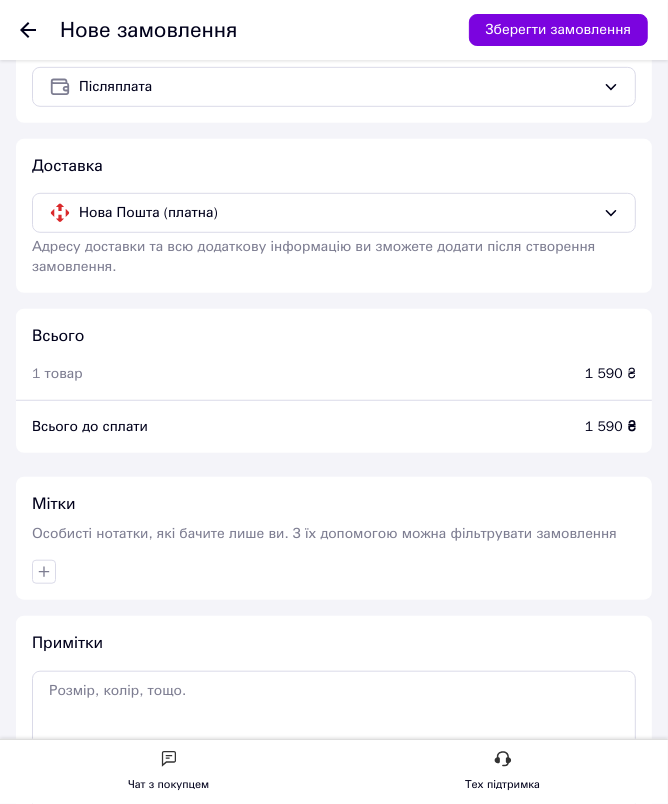 scroll, scrollTop: 545, scrollLeft: 0, axis: vertical 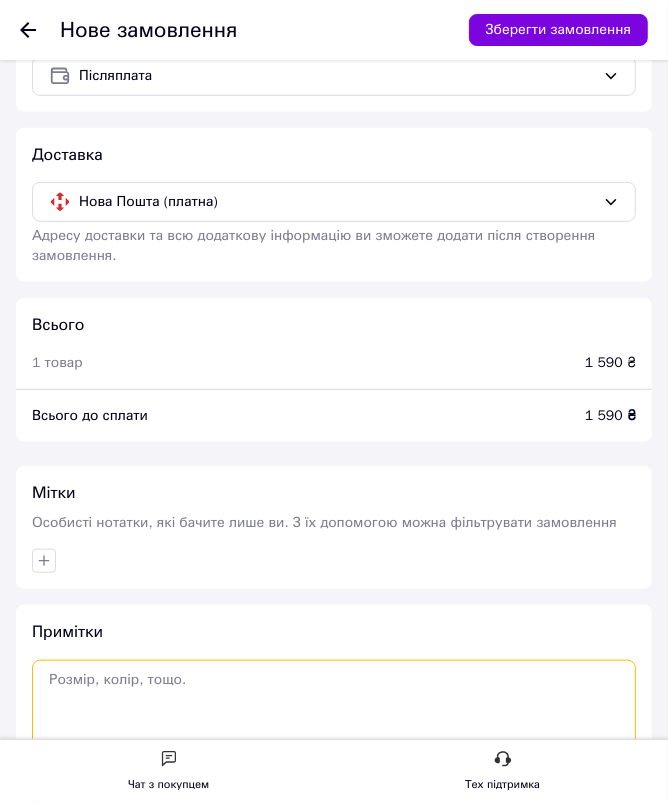 click at bounding box center [334, 735] 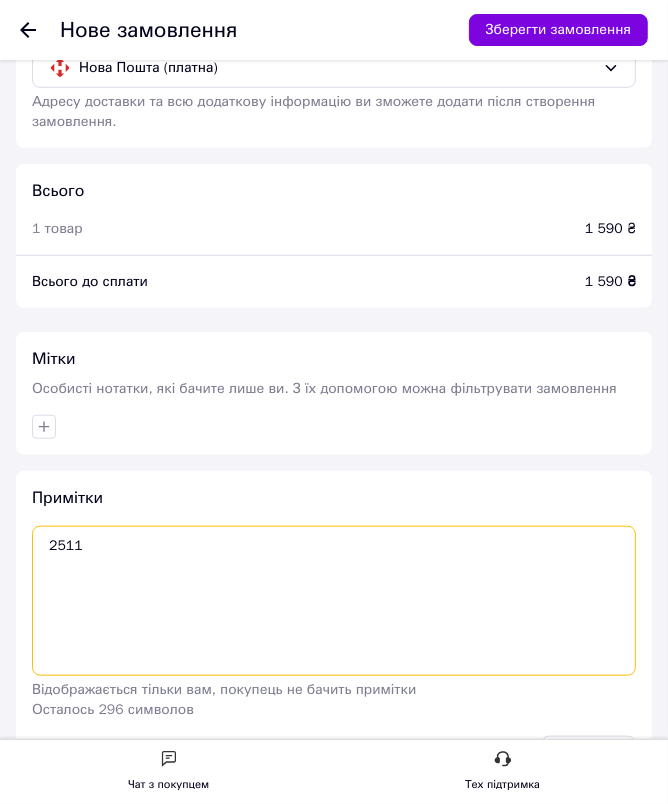 scroll, scrollTop: 748, scrollLeft: 0, axis: vertical 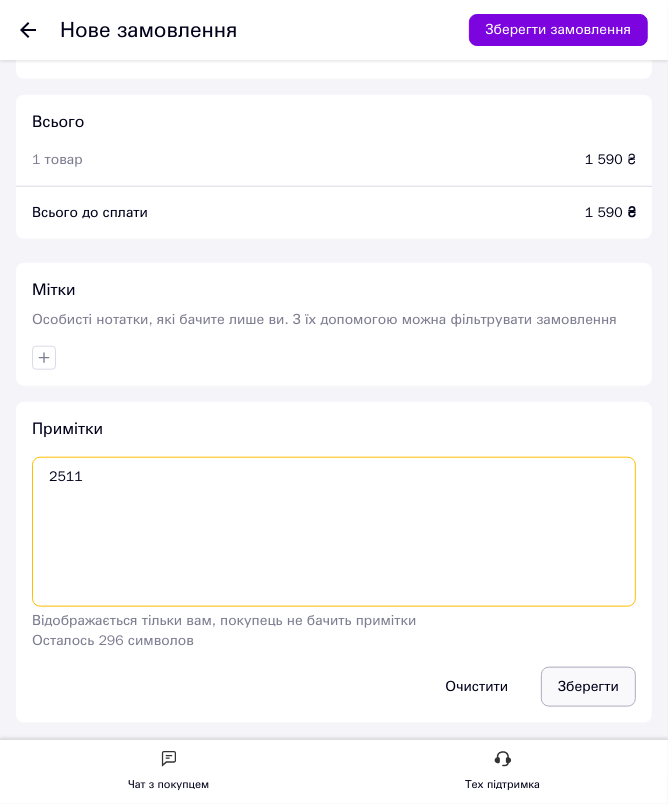 type on "2511" 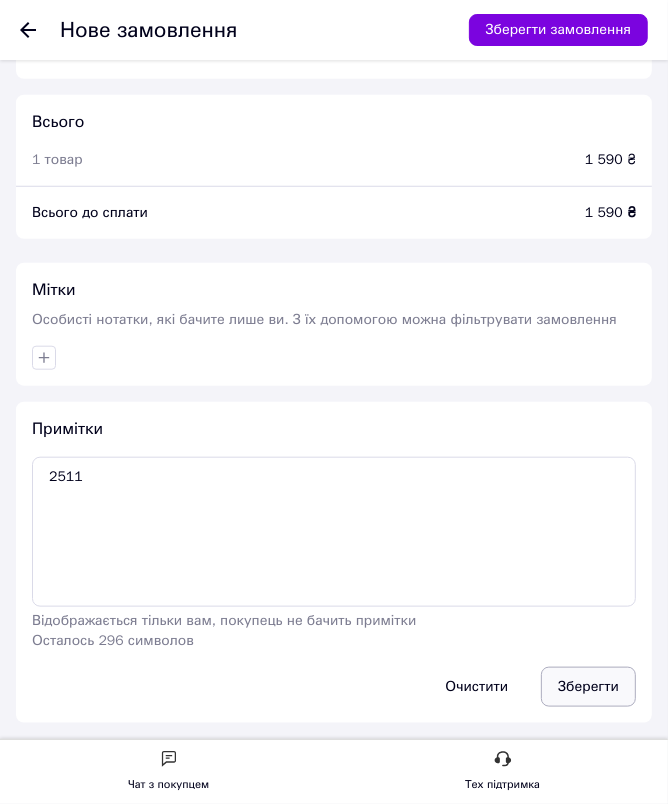 click on "Зберегти" at bounding box center (588, 687) 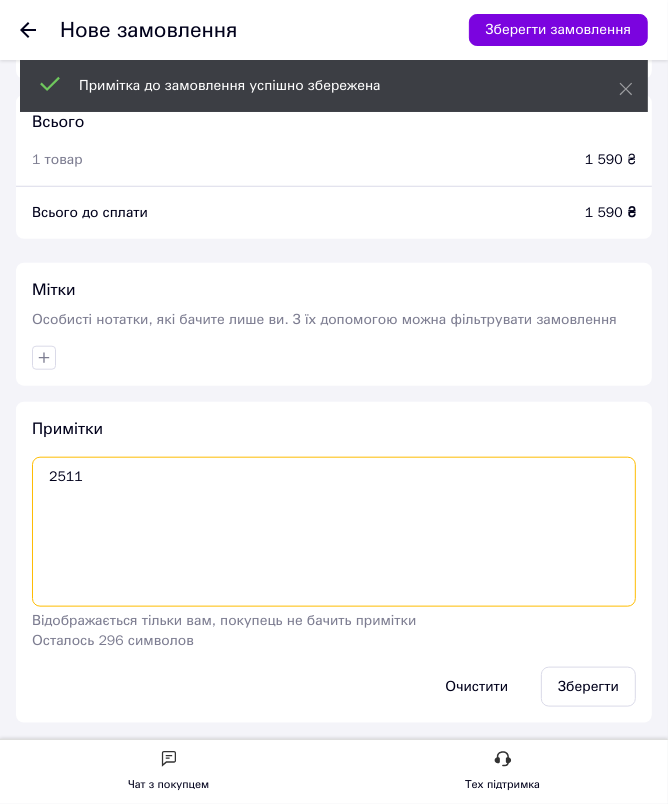 click on "2511" at bounding box center [334, 532] 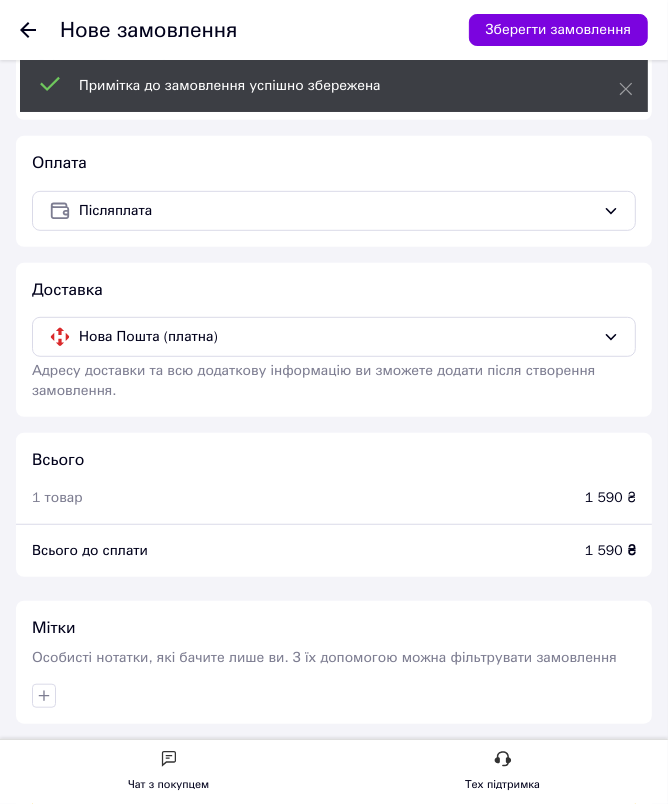 scroll, scrollTop: 384, scrollLeft: 0, axis: vertical 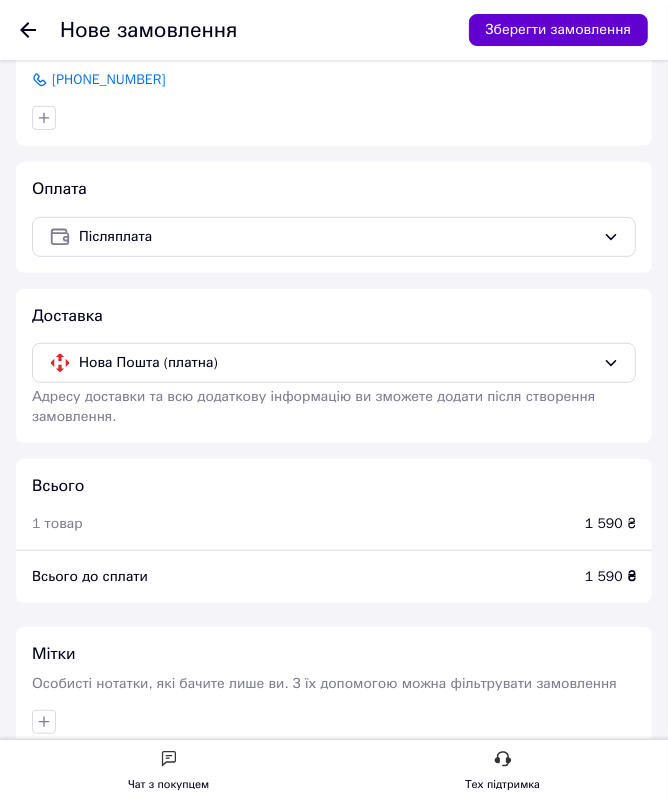 click on "Зберегти замовлення" at bounding box center [558, 30] 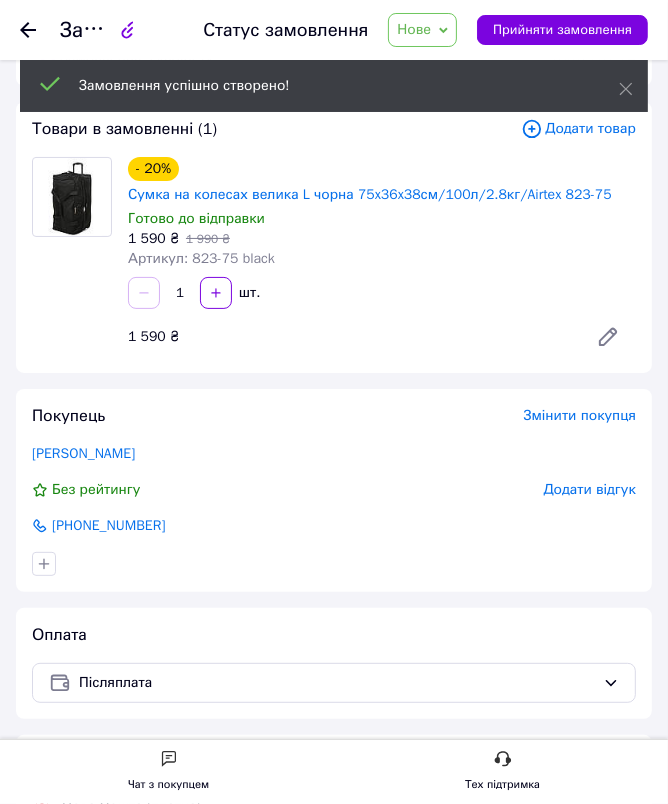 scroll, scrollTop: 363, scrollLeft: 0, axis: vertical 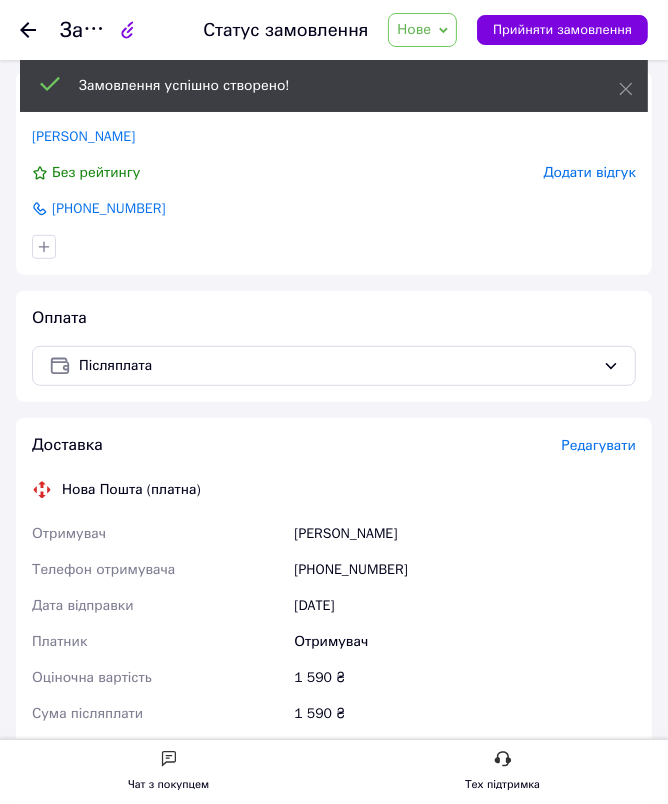click on "Редагувати" at bounding box center (599, 445) 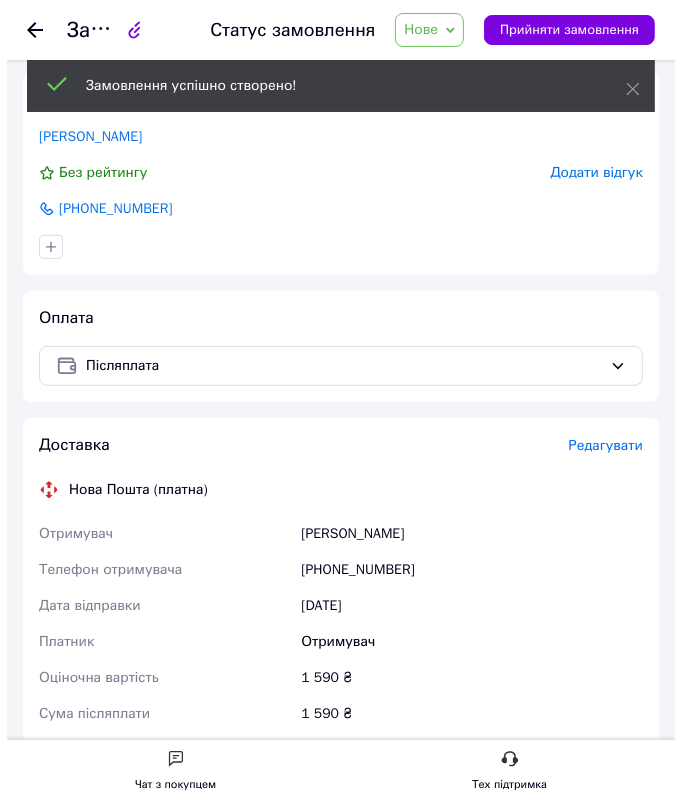 scroll, scrollTop: 0, scrollLeft: 0, axis: both 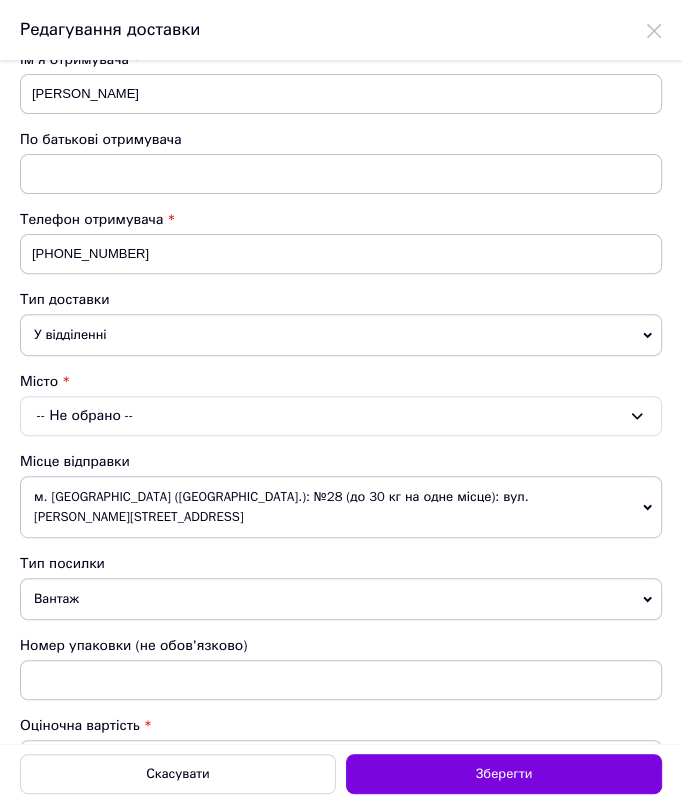 click on "-- Не обрано --" at bounding box center (341, 416) 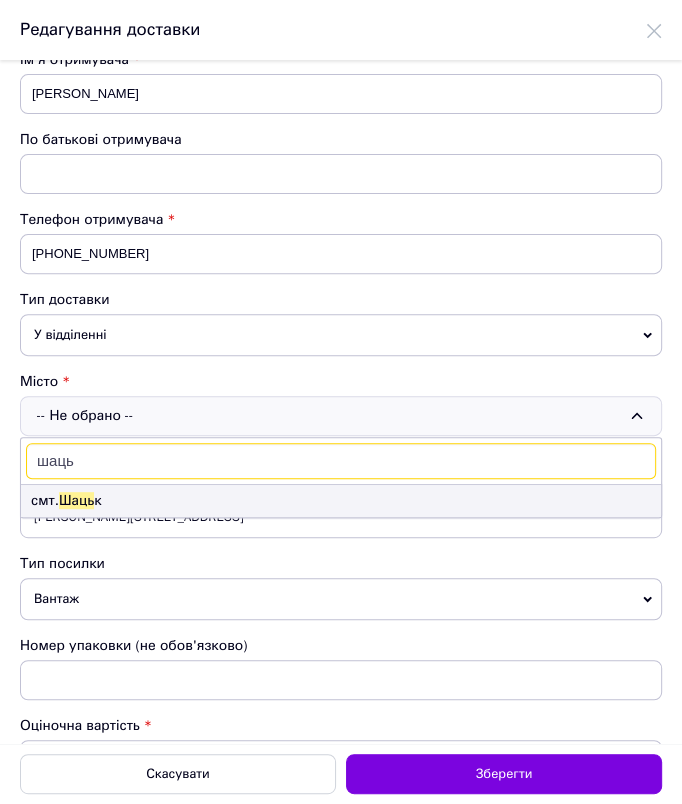 type on "шаць" 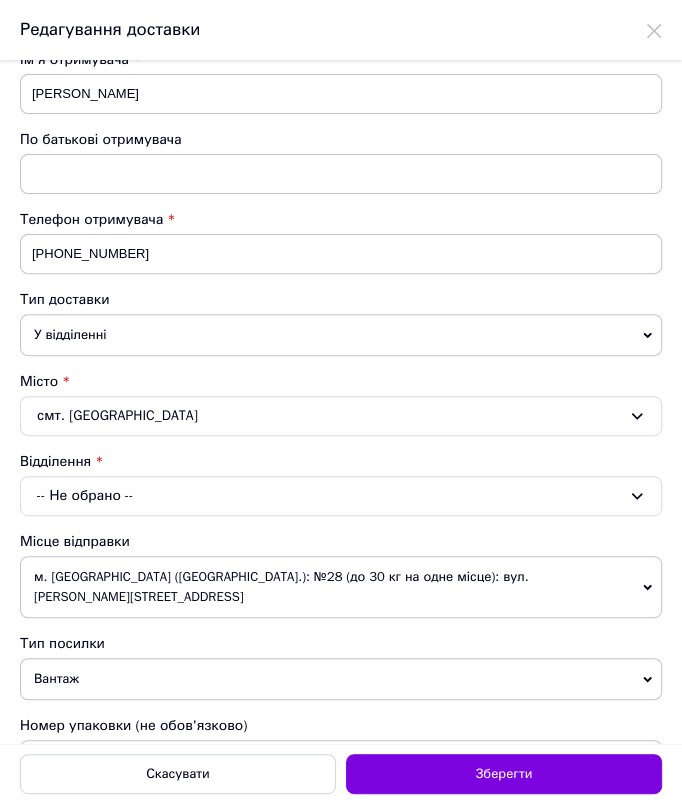 click on "-- Не обрано --" at bounding box center (341, 496) 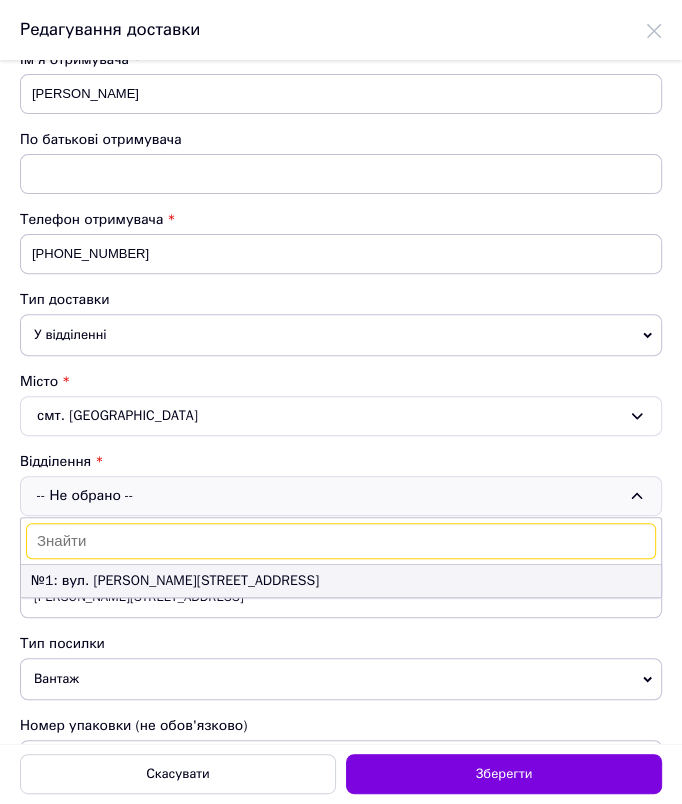 click on "№1: вул. Степана Бандери, 29" at bounding box center [341, 581] 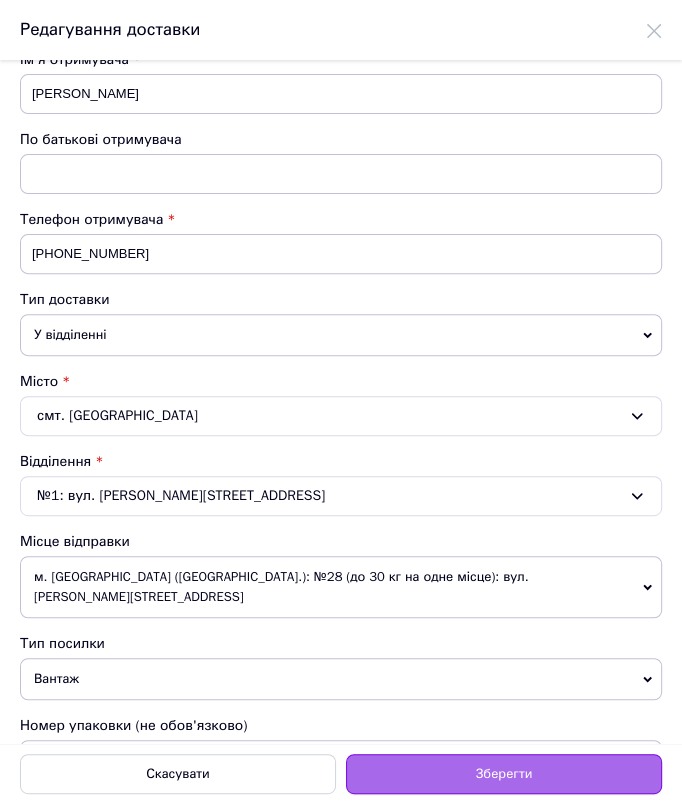 click on "Зберегти" at bounding box center (504, 774) 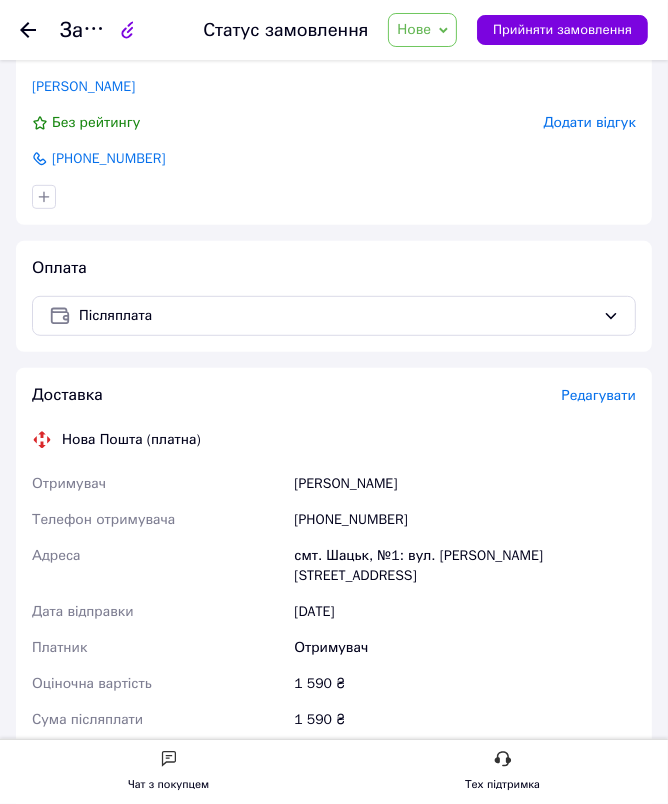 scroll, scrollTop: 636, scrollLeft: 0, axis: vertical 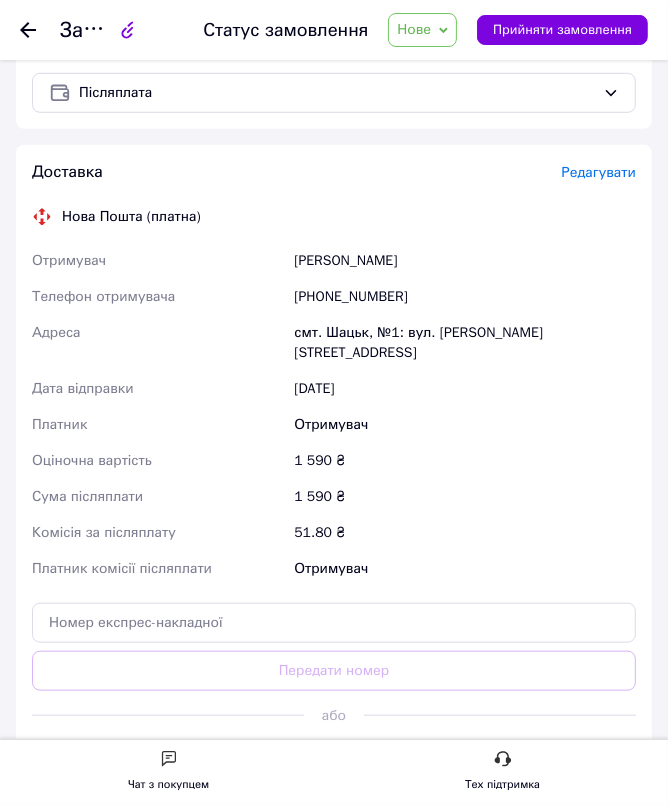 click on "Згенерувати ЕН" at bounding box center (334, 760) 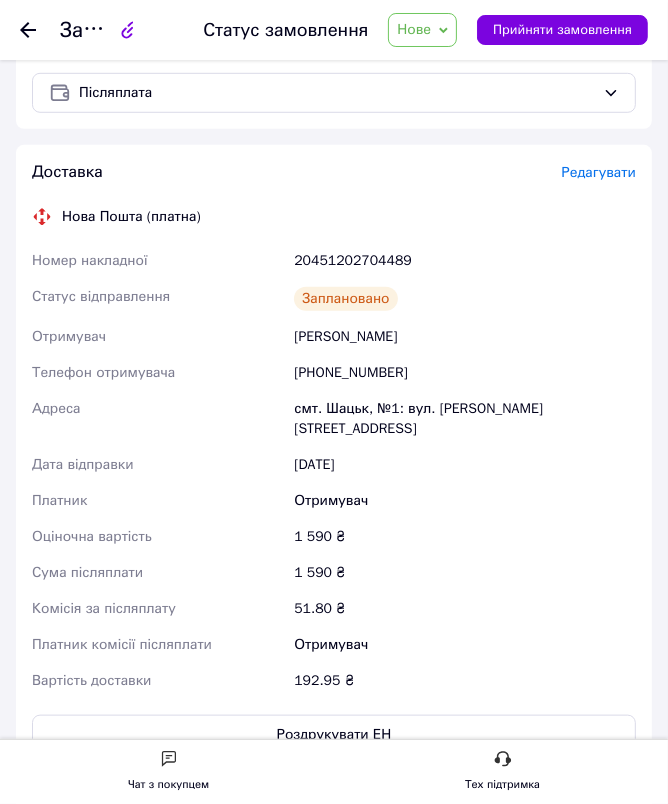 click on "Доставка Редагувати Нова Пошта (платна) Номер накладної 20451202704489 Статус відправлення Заплановано Отримувач Курзяба Оксана Телефон отримувача +380682446037 Адреса смт. Шацьк, №1: вул. Степана Бандери, 29 Дата відправки 10.07.2025 Платник Отримувач Оціночна вартість 1 590 ₴ Сума післяплати 1 590 ₴ Комісія за післяплату 51.80 ₴ Платник комісії післяплати Отримувач Вартість доставки 192.95 ₴ Роздрукувати ЕН" at bounding box center (334, 458) 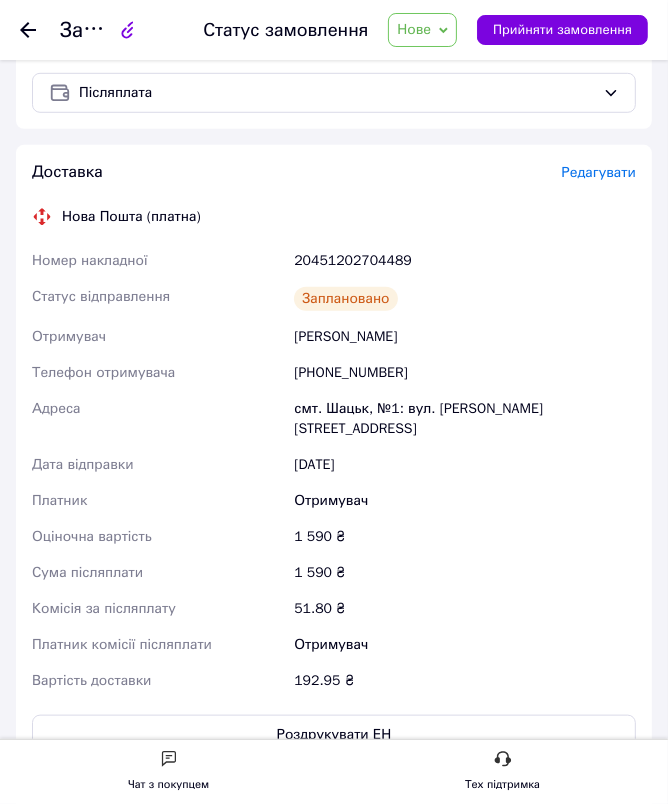 click 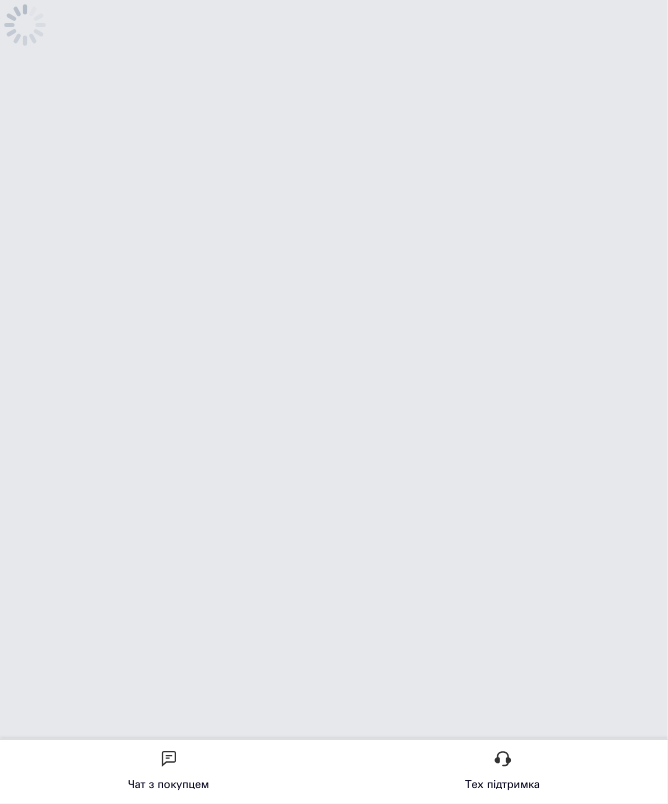 scroll, scrollTop: 0, scrollLeft: 0, axis: both 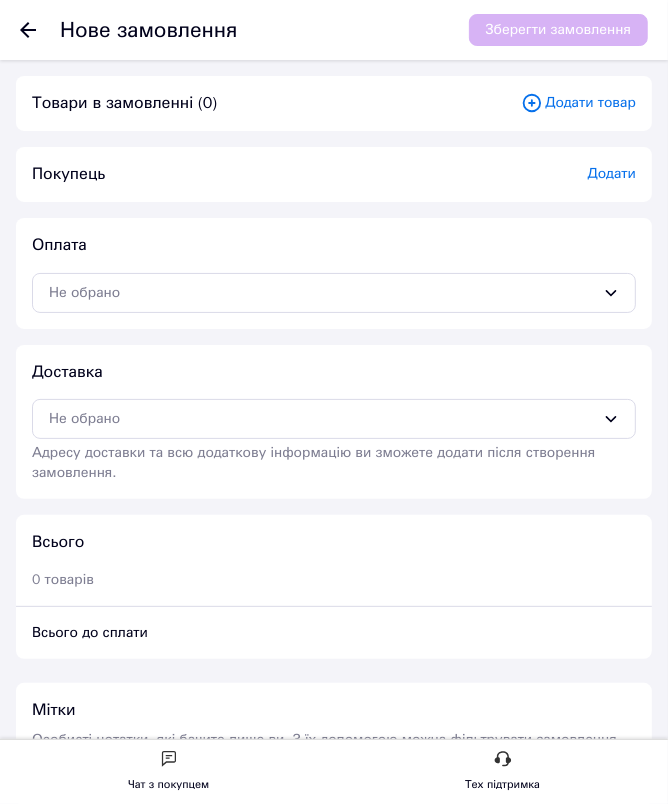 click on "Додати товар" at bounding box center (578, 103) 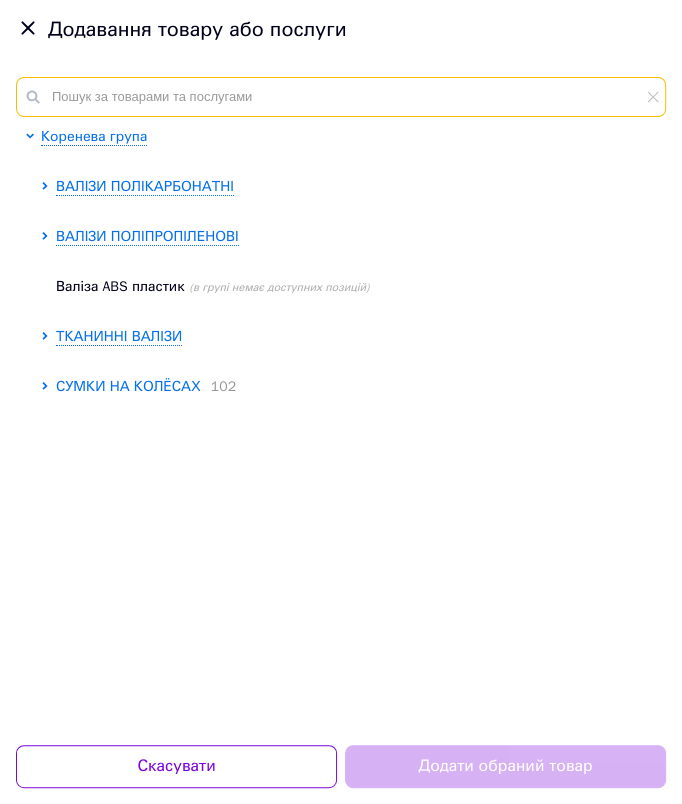 click at bounding box center (341, 97) 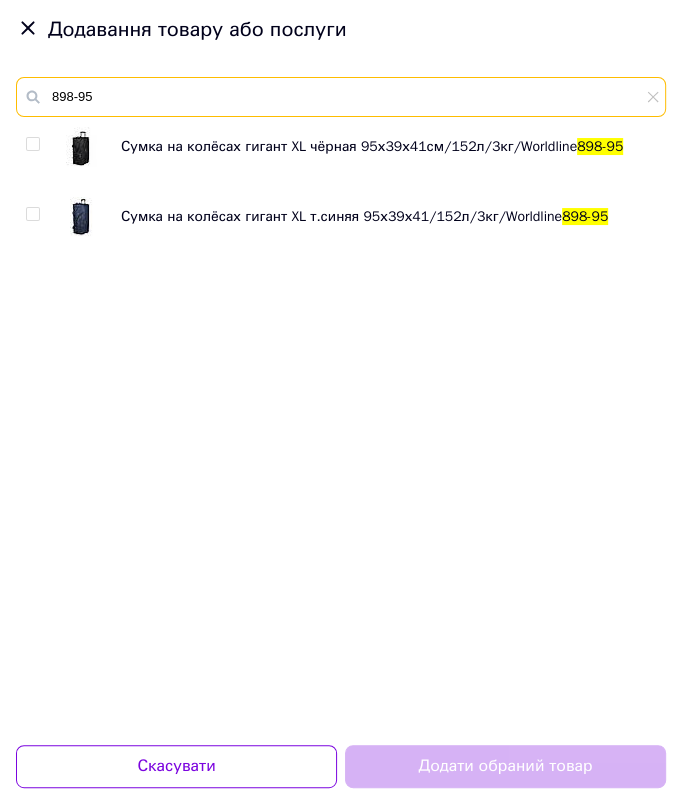 type on "898-95" 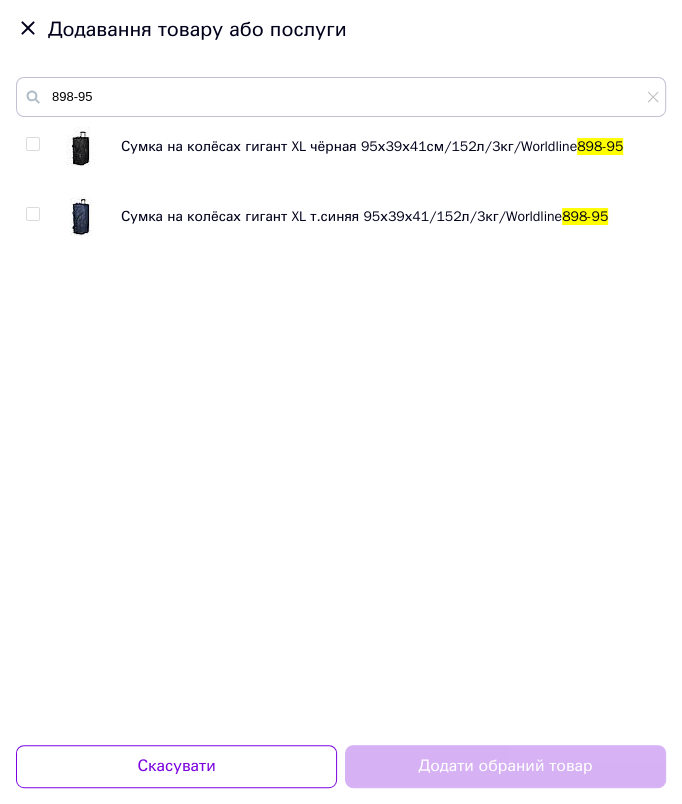 click at bounding box center [32, 144] 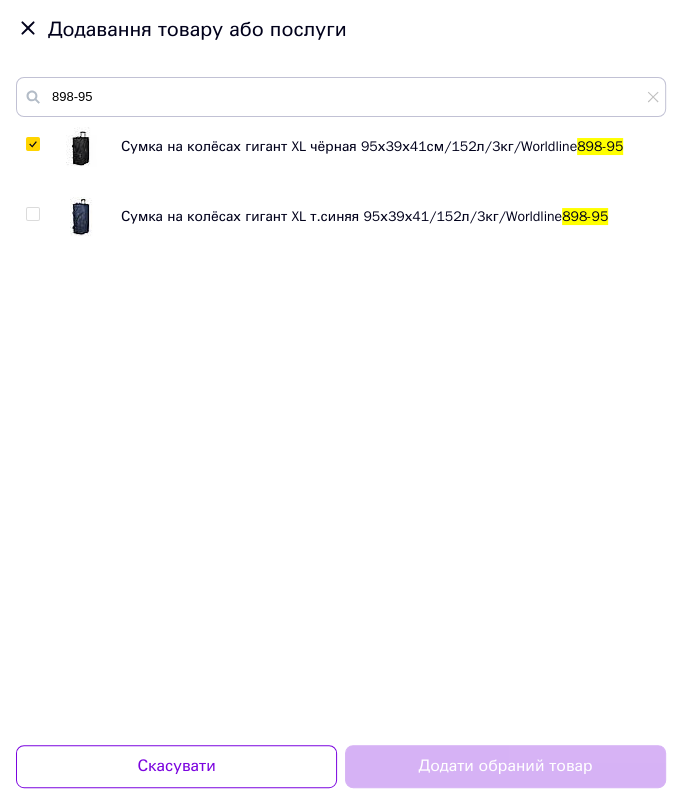 checkbox on "true" 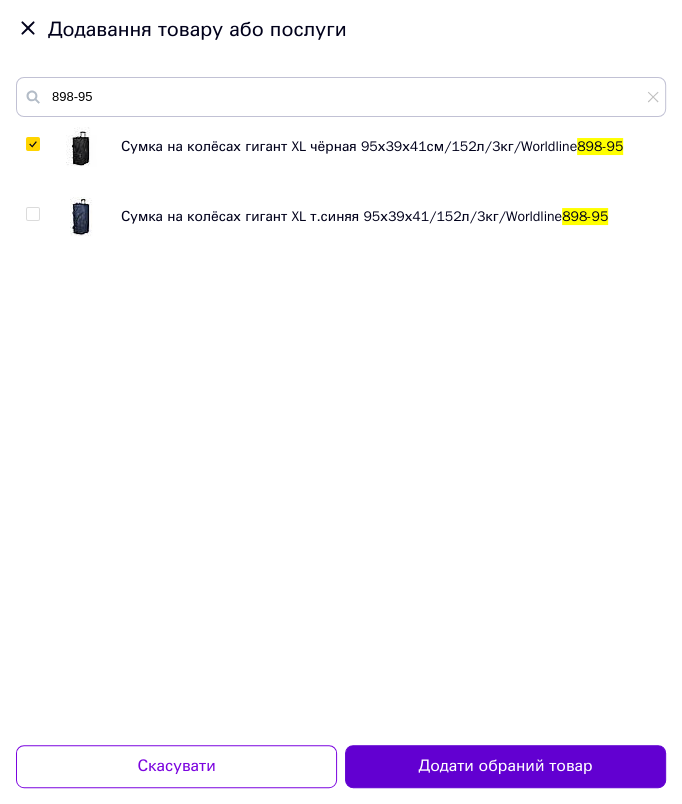 click on "Додати обраний товар" at bounding box center [505, 766] 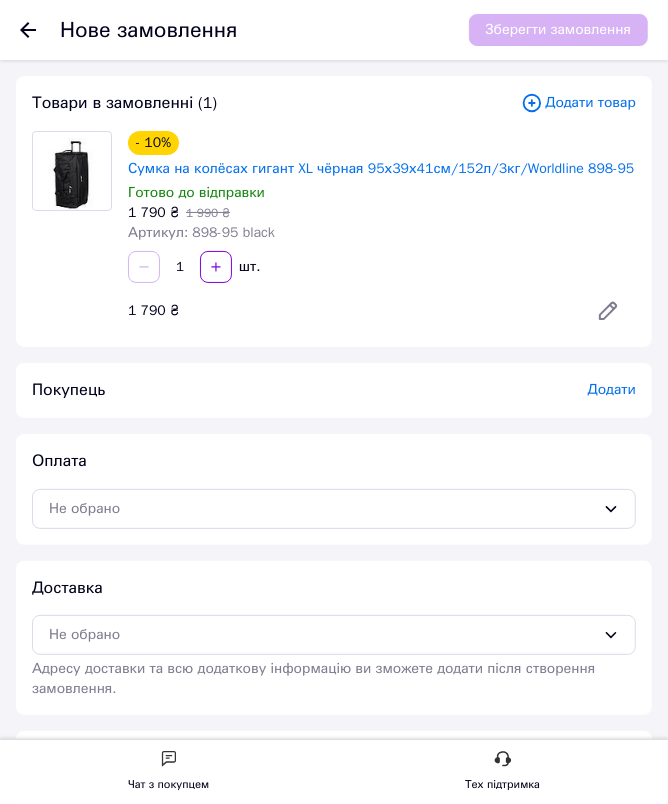 click on "Покупець Додати" at bounding box center (334, 390) 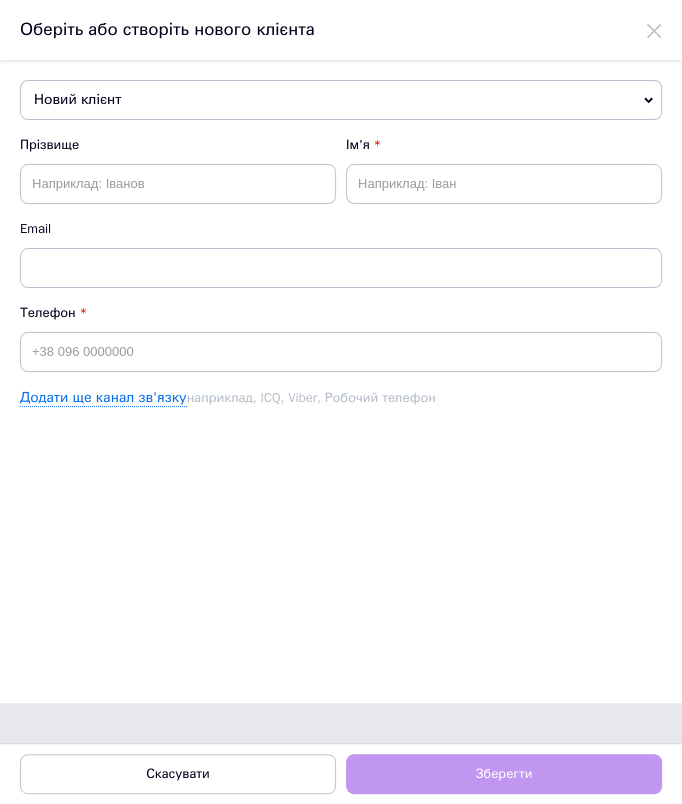 click on "Прізвище Ім'я Email" at bounding box center (341, 212) 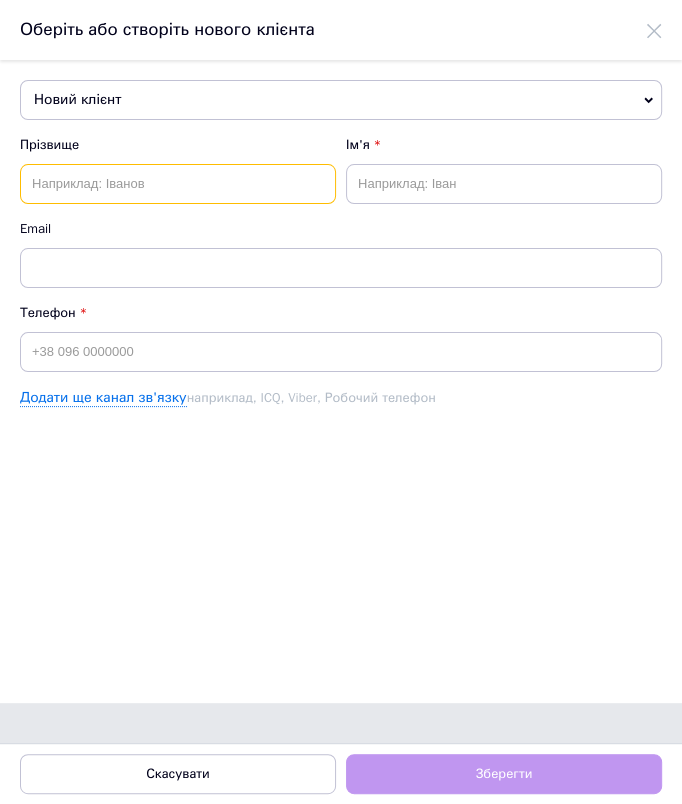 click at bounding box center (178, 184) 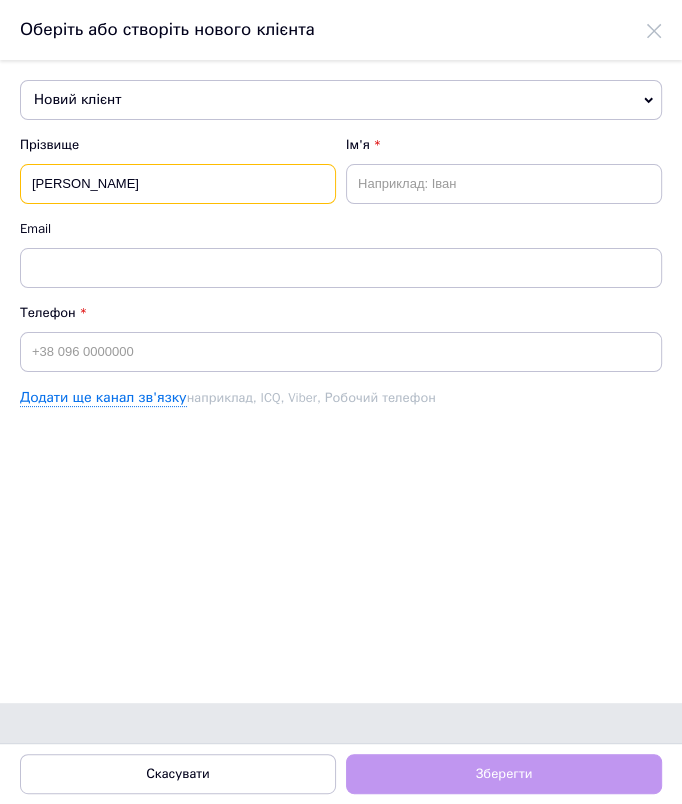 type on "[PERSON_NAME]" 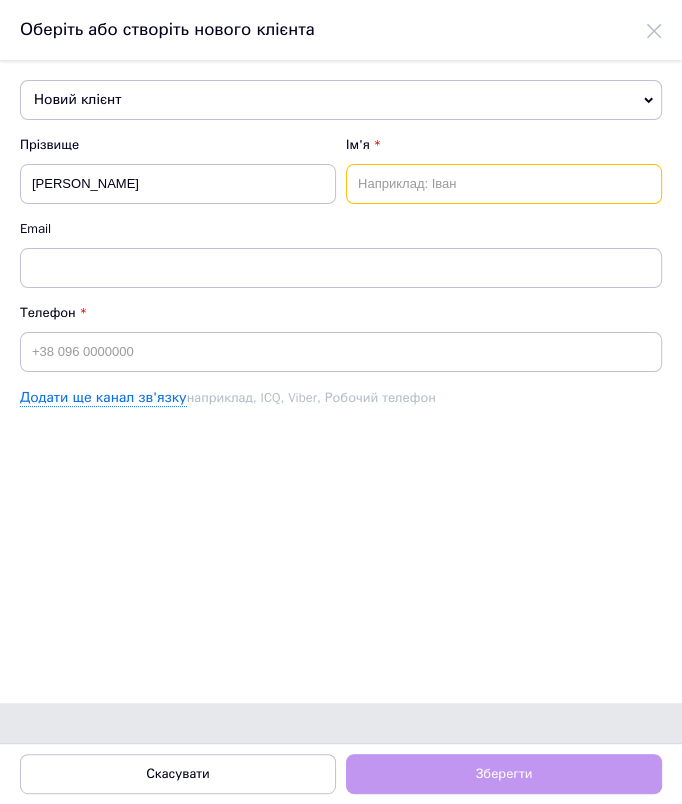 click at bounding box center (504, 184) 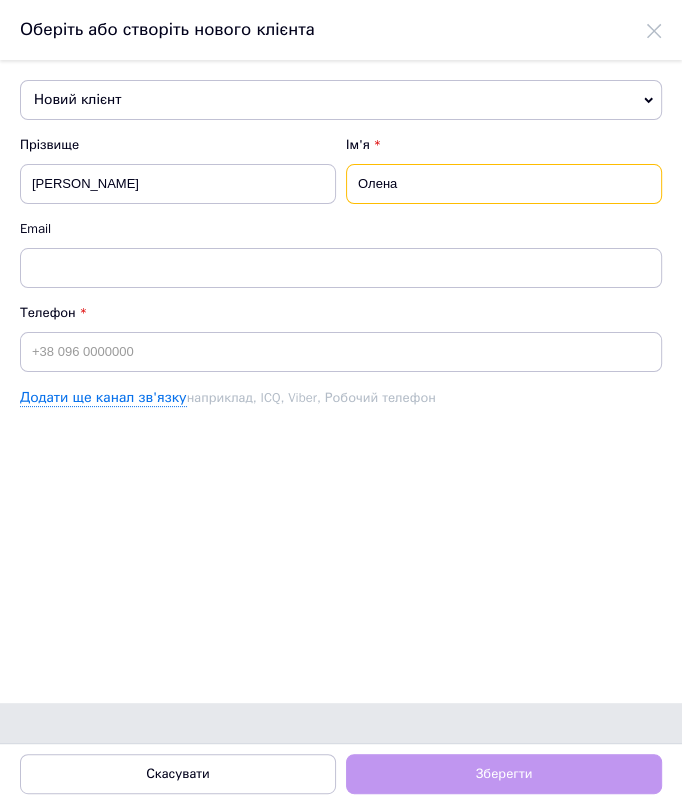 type on "Олена" 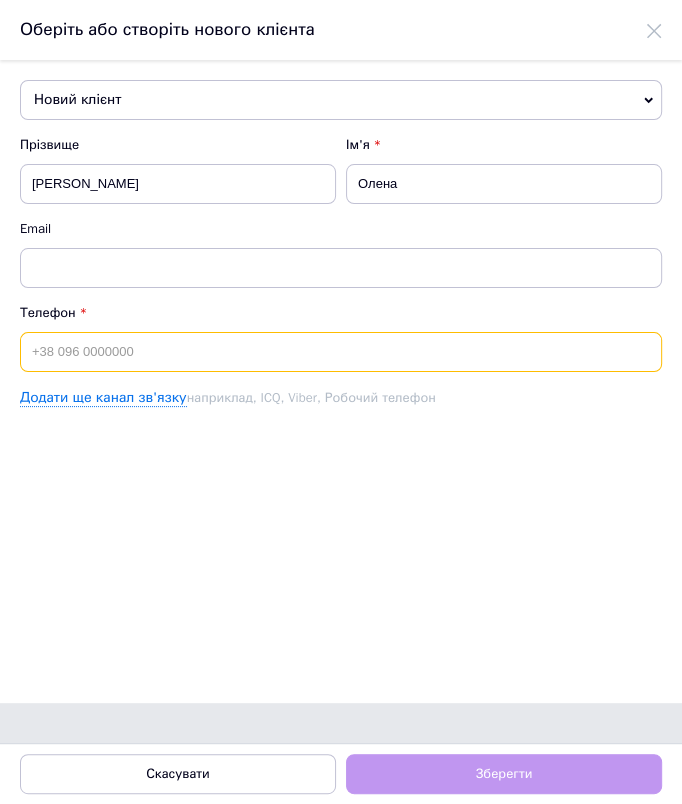 click at bounding box center [341, 352] 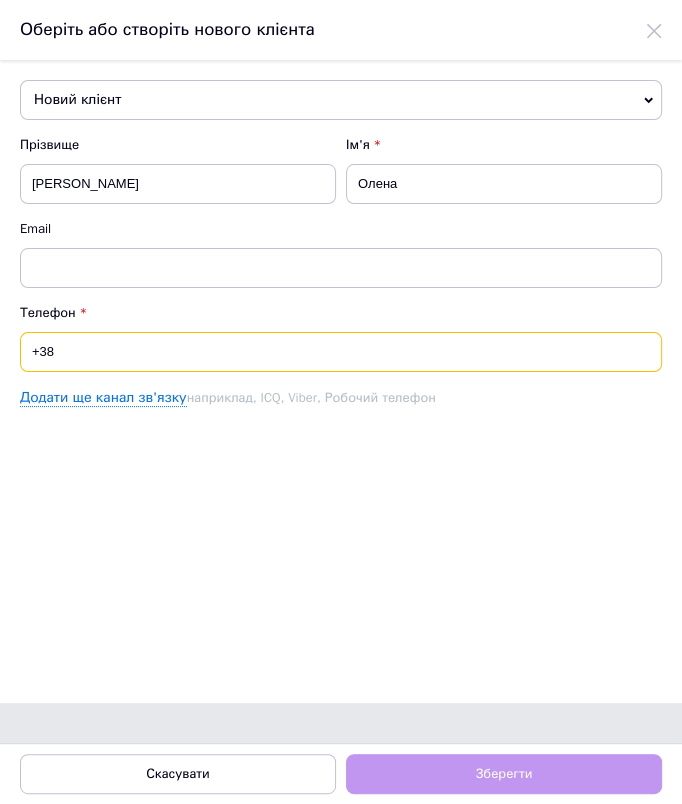 paste on "0672424249" 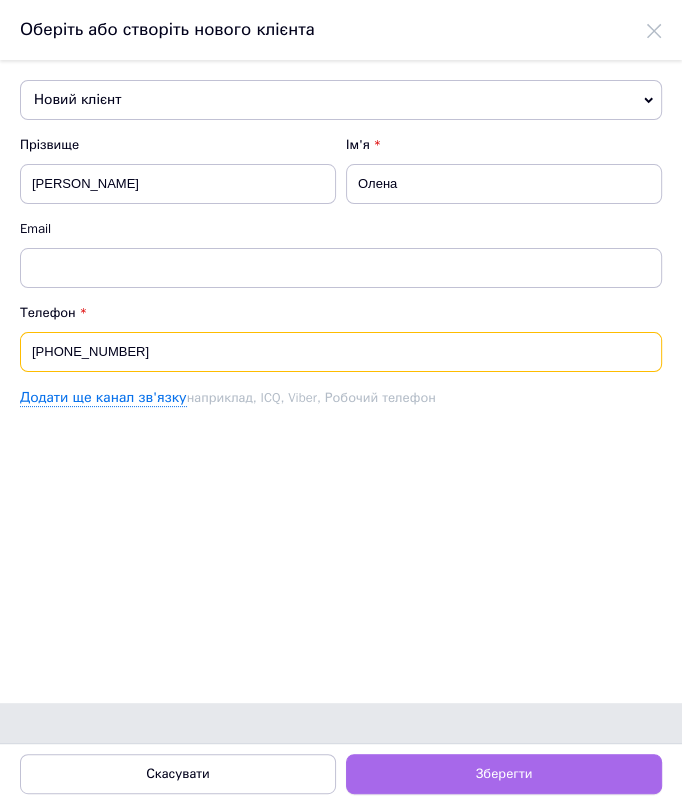 type on "[PHONE_NUMBER]" 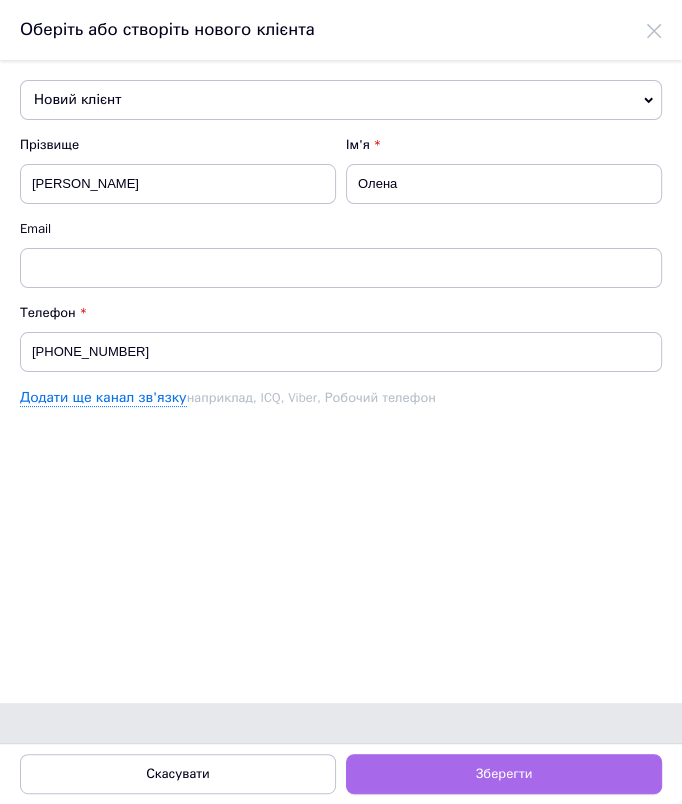 click on "Зберегти" at bounding box center [504, 774] 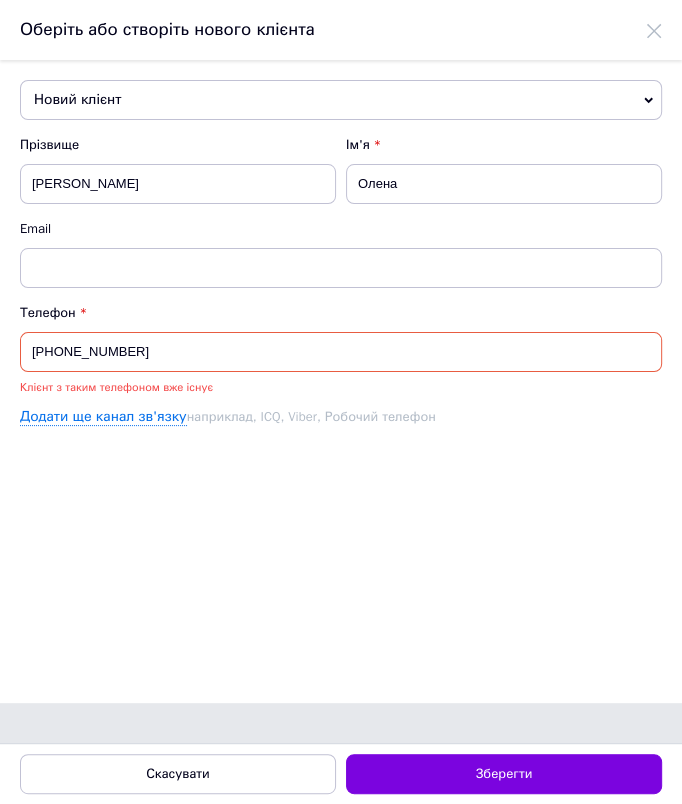 click on "Новий клієнт" at bounding box center (341, 100) 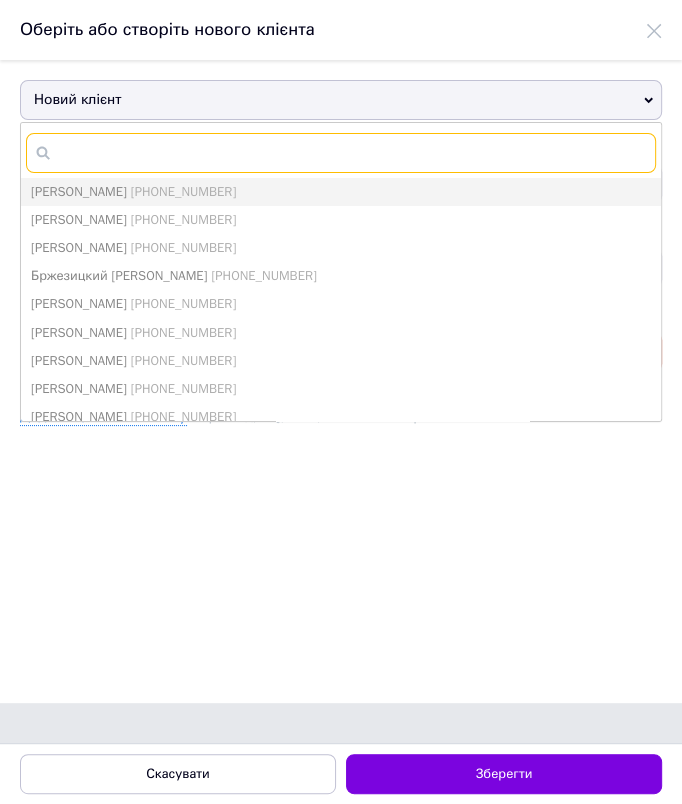 paste on "0672424249" 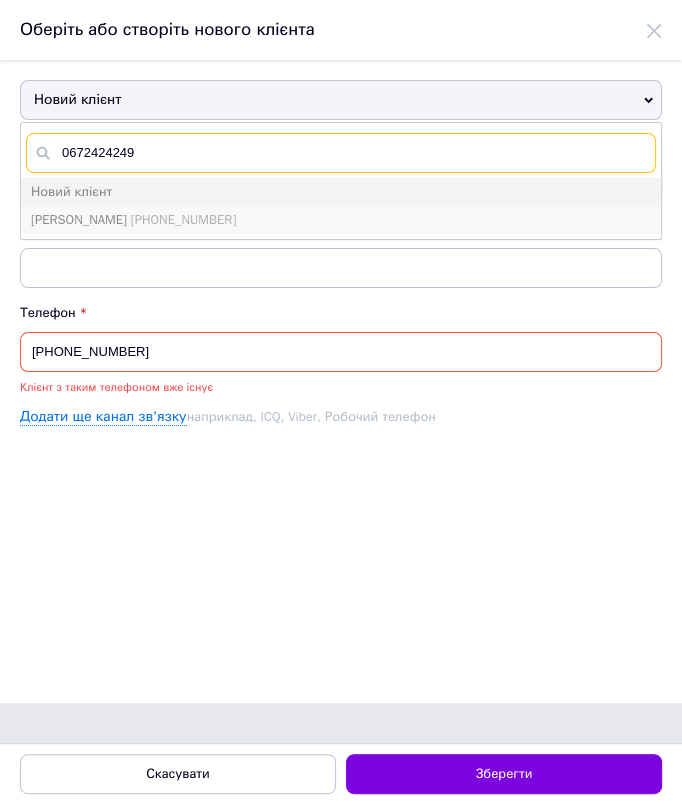 type on "0672424249" 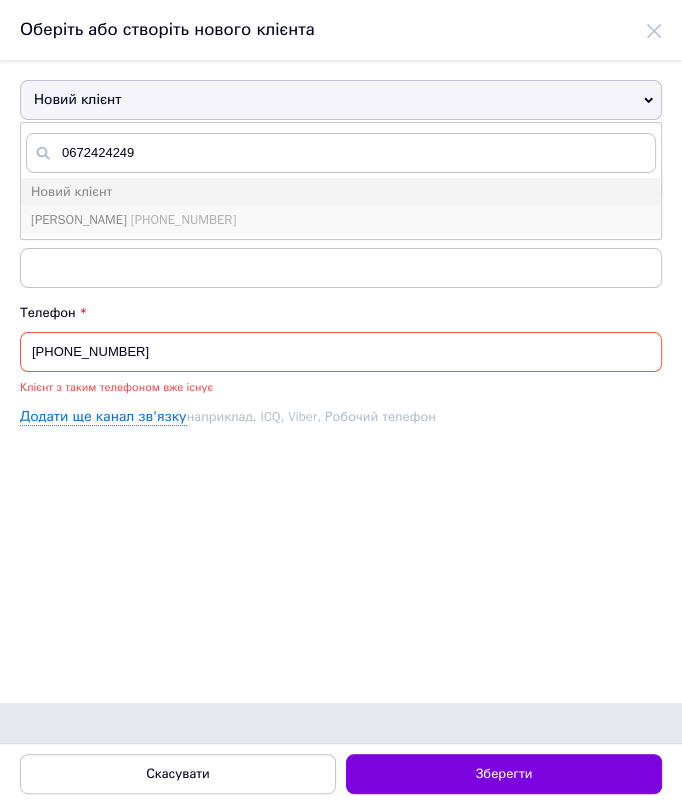 click on "Шапаренко Алена   +380672424249" at bounding box center [341, 220] 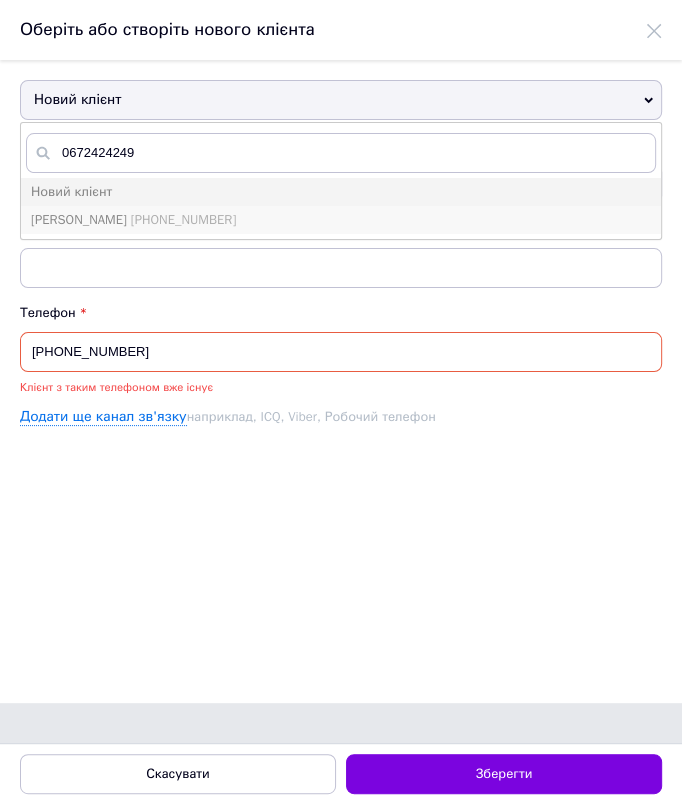 type on "[PERSON_NAME]" 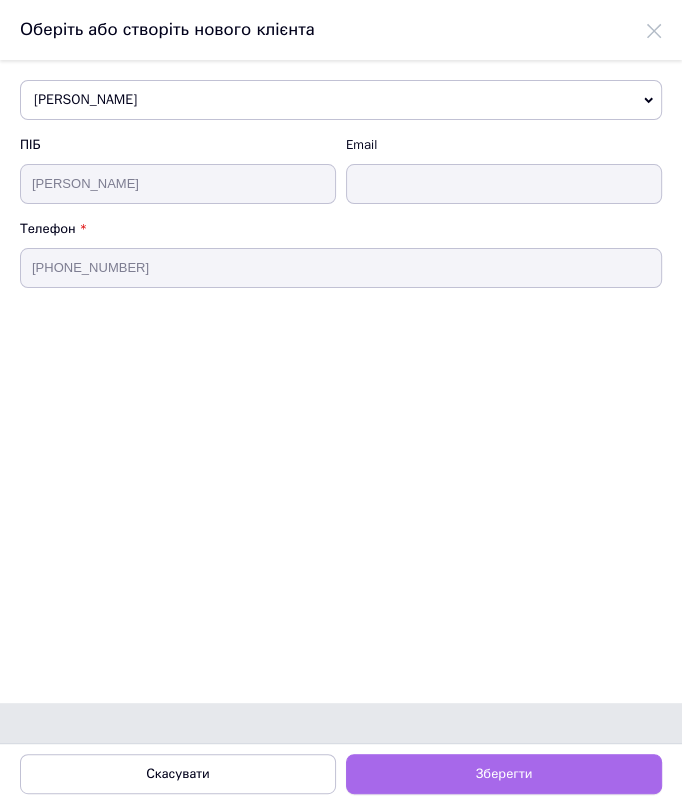 click on "Зберегти" at bounding box center [504, 774] 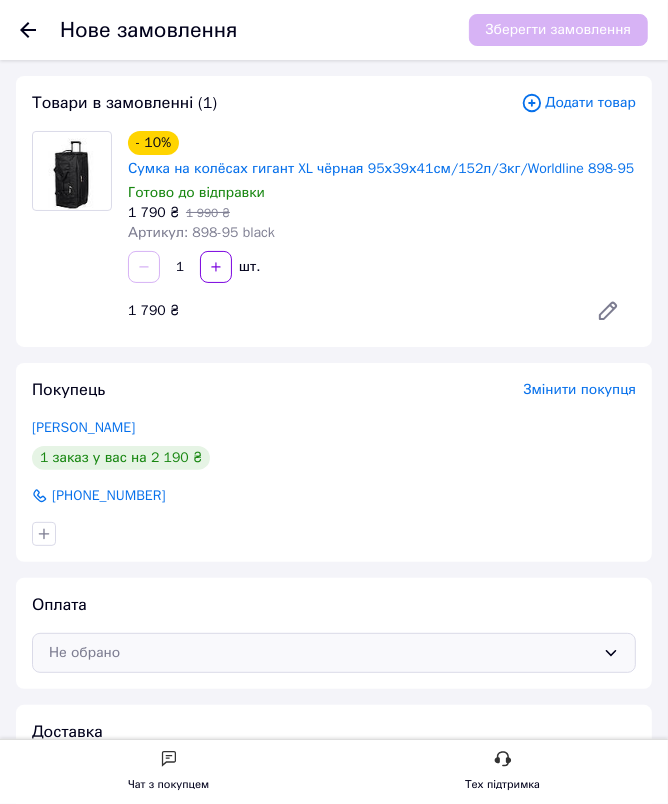 click on "Не обрано" at bounding box center (322, 653) 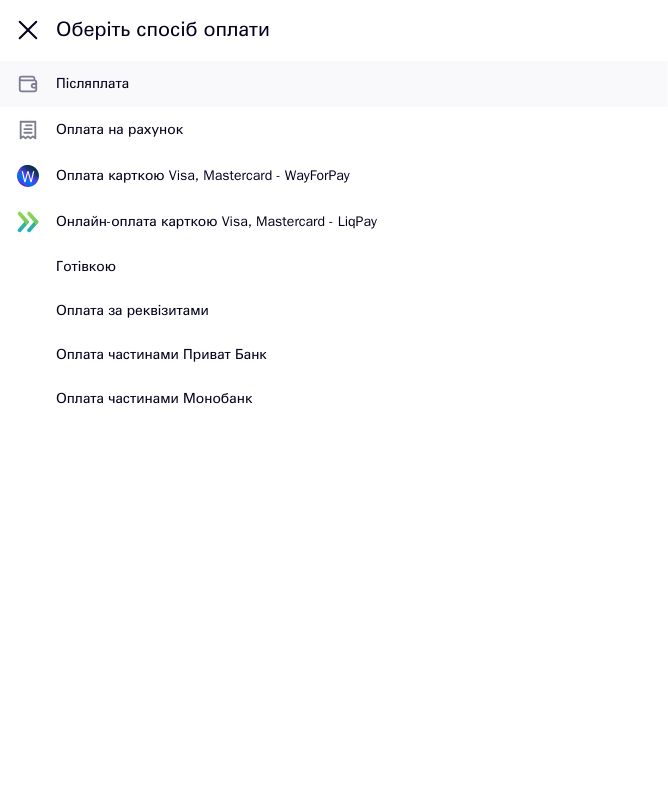 click on "Післяплата" at bounding box center (354, 84) 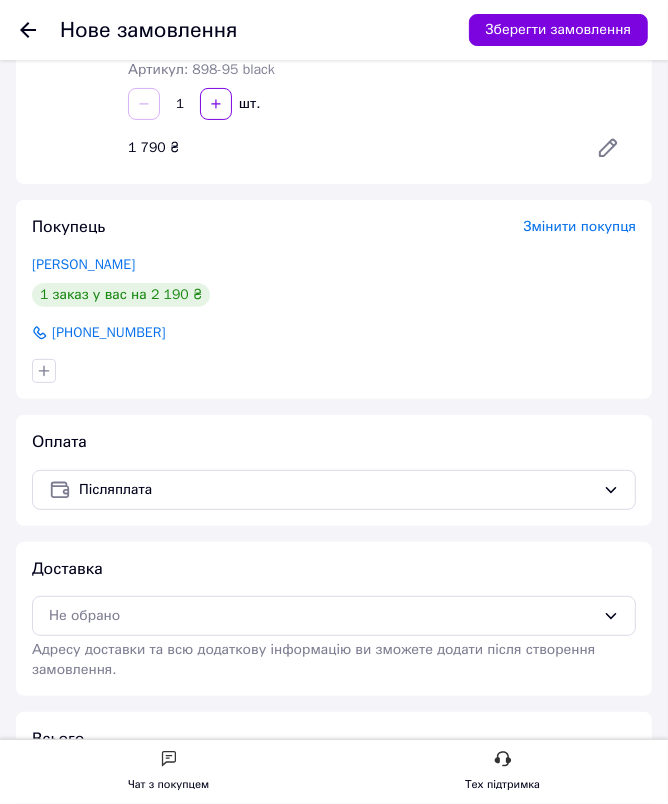 scroll, scrollTop: 272, scrollLeft: 0, axis: vertical 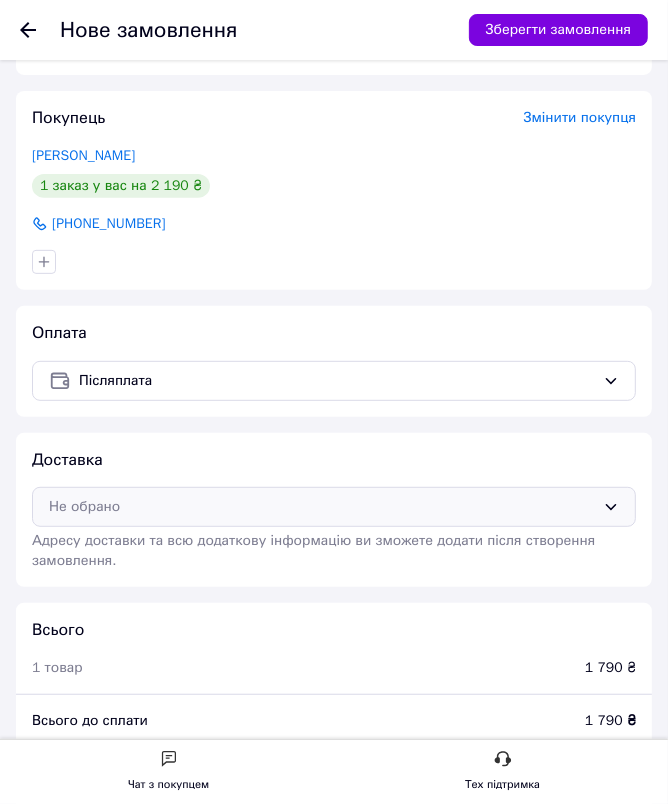 click on "Не обрано" at bounding box center [322, 507] 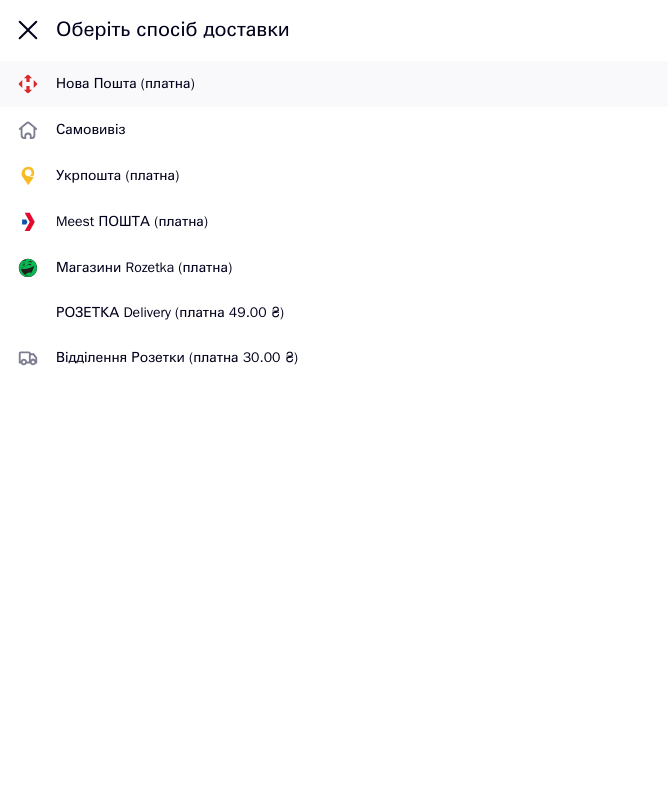 click on "Нова Пошта (платна)" at bounding box center [334, 84] 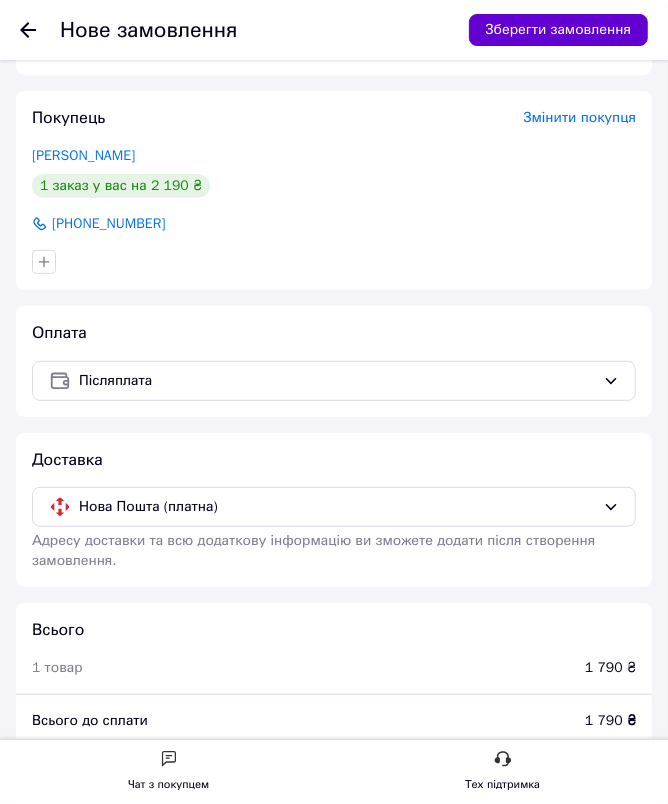 click on "Зберегти замовлення" at bounding box center (558, 30) 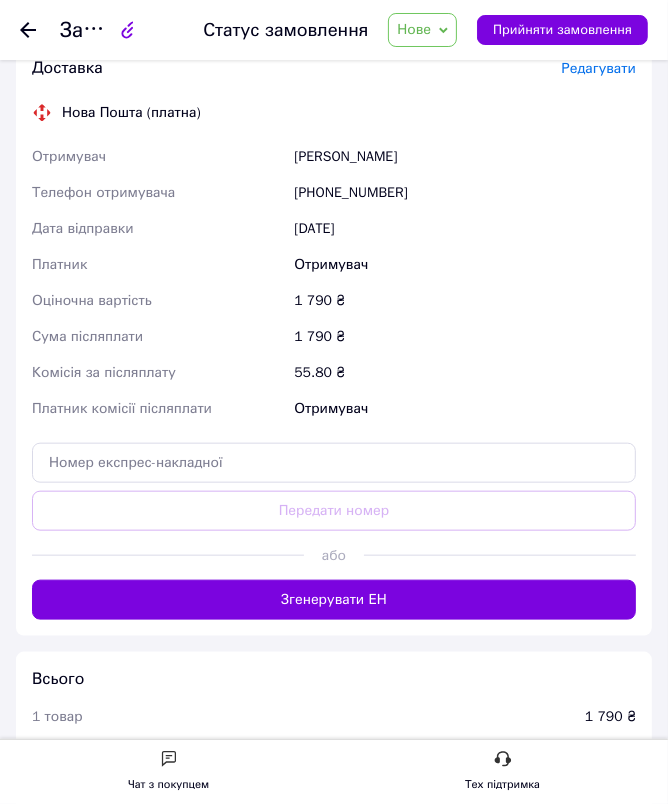 scroll, scrollTop: 636, scrollLeft: 0, axis: vertical 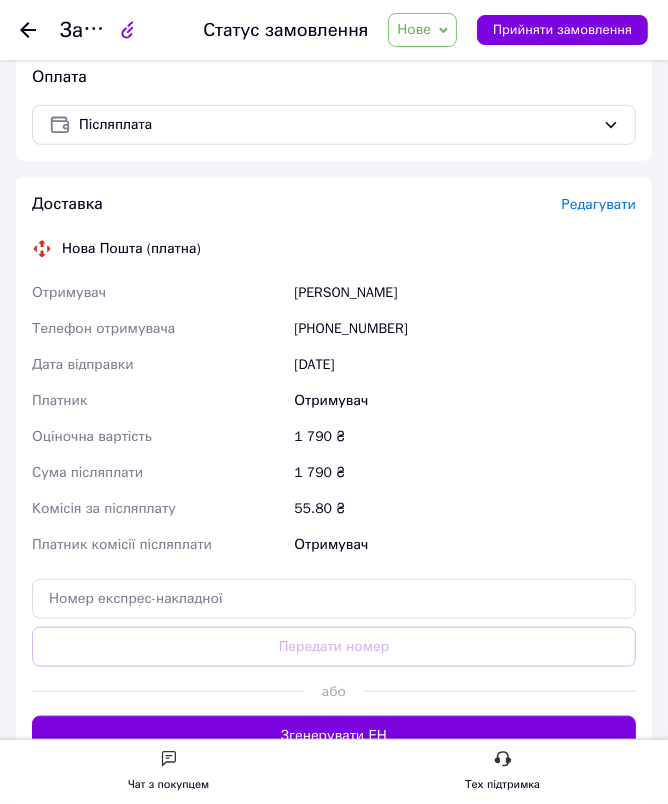 click on "Доставка Редагувати" at bounding box center (334, 204) 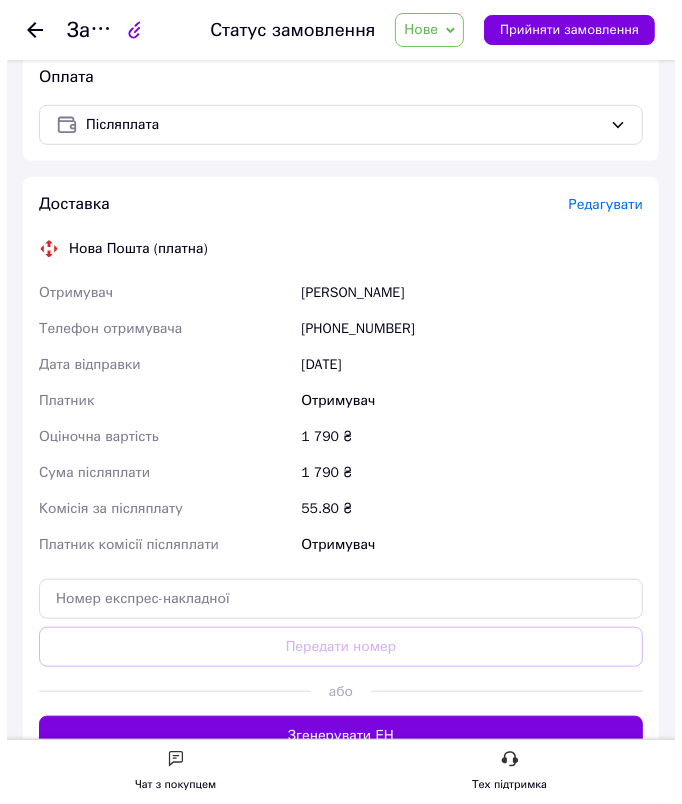 scroll, scrollTop: 0, scrollLeft: 0, axis: both 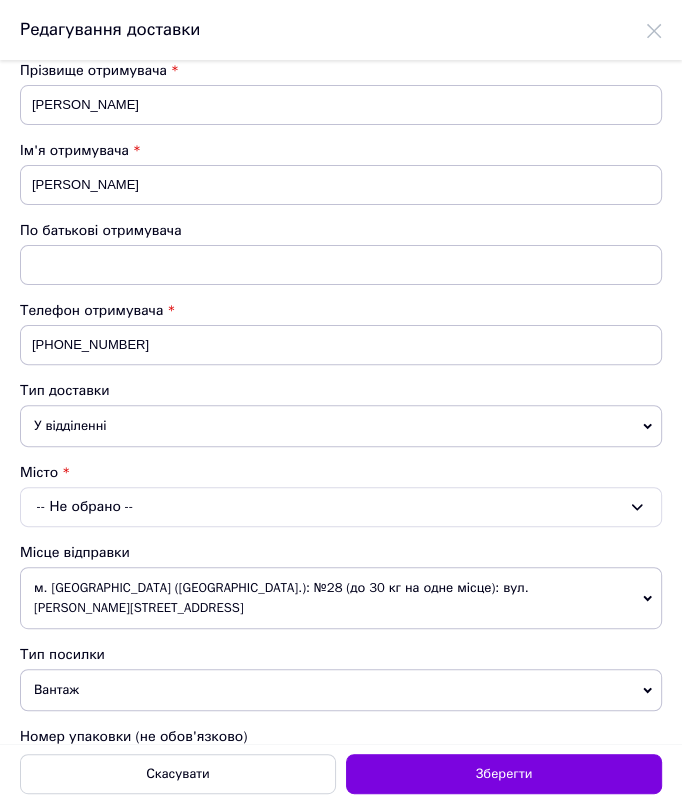 click on "-- Не обрано --" at bounding box center [341, 507] 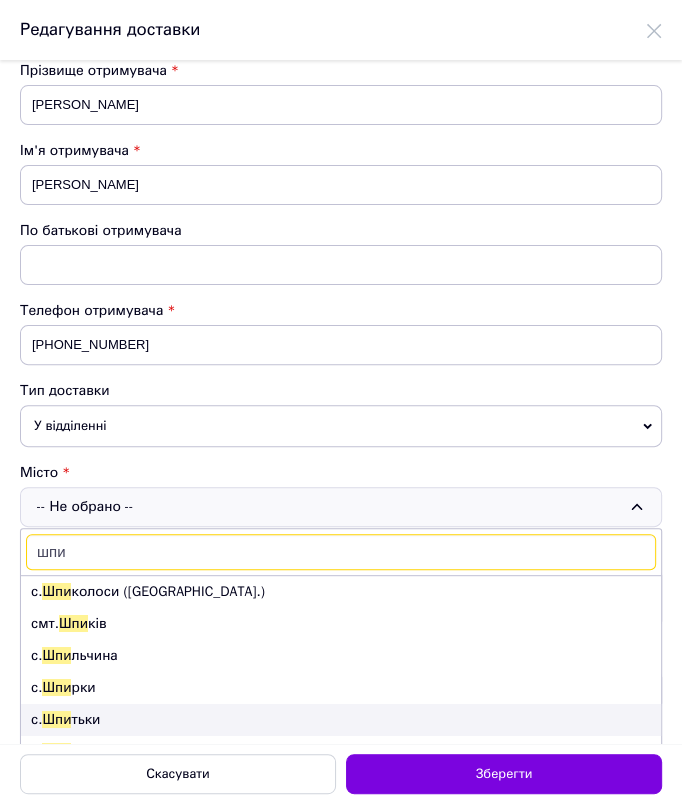 type on "шпи" 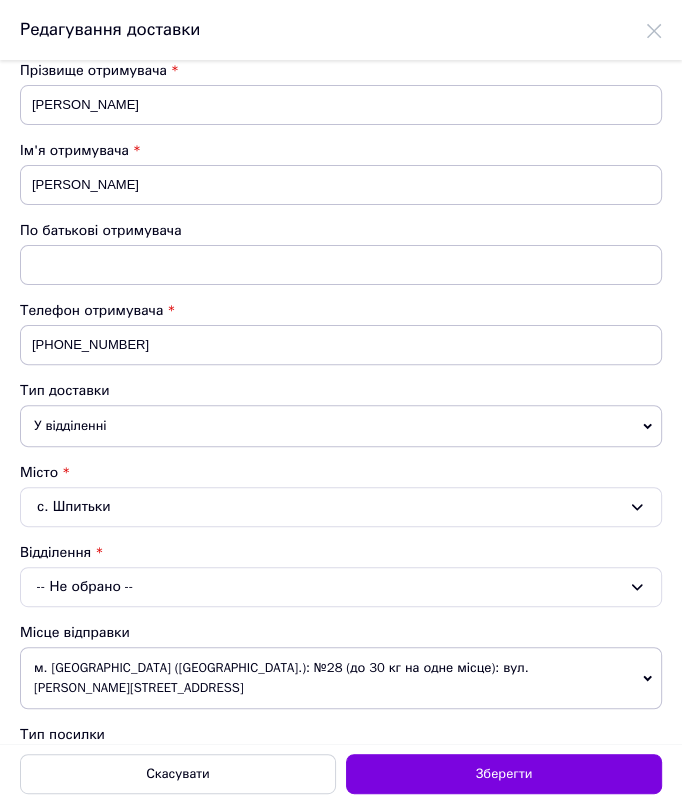 click on "-- Не обрано --" at bounding box center (341, 587) 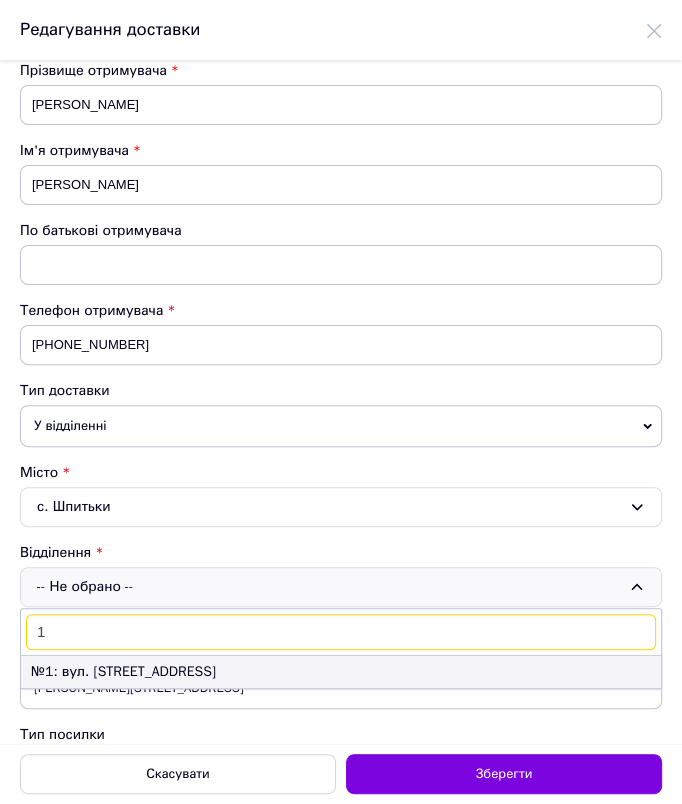 type on "1" 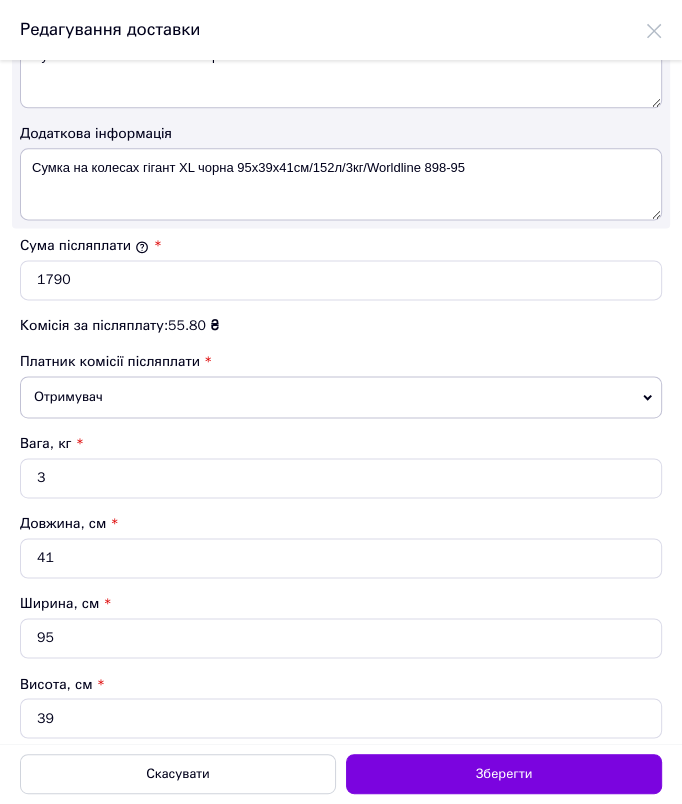 scroll, scrollTop: 1272, scrollLeft: 0, axis: vertical 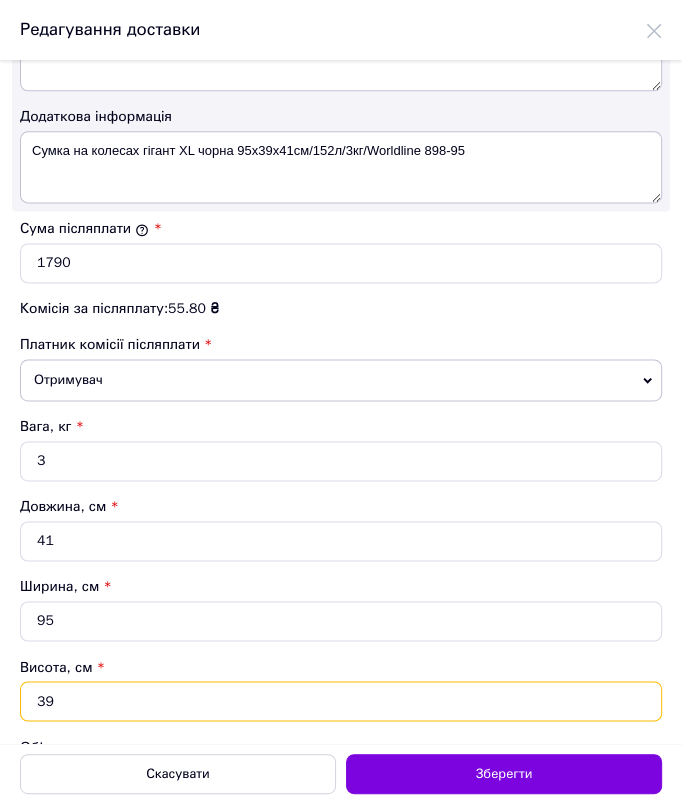 click on "39" at bounding box center [341, 701] 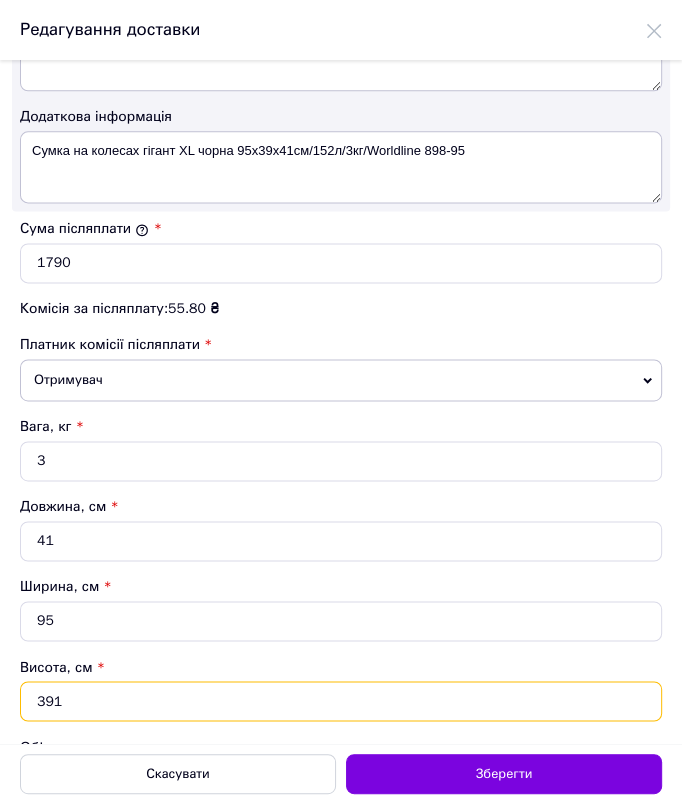 type on "3911" 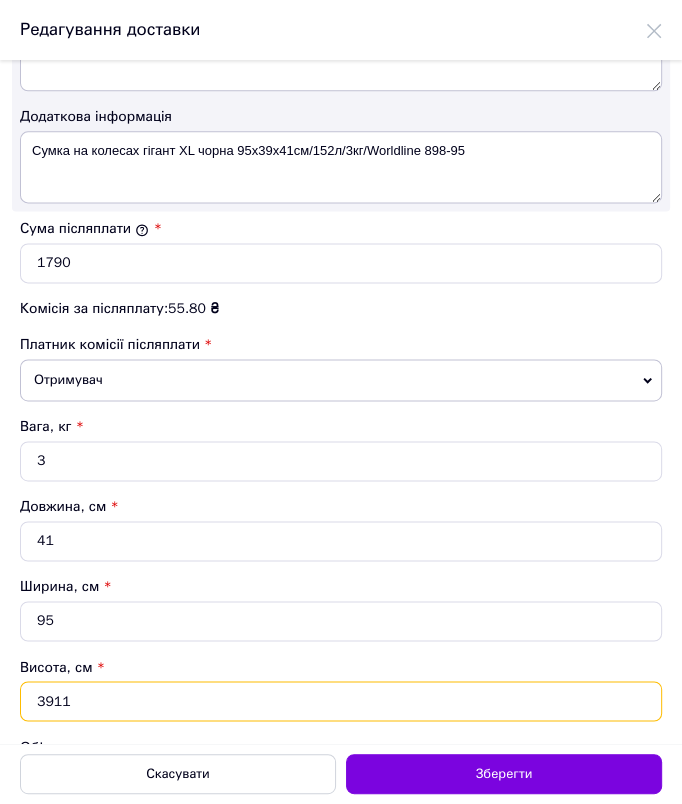 click on "3911" at bounding box center [341, 701] 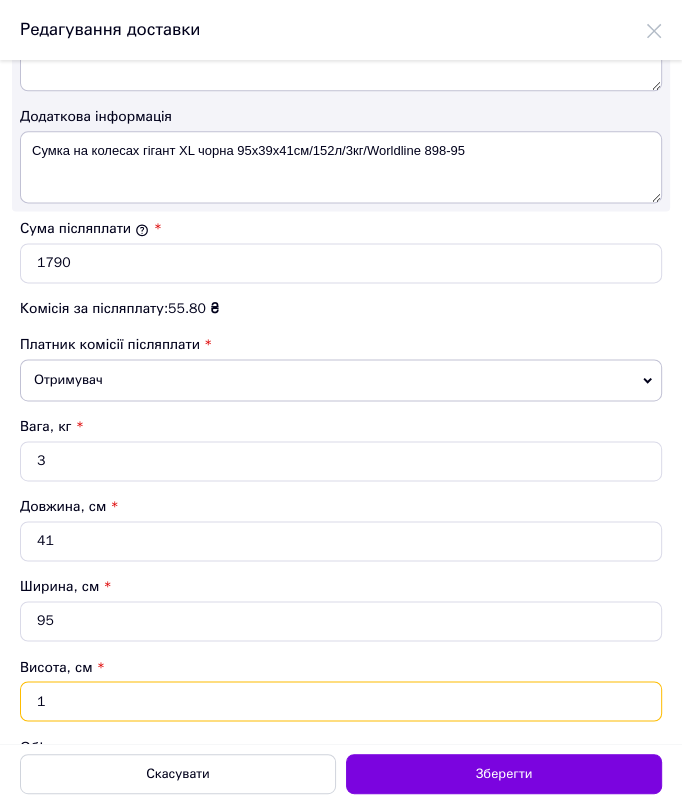 type on "14" 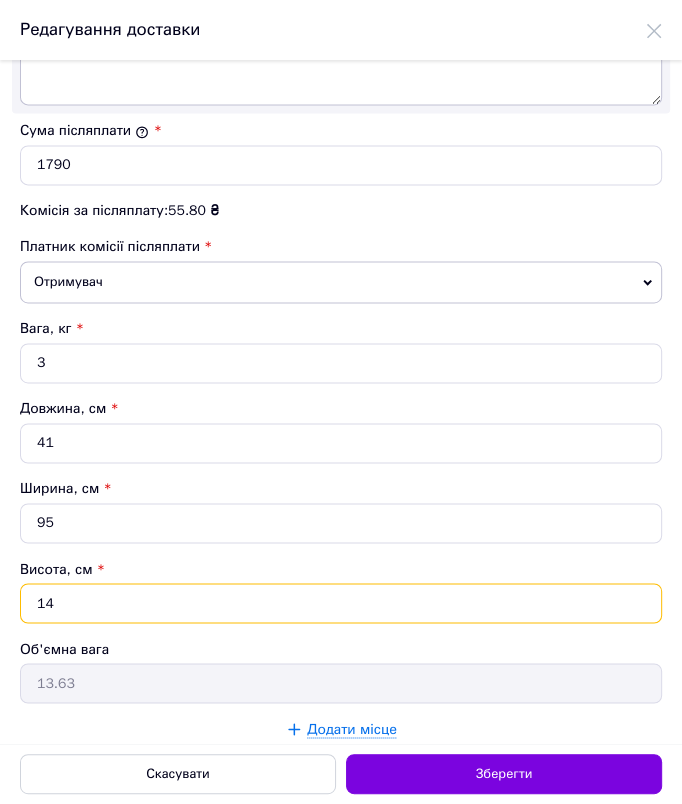 scroll, scrollTop: 1384, scrollLeft: 0, axis: vertical 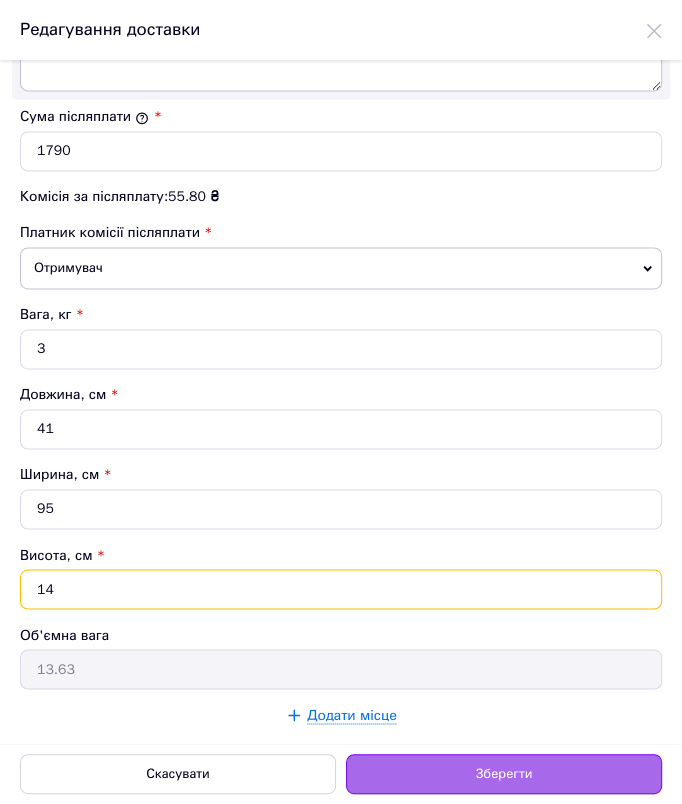 type on "14" 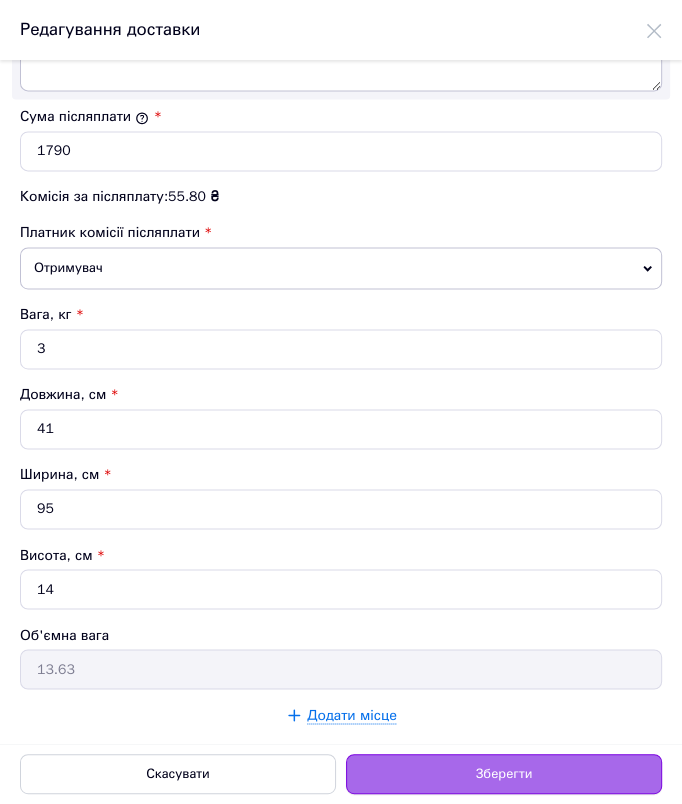 click on "Зберегти" at bounding box center [504, 774] 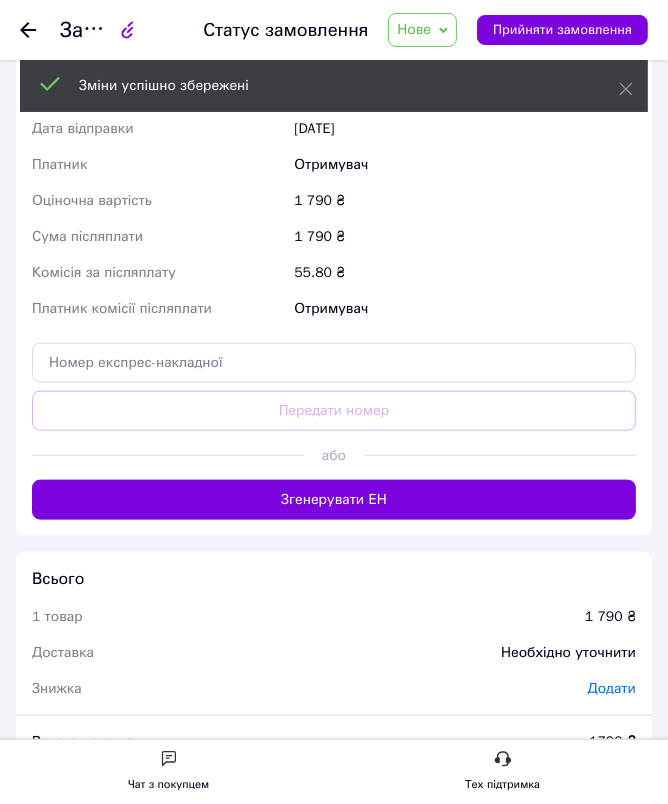 scroll, scrollTop: 909, scrollLeft: 0, axis: vertical 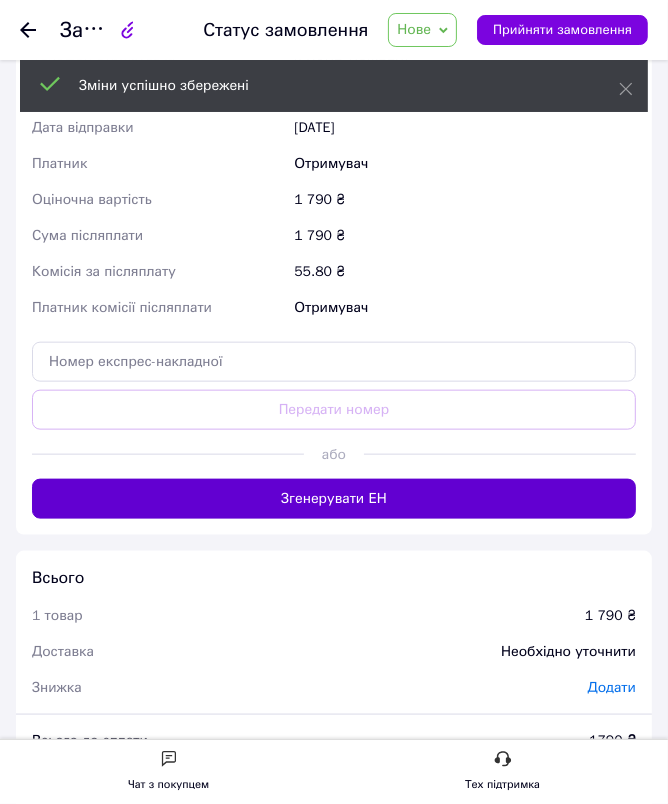 click on "Згенерувати ЕН" at bounding box center [334, 499] 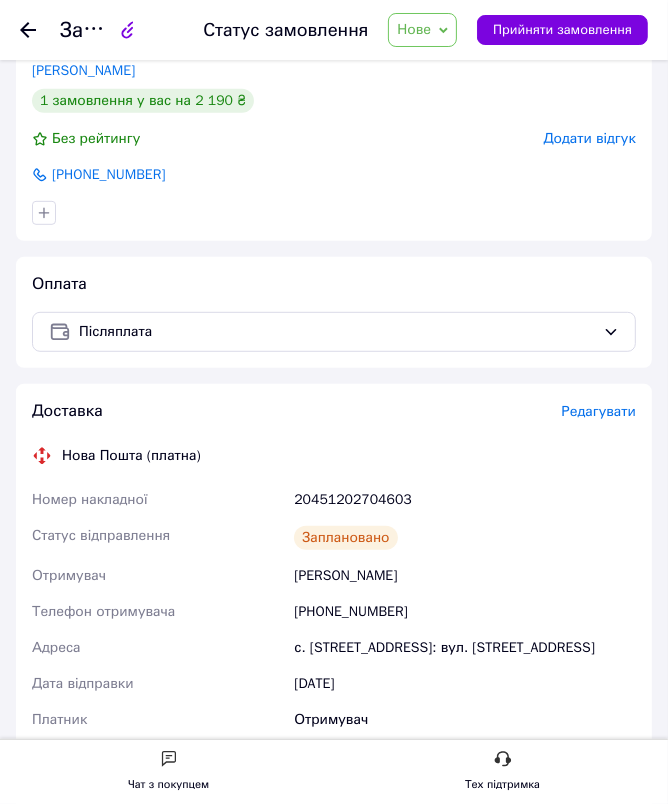 scroll, scrollTop: 363, scrollLeft: 0, axis: vertical 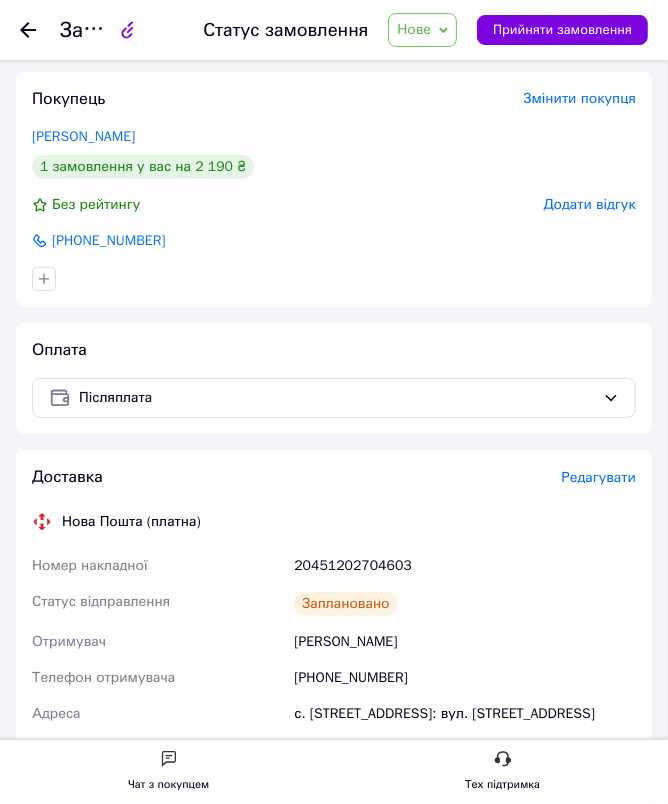 click 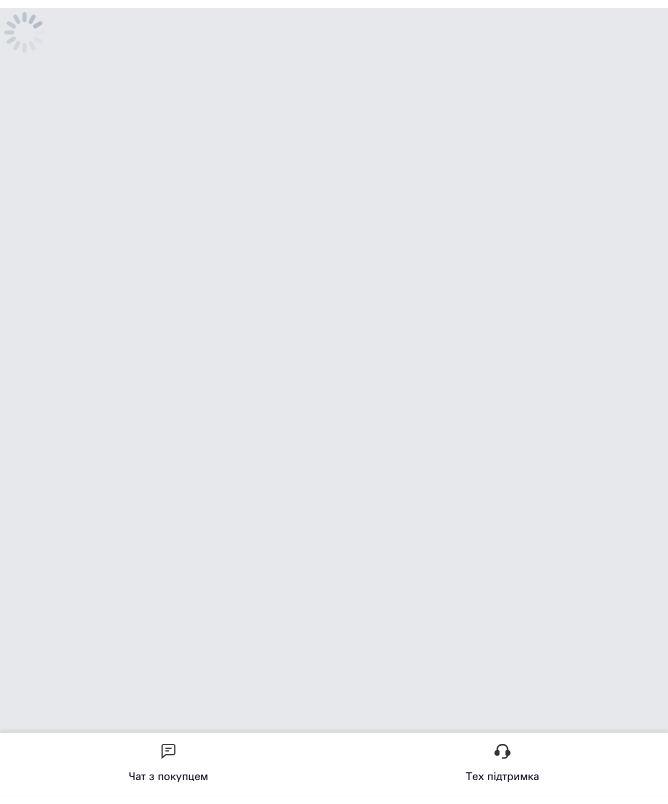 scroll, scrollTop: 0, scrollLeft: 0, axis: both 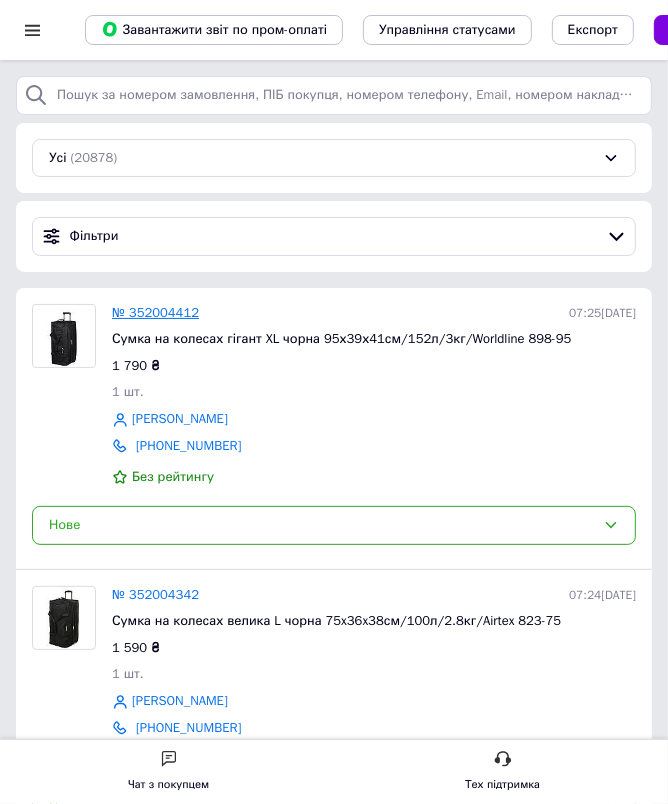 click on "№ 352004412" at bounding box center (155, 312) 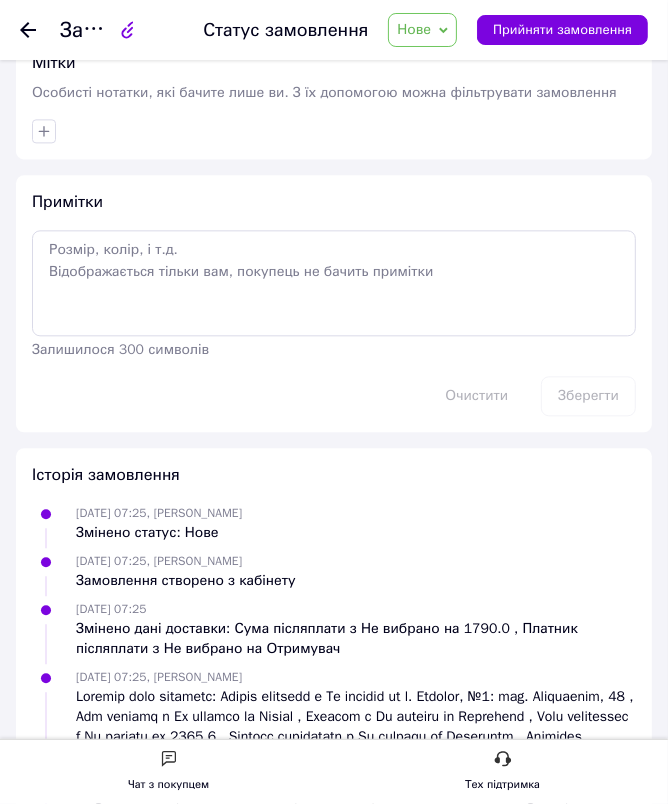 scroll, scrollTop: 2181, scrollLeft: 0, axis: vertical 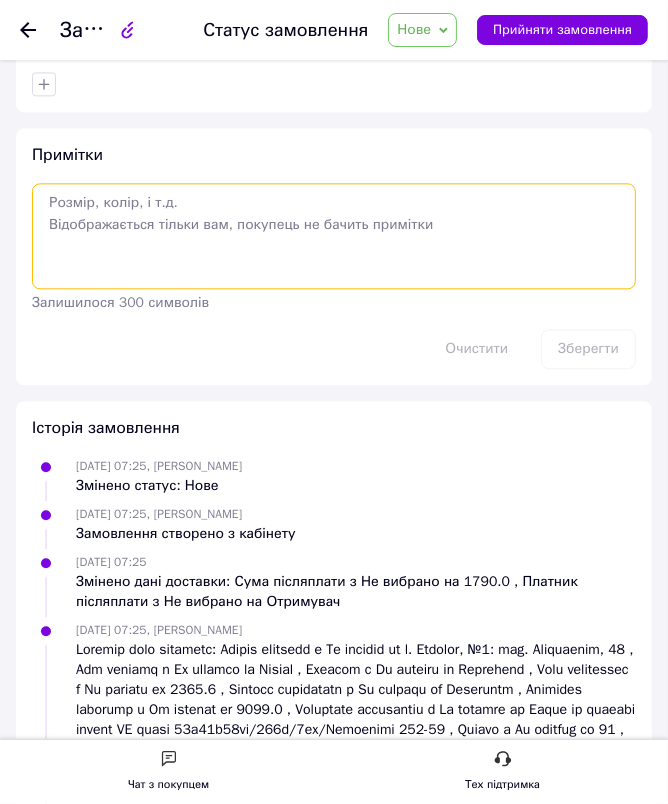 click at bounding box center (334, 236) 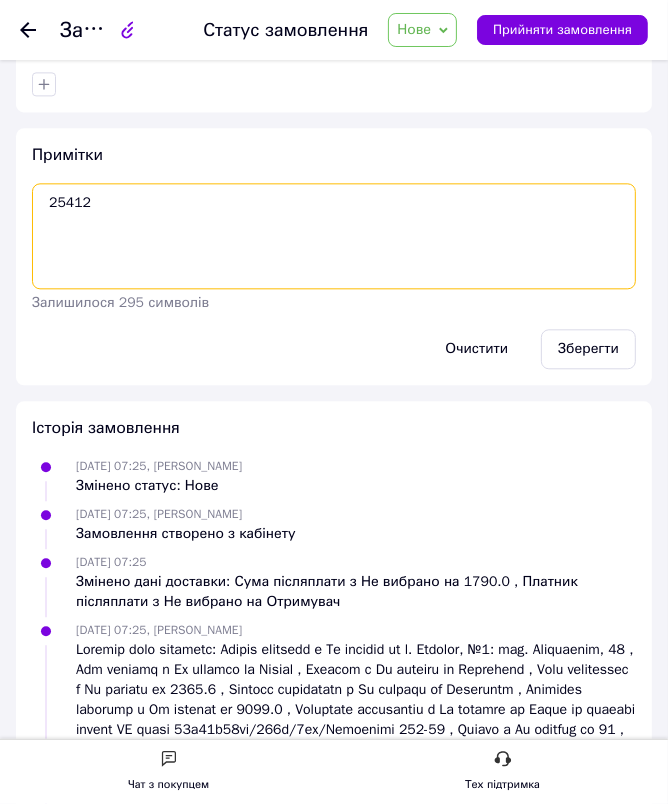 drag, startPoint x: 136, startPoint y: 200, endPoint x: 66, endPoint y: 199, distance: 70.00714 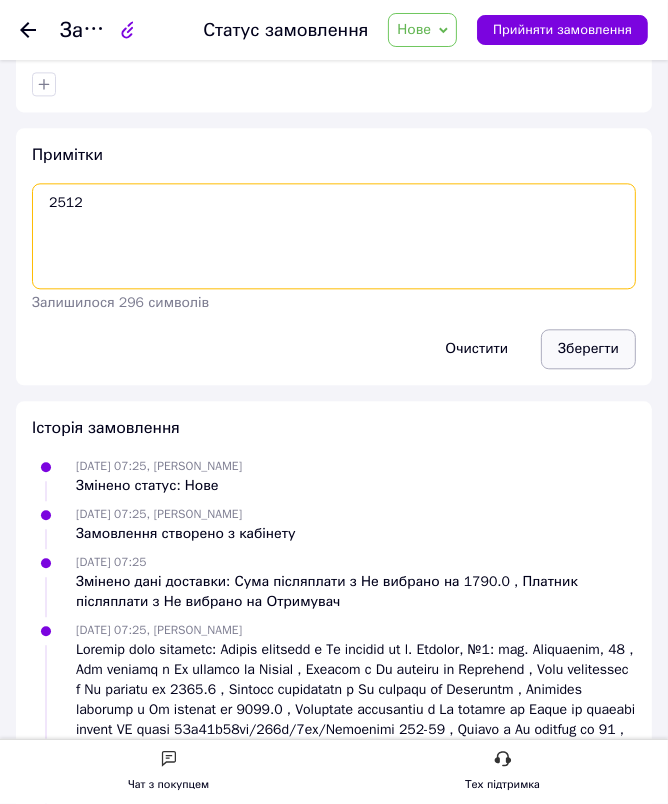 type on "2512" 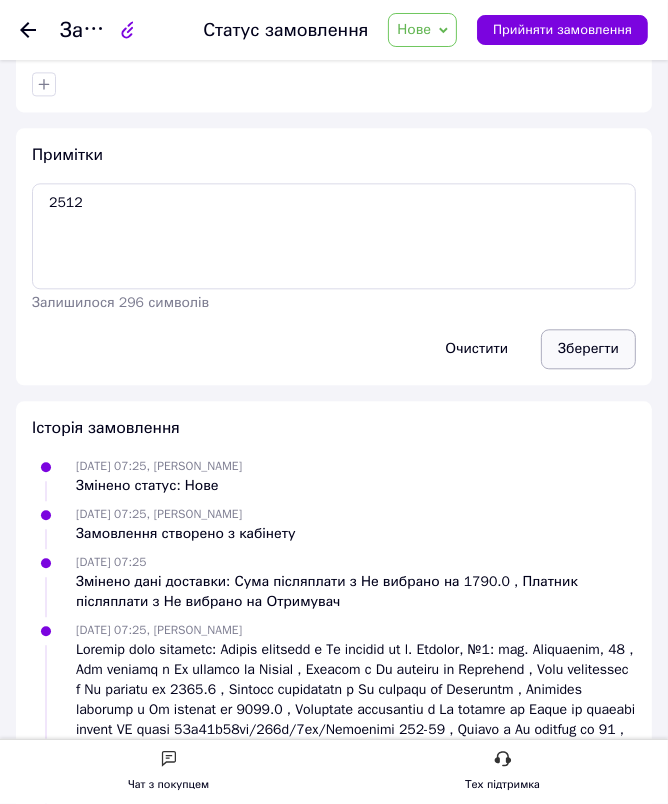 click on "Зберегти" at bounding box center [588, 349] 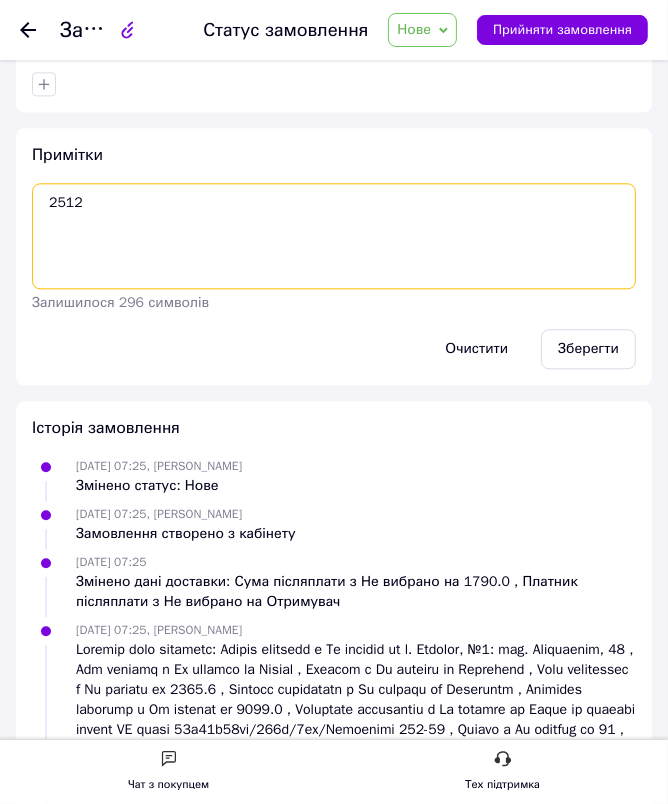 drag, startPoint x: 250, startPoint y: 232, endPoint x: 286, endPoint y: 180, distance: 63.245552 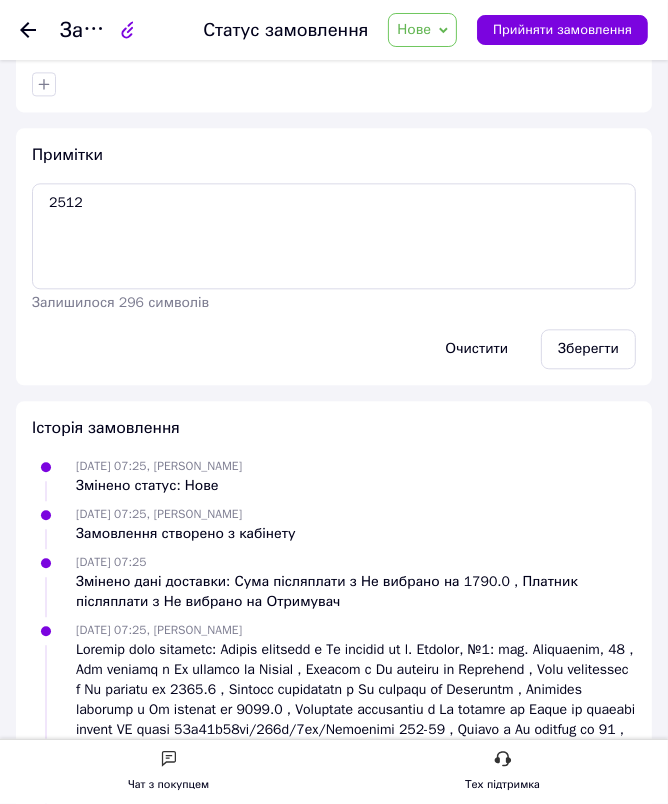 click 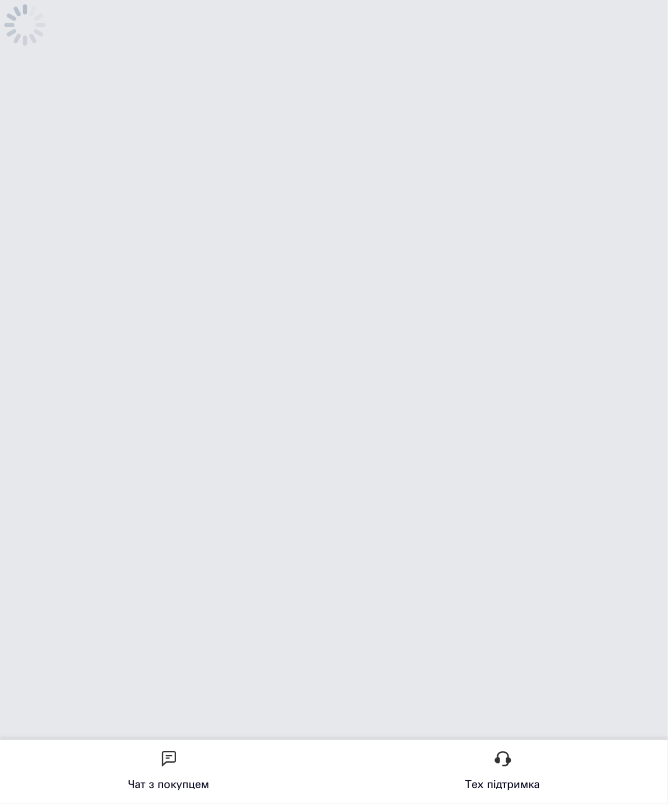 scroll, scrollTop: 0, scrollLeft: 0, axis: both 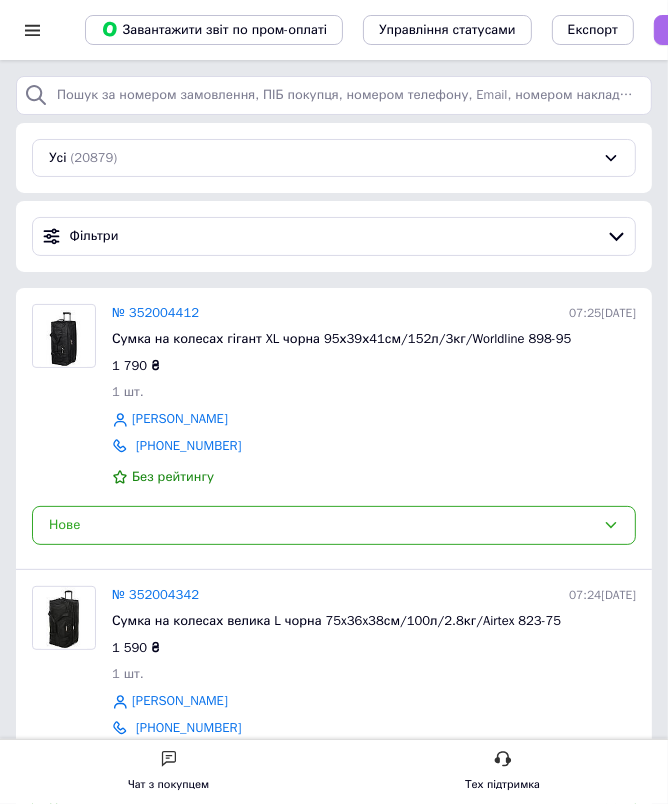 click on "Створити замовлення" at bounding box center (738, 30) 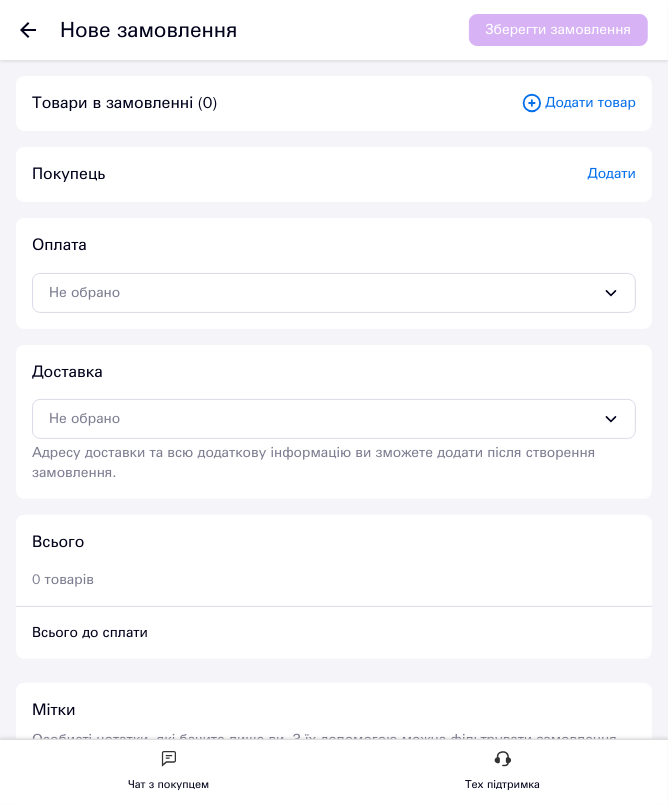 click on "Додати товар" at bounding box center [578, 103] 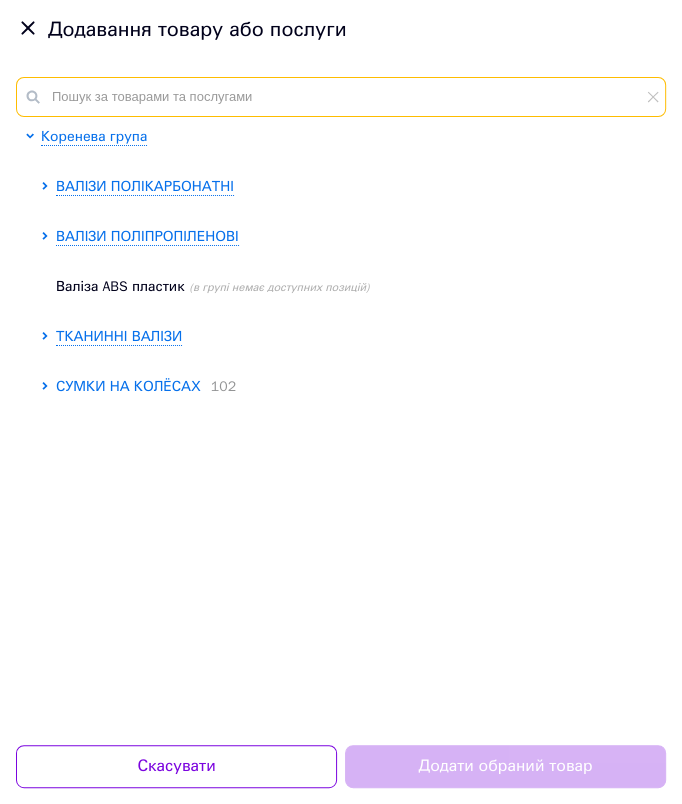 click at bounding box center [341, 97] 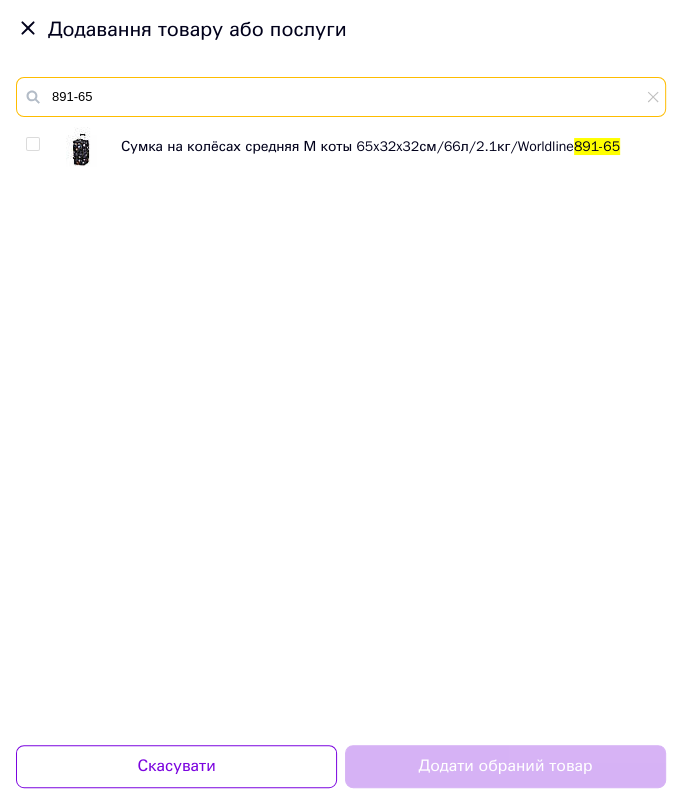 type on "891-65" 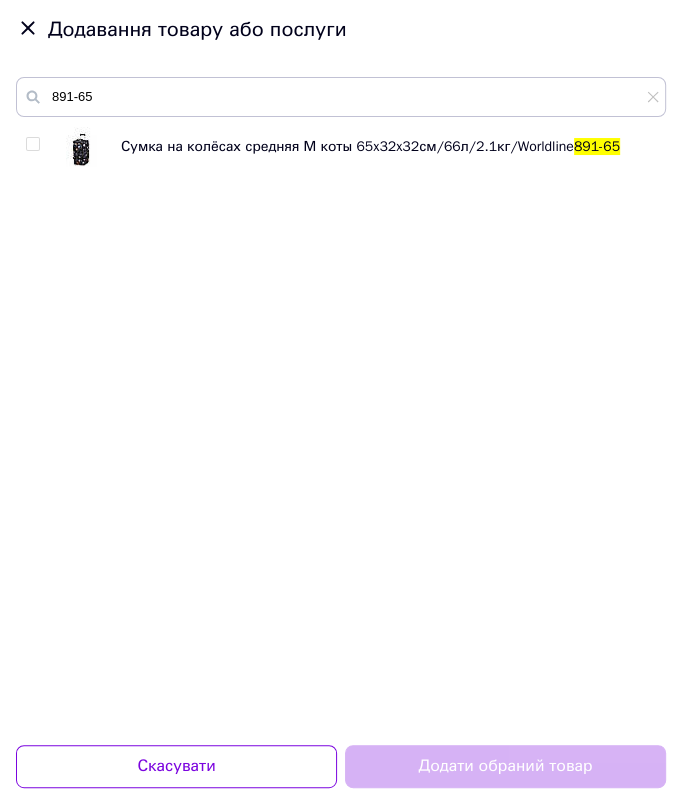 click at bounding box center (32, 144) 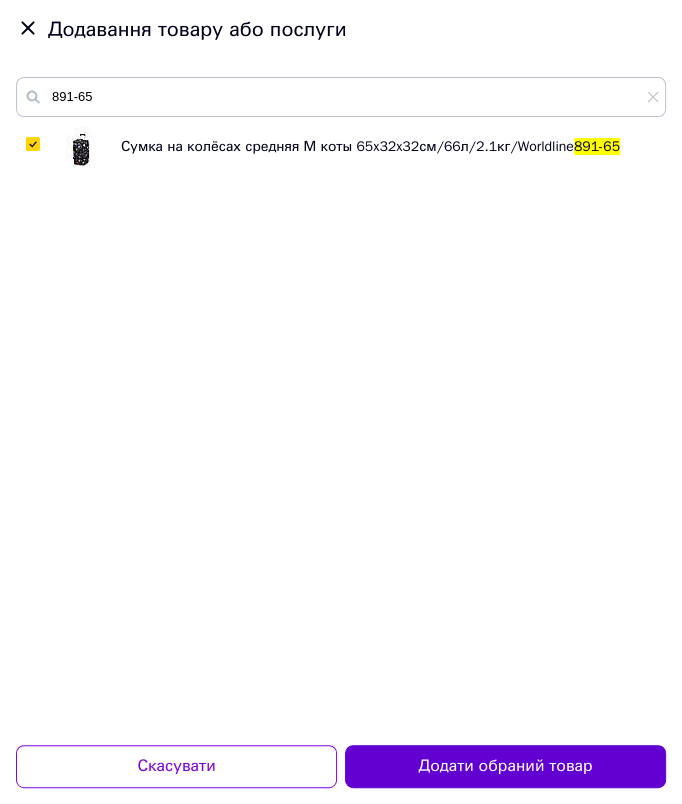 click on "Додати обраний товар" at bounding box center [505, 766] 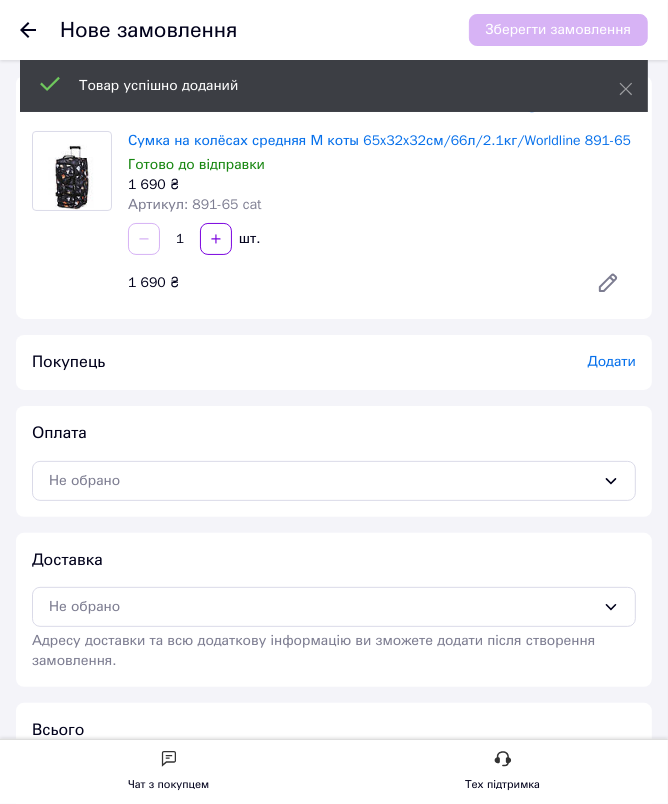 click on "Додати" at bounding box center (612, 361) 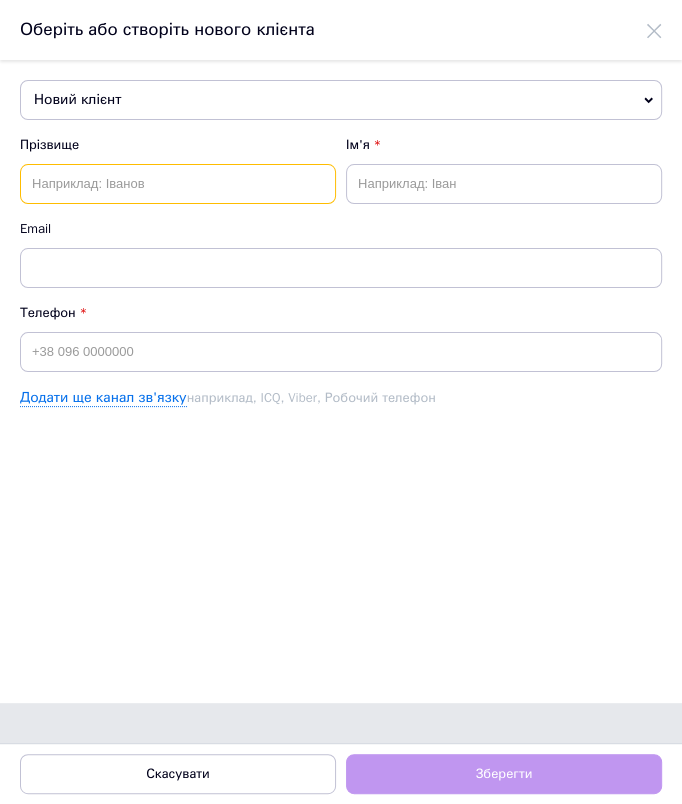 click at bounding box center (178, 184) 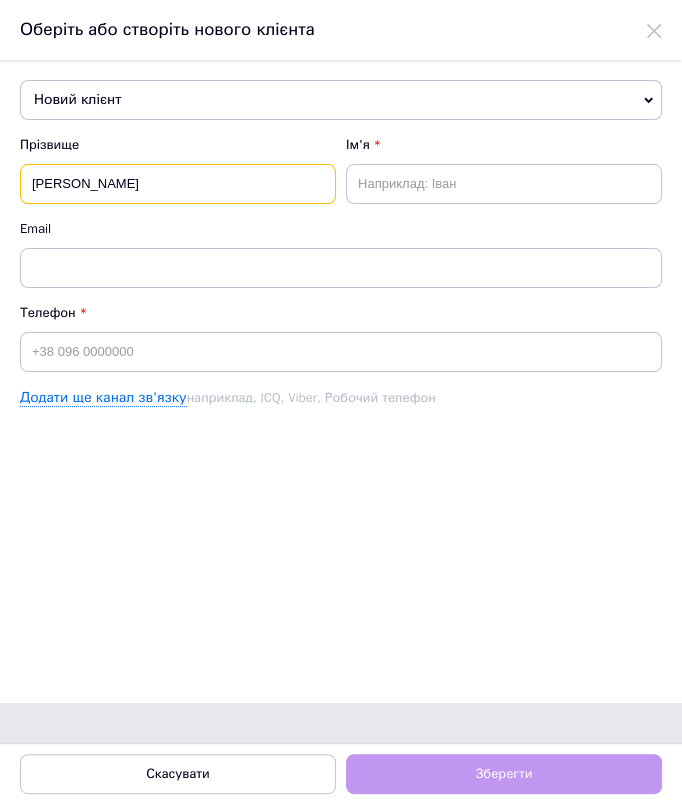 type on "[PERSON_NAME]" 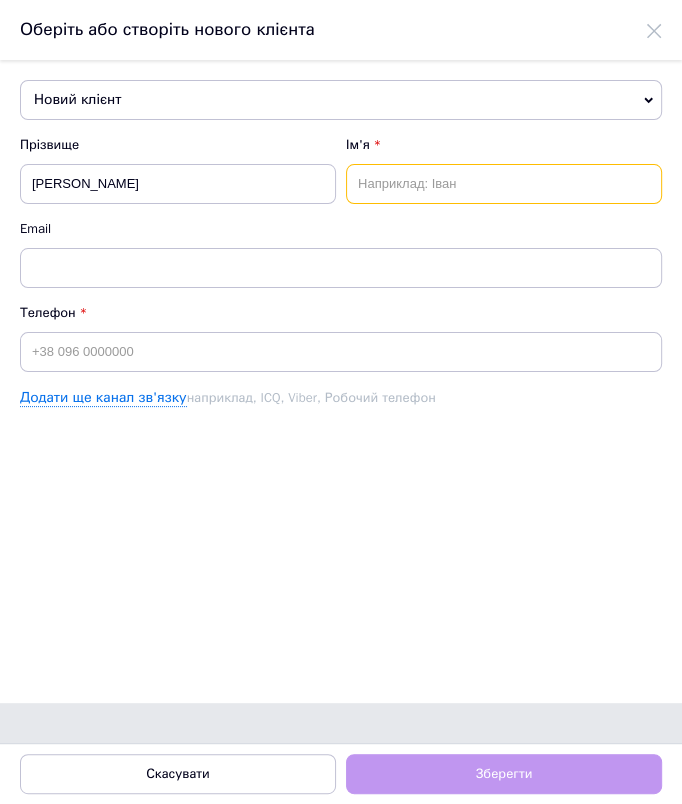 click at bounding box center [504, 184] 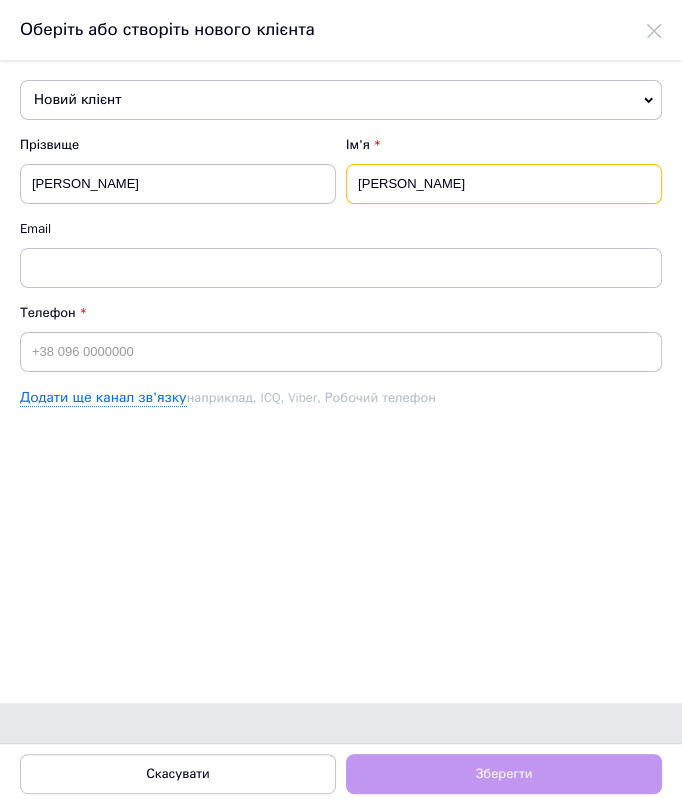 type on "[PERSON_NAME]" 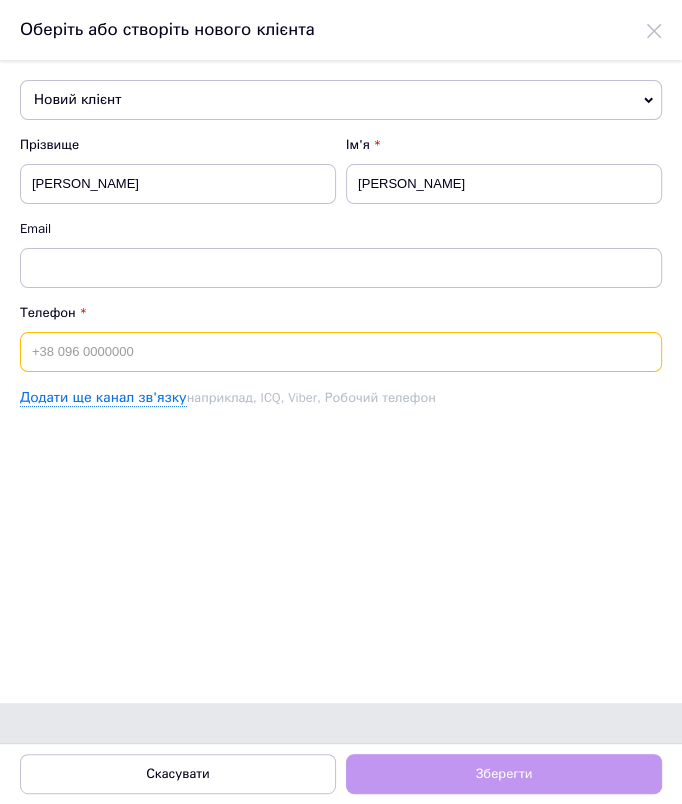 click at bounding box center (341, 352) 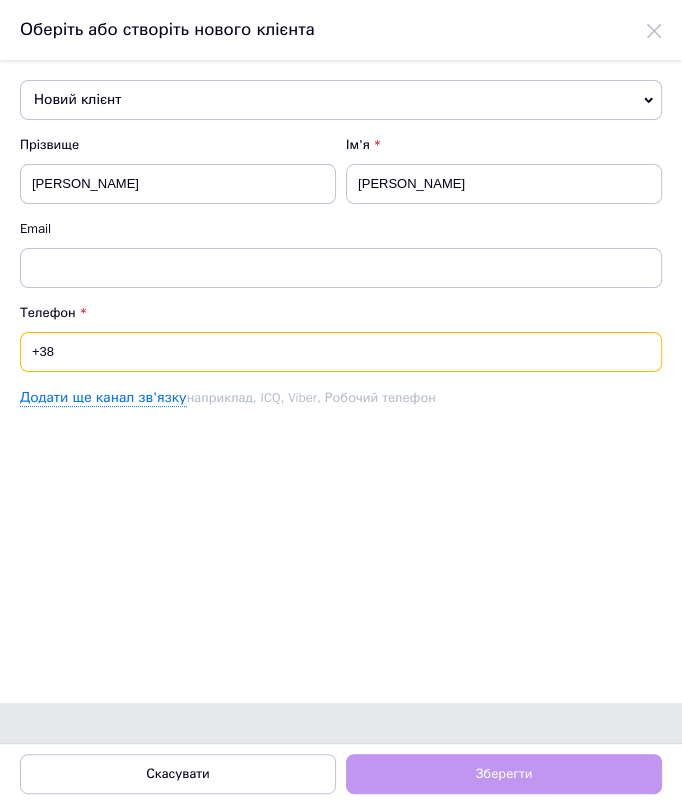 paste on "0675580405" 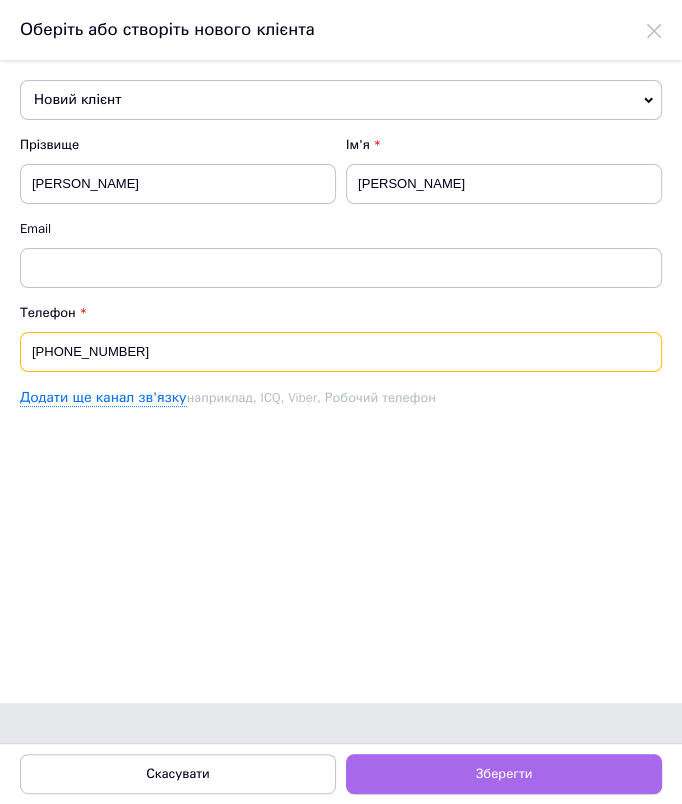 type on "[PHONE_NUMBER]" 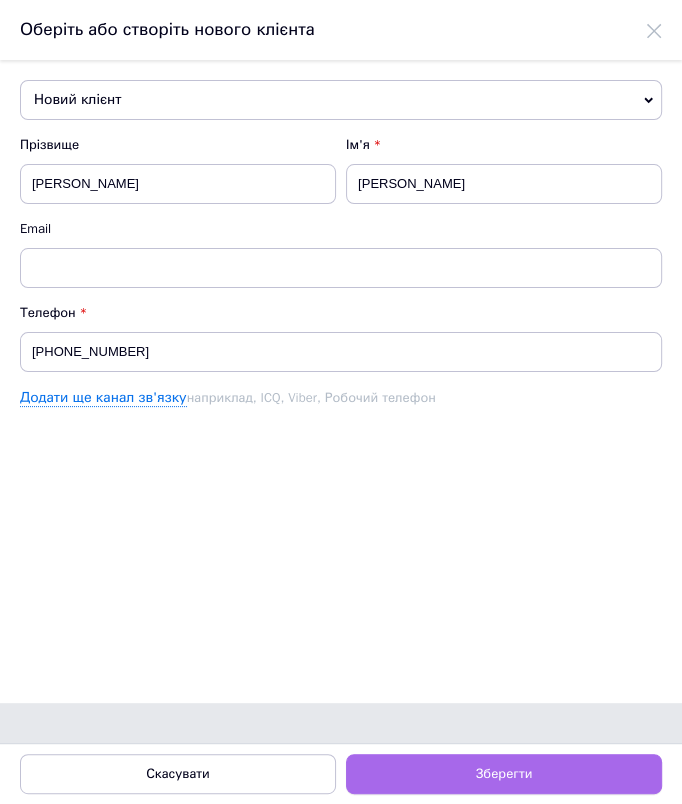 click on "Зберегти" at bounding box center [504, 774] 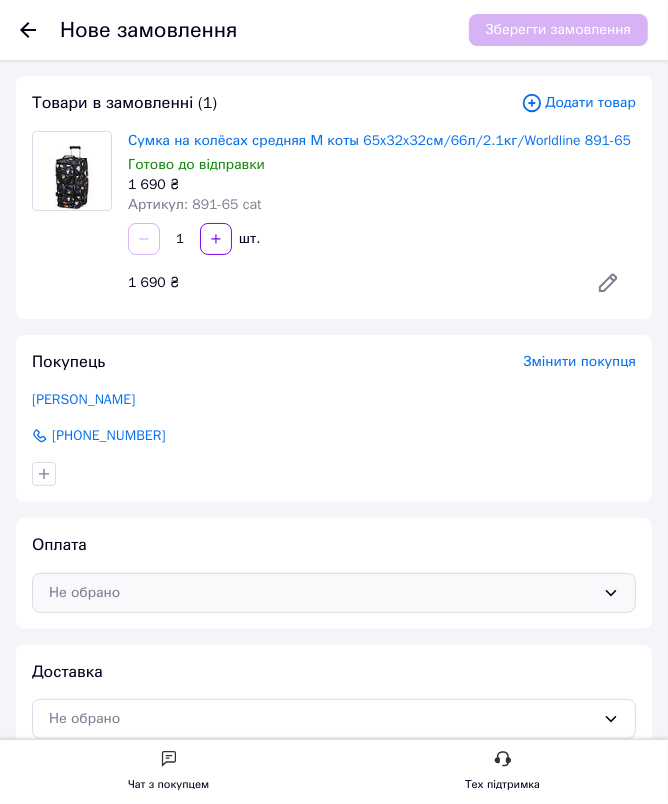click on "Не обрано" at bounding box center (322, 593) 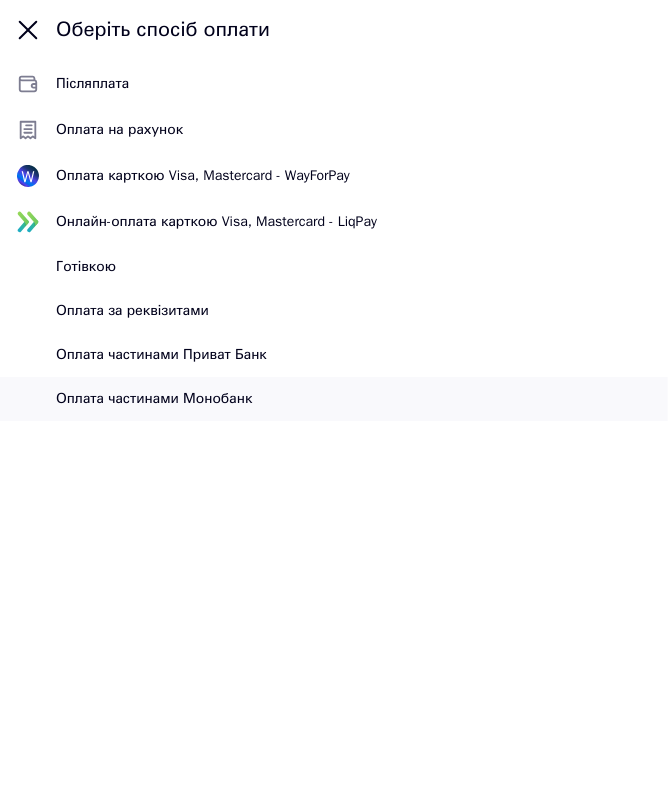 click on "Оплата частинами Монобанк" at bounding box center [354, 399] 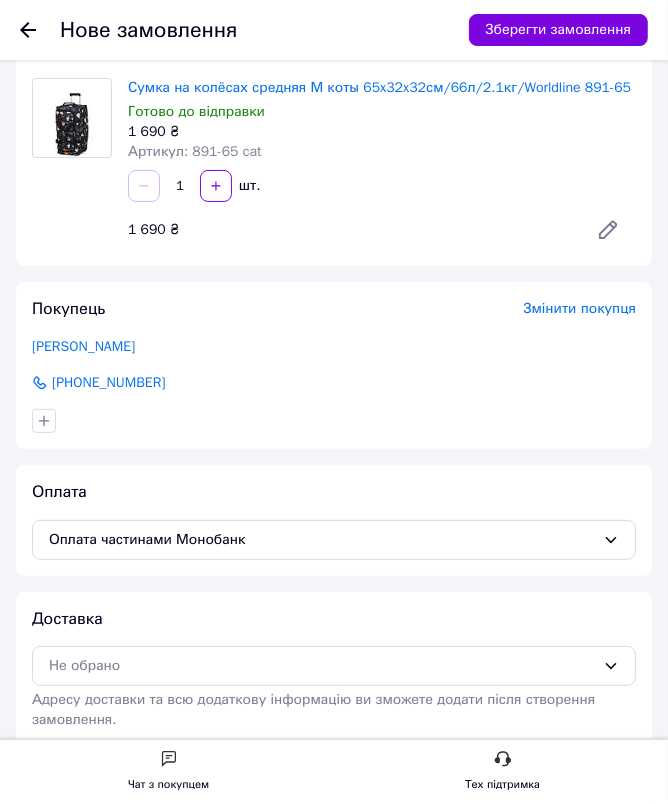 scroll, scrollTop: 181, scrollLeft: 0, axis: vertical 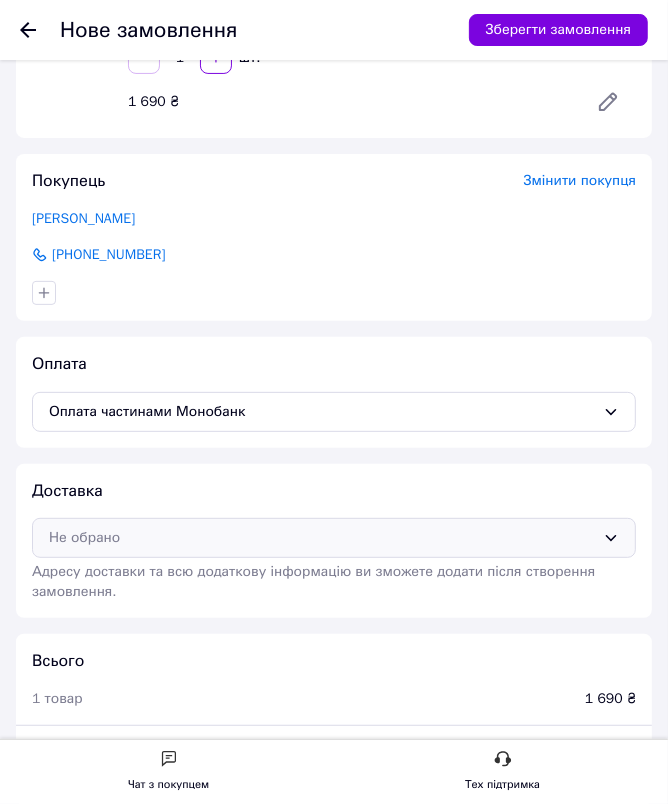 click on "Не обрано" at bounding box center (322, 538) 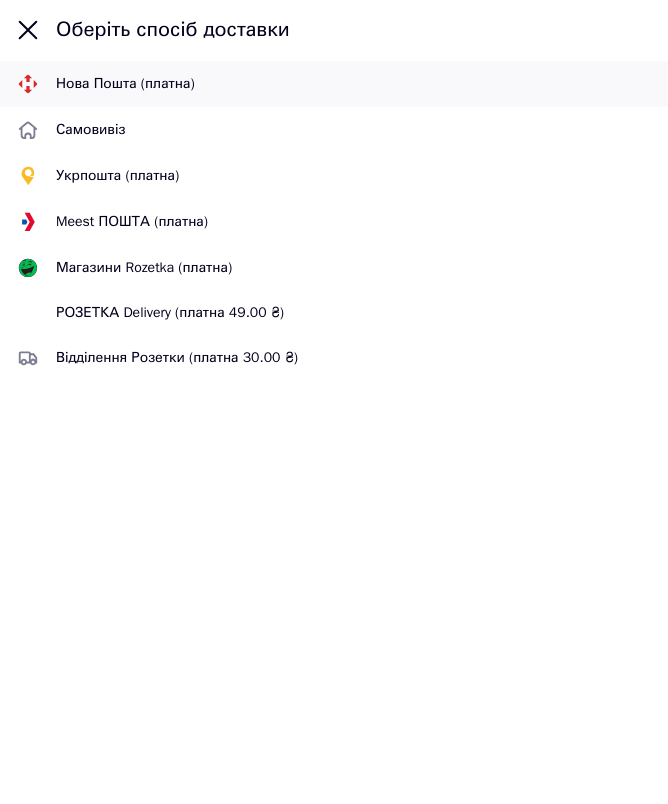click on "Нова Пошта (платна)" at bounding box center (354, 84) 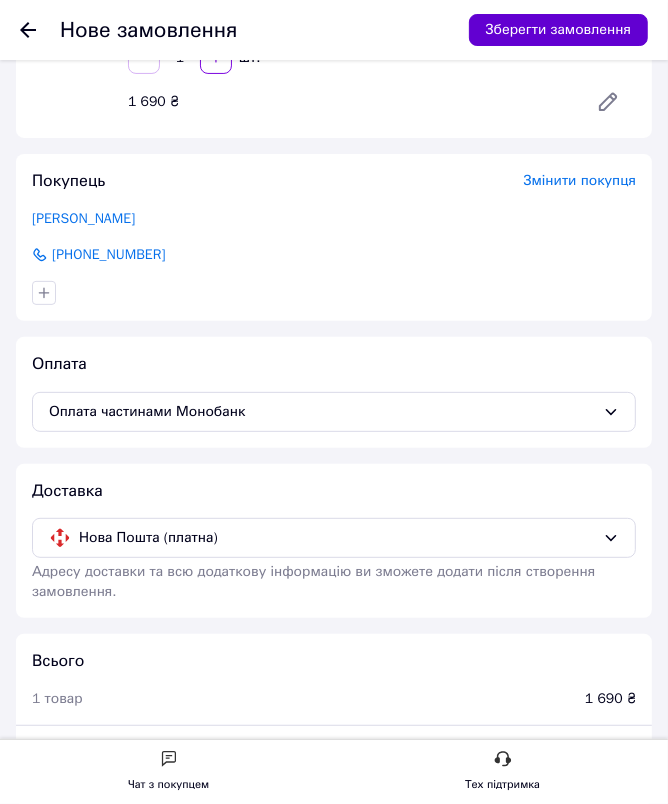 click on "Зберегти замовлення" at bounding box center (558, 30) 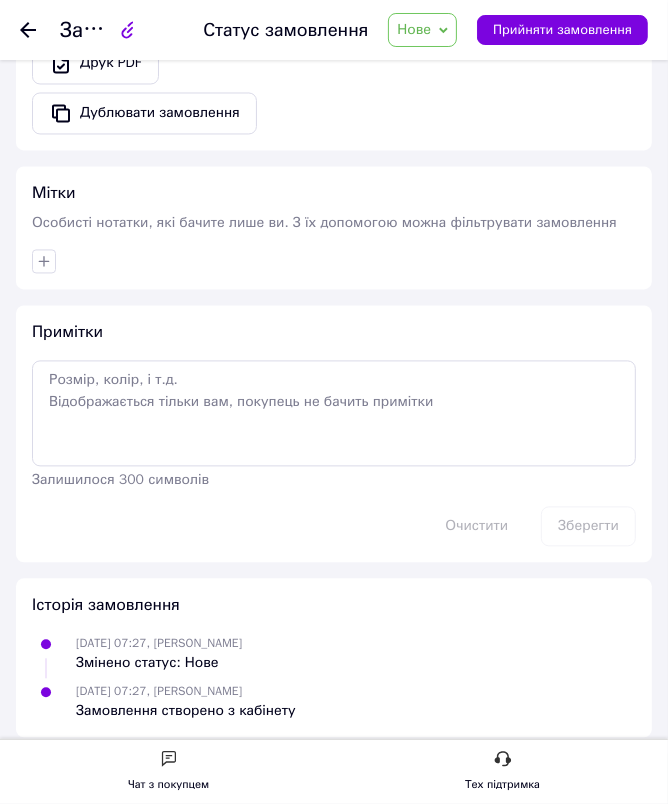 scroll, scrollTop: 1837, scrollLeft: 0, axis: vertical 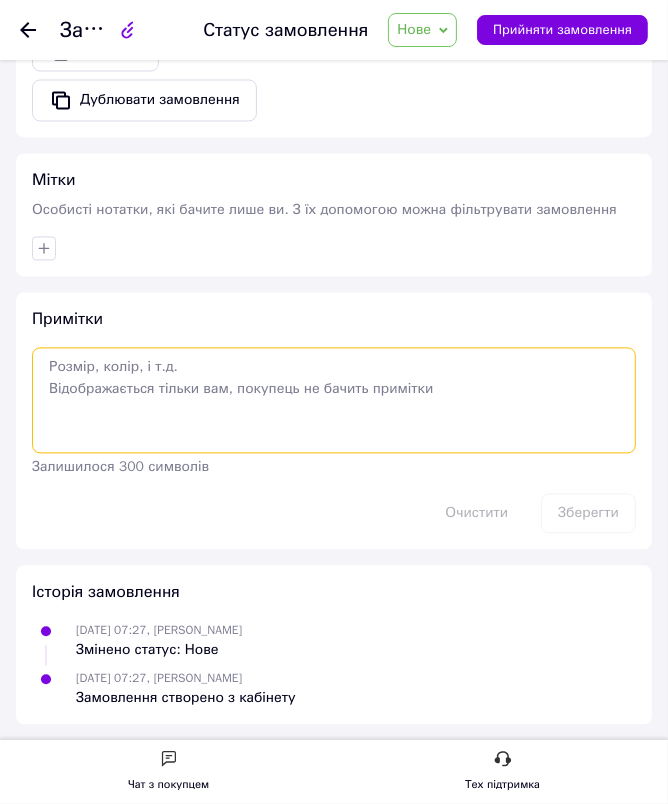 click at bounding box center [334, 401] 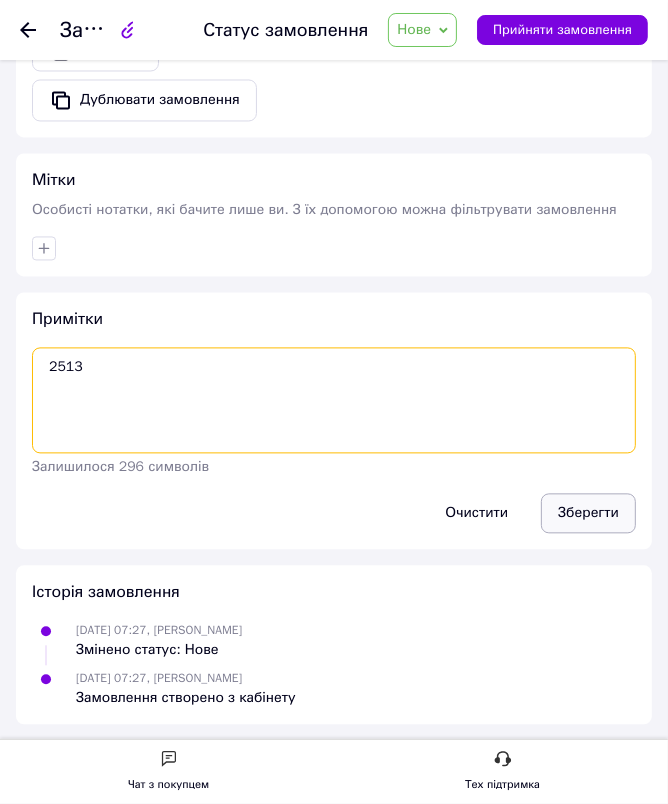 type on "2513" 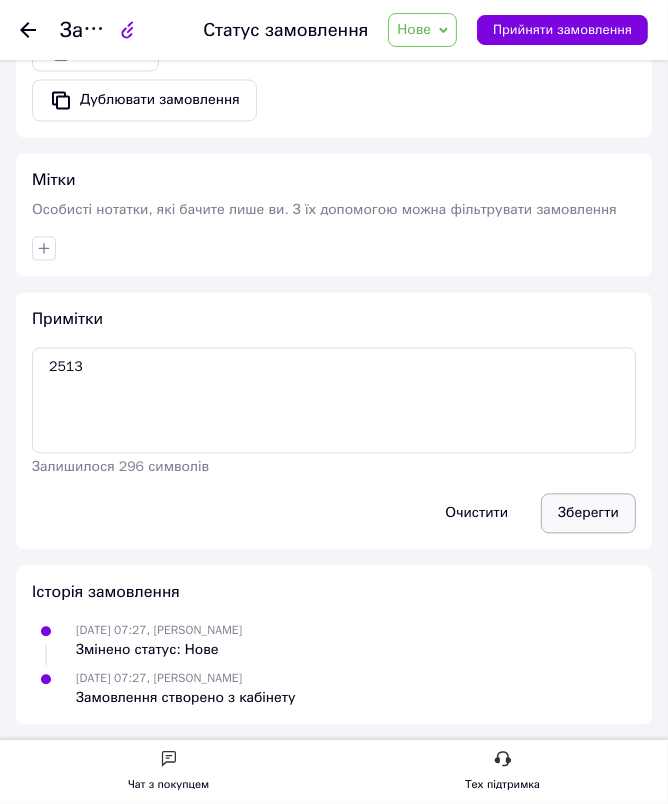 click on "Зберегти" at bounding box center (588, 514) 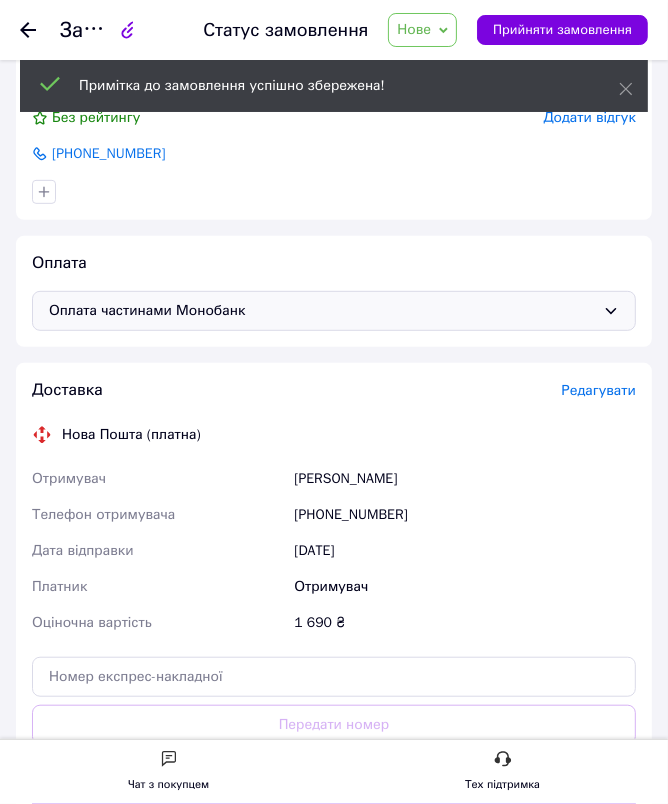 scroll, scrollTop: 382, scrollLeft: 0, axis: vertical 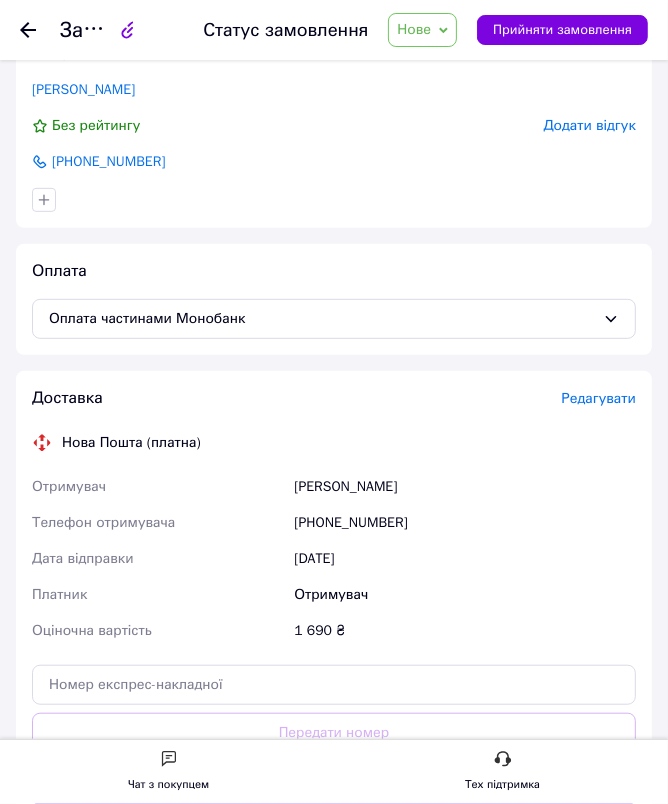 click on "Редагувати" at bounding box center [599, 398] 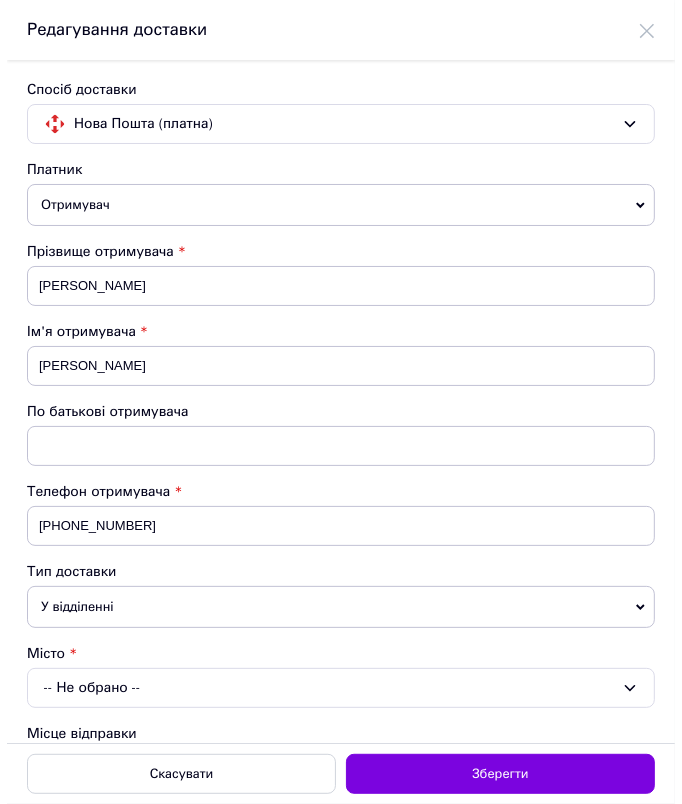 scroll, scrollTop: 0, scrollLeft: 0, axis: both 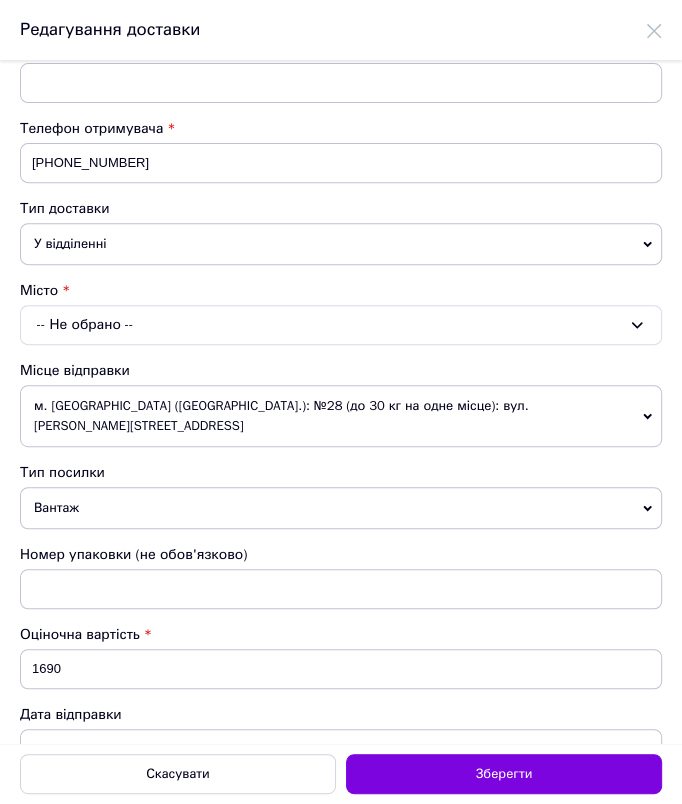 click on "-- Не обрано --" at bounding box center [341, 325] 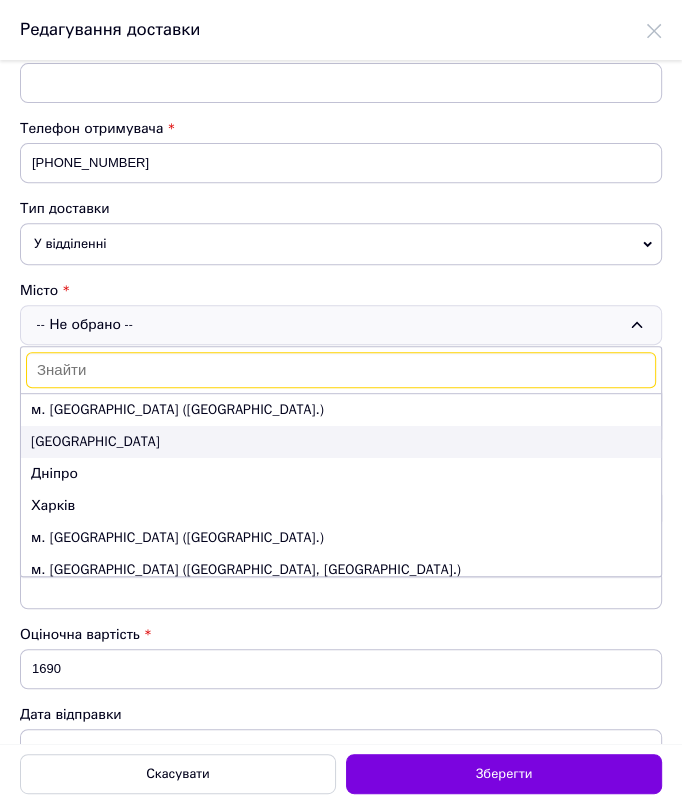 click on "[GEOGRAPHIC_DATA]" at bounding box center (341, 442) 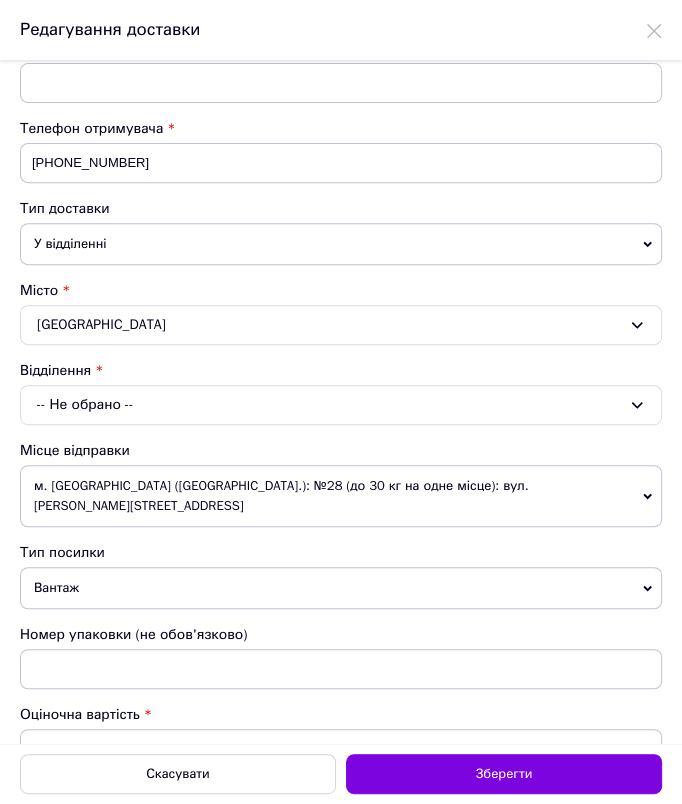 click on "-- Не обрано --" at bounding box center (341, 405) 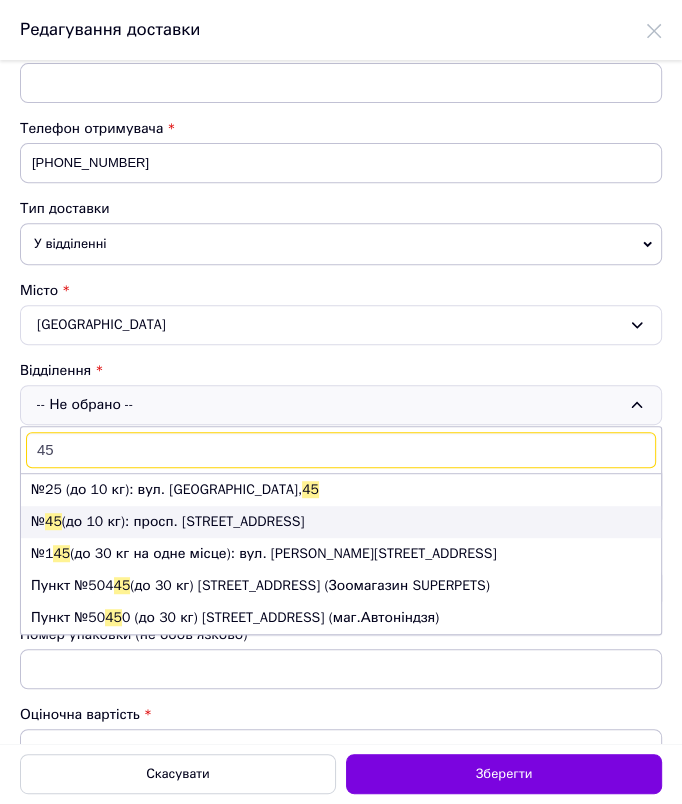 type on "45" 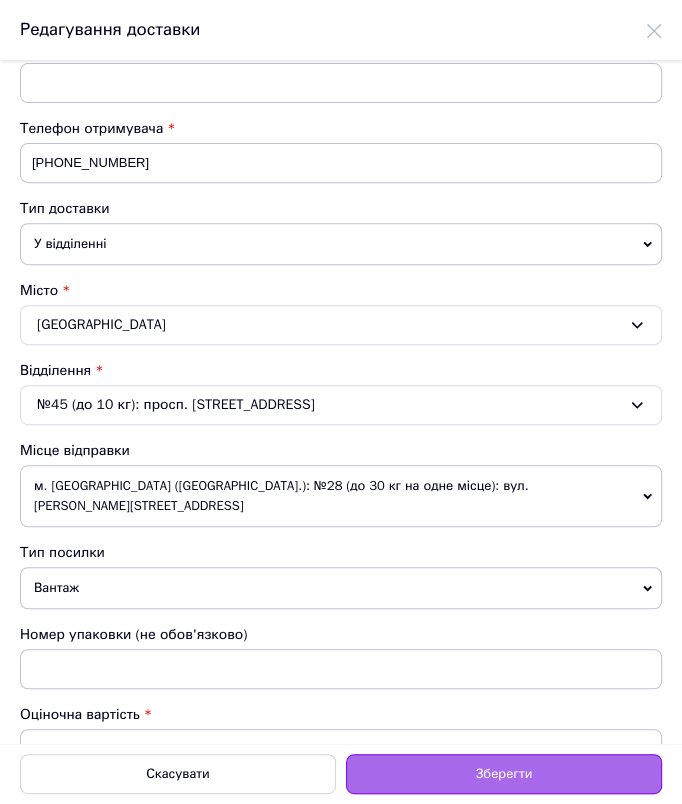 click on "Зберегти" at bounding box center [504, 774] 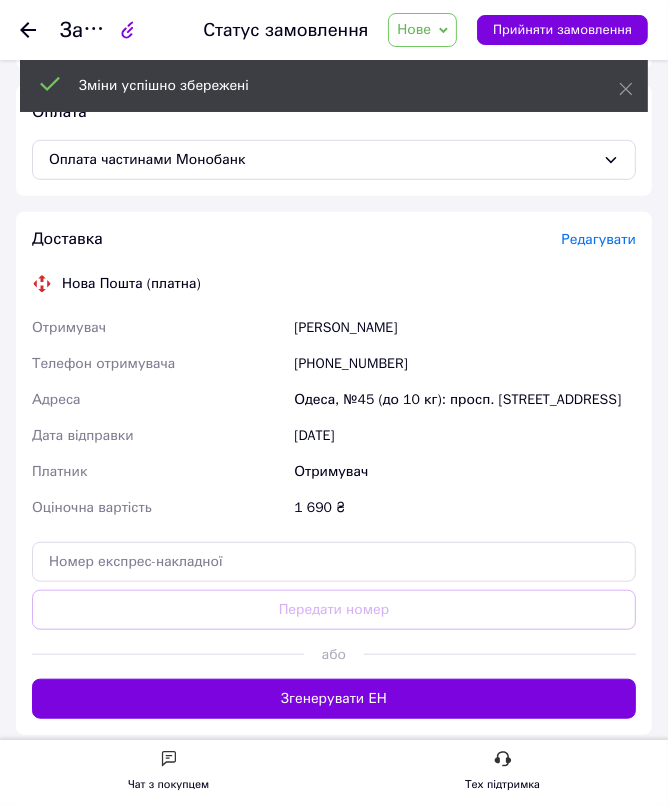 scroll, scrollTop: 473, scrollLeft: 0, axis: vertical 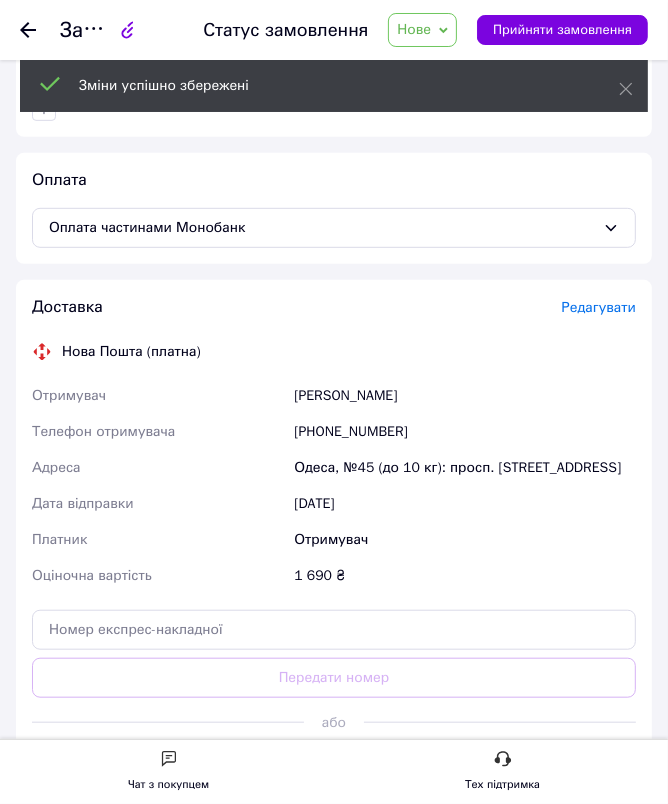 click on "Редагувати" at bounding box center (599, 307) 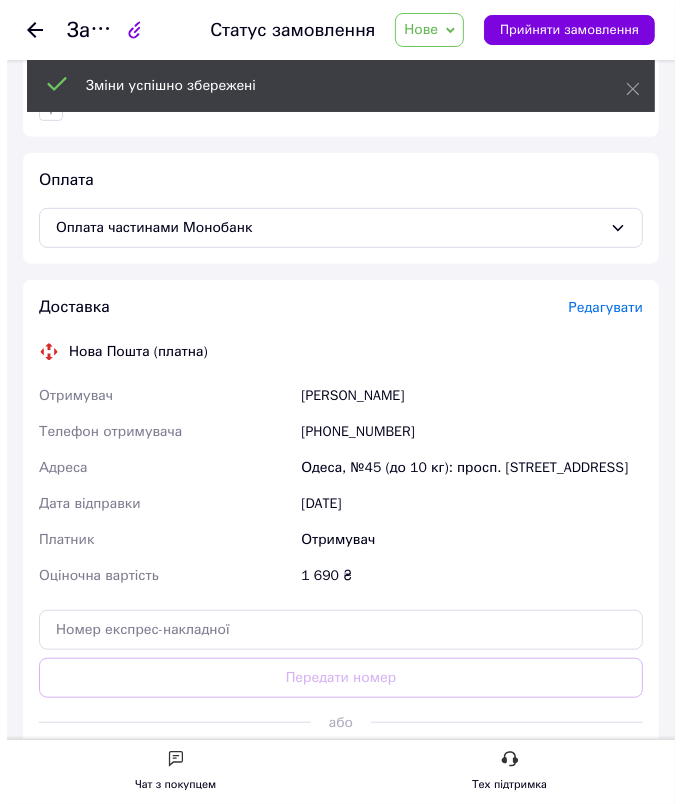 scroll, scrollTop: 0, scrollLeft: 0, axis: both 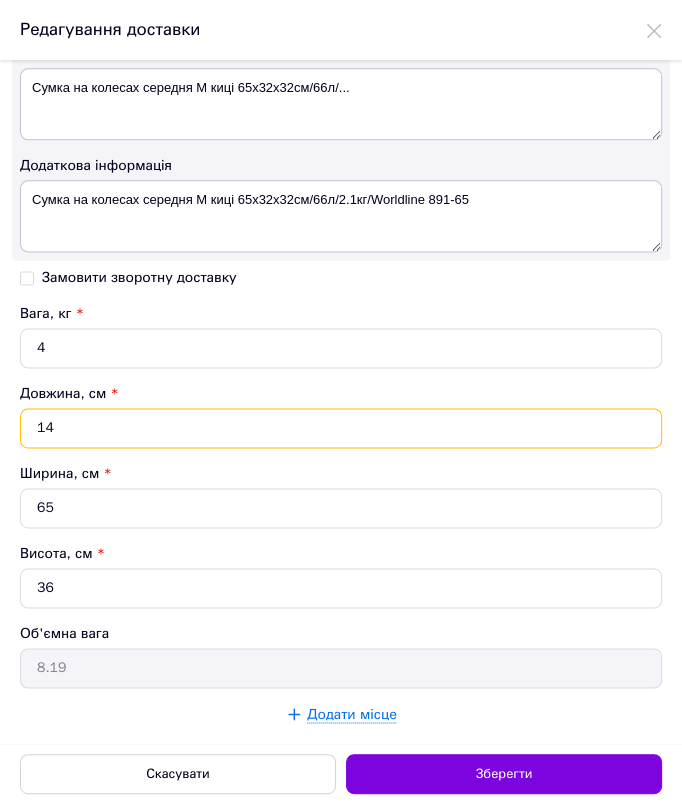 click on "14" at bounding box center (341, 428) 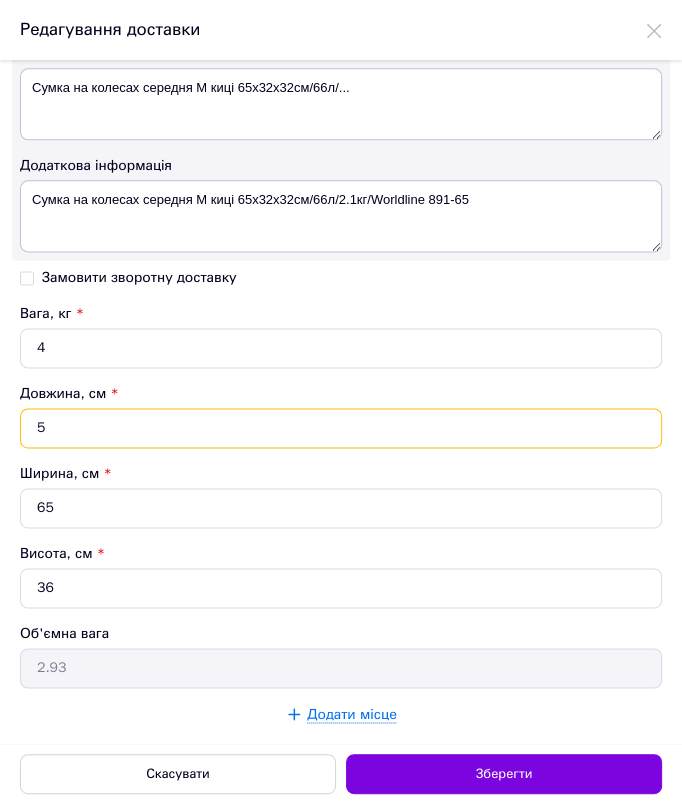 type on "55" 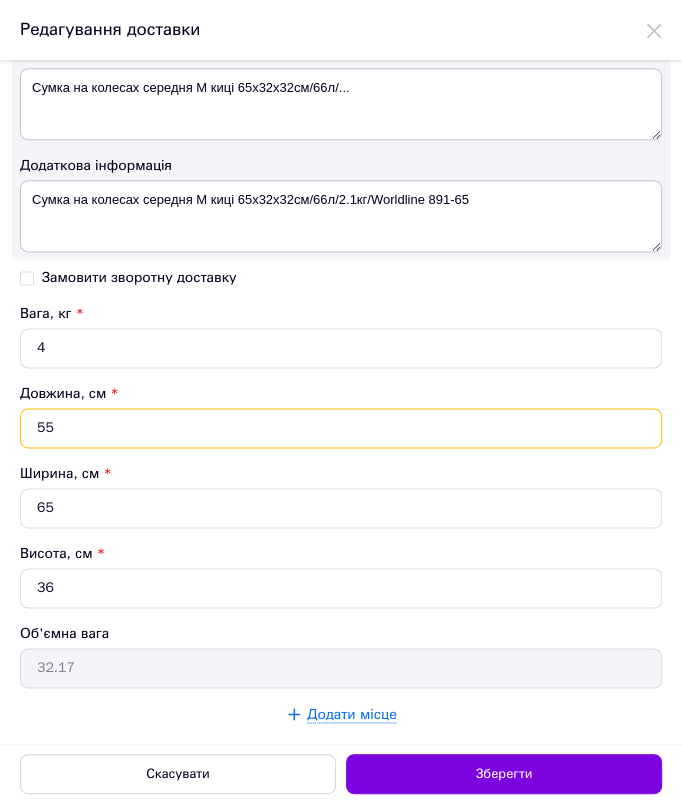 type on "5" 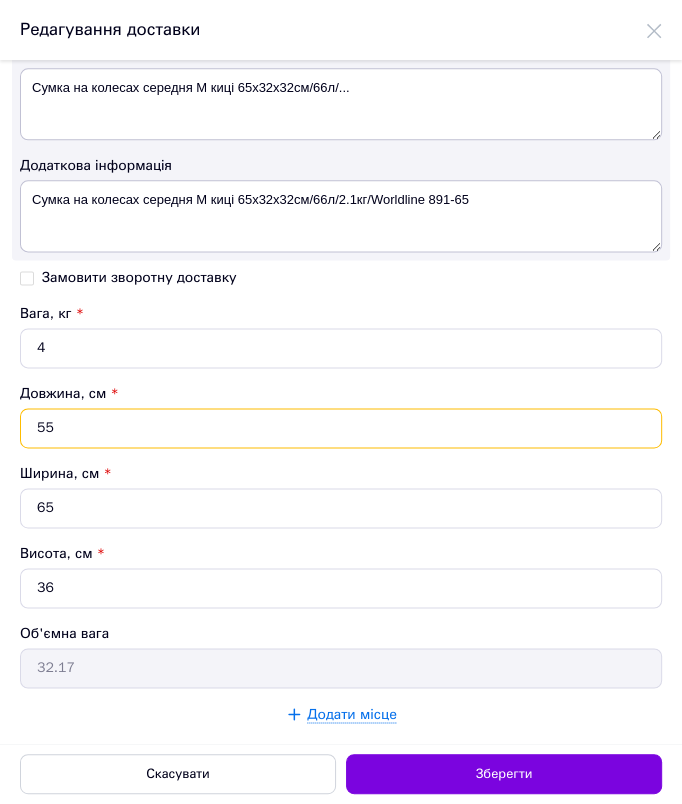 type on "2.93" 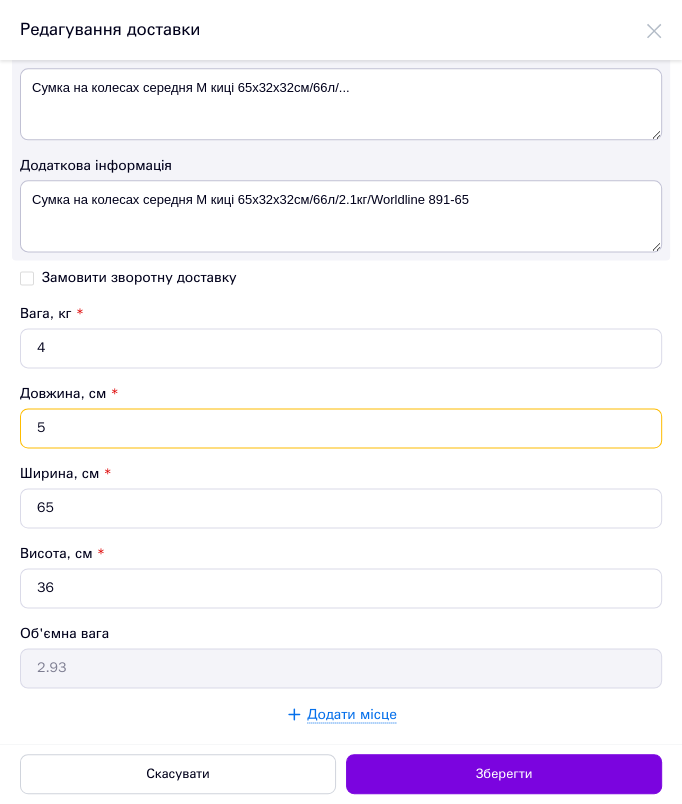 type 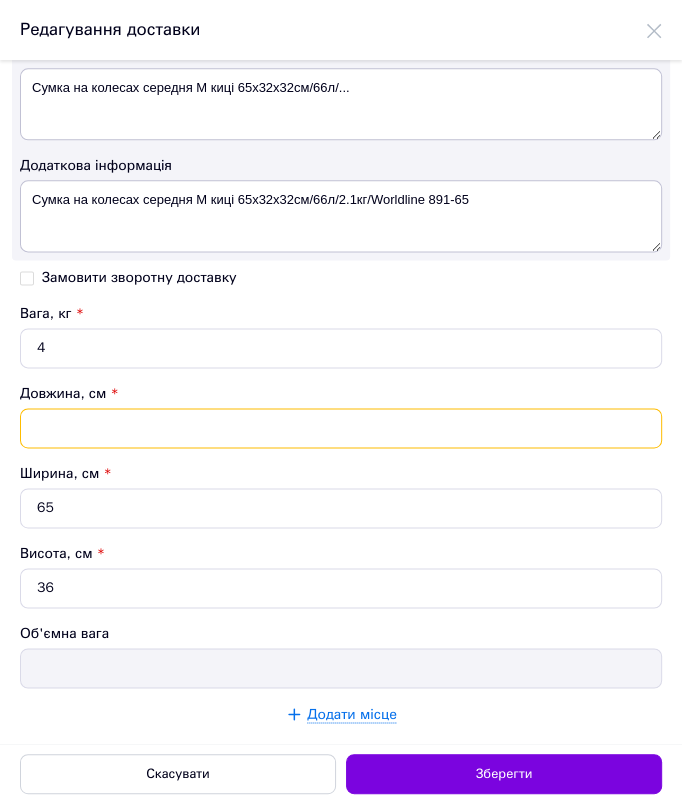 type on "6" 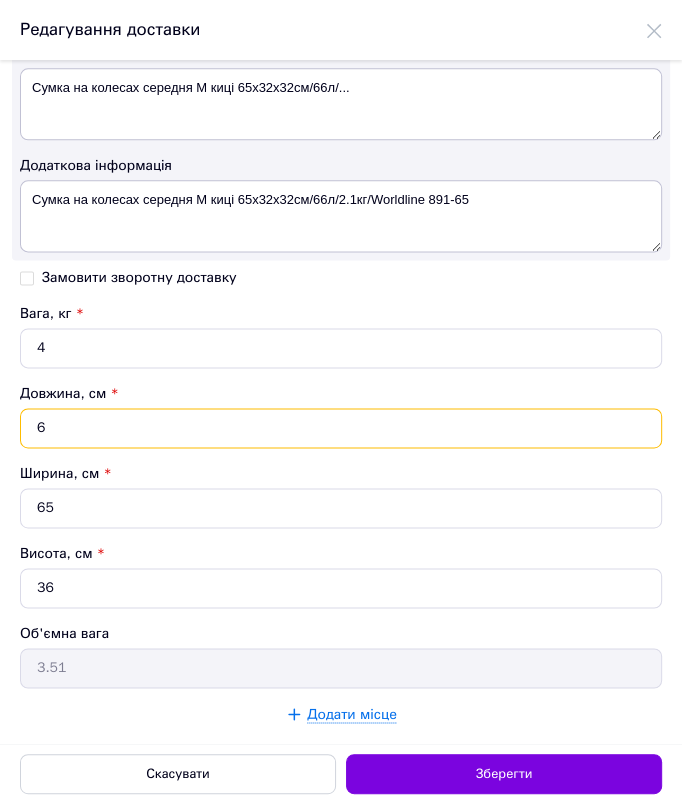 type on "60" 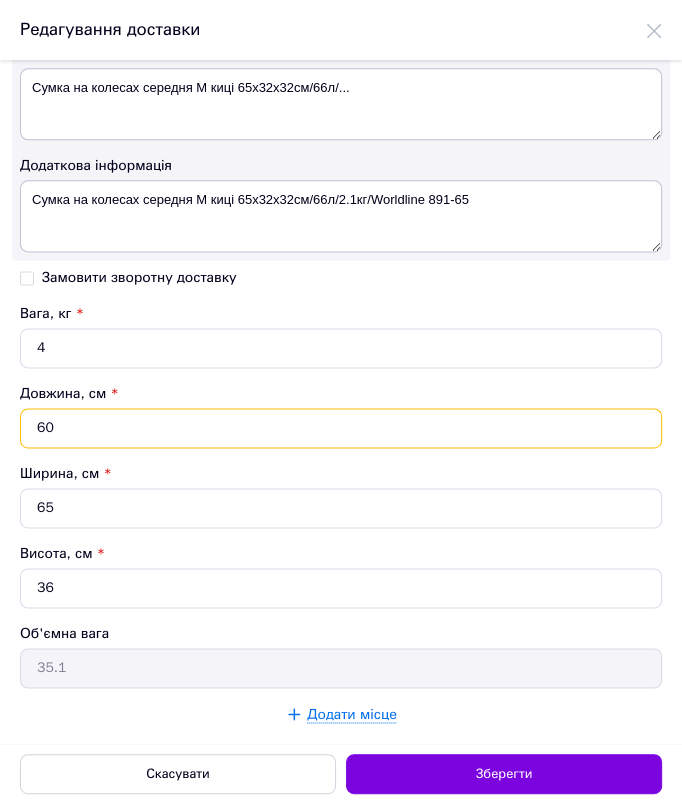 type on "60" 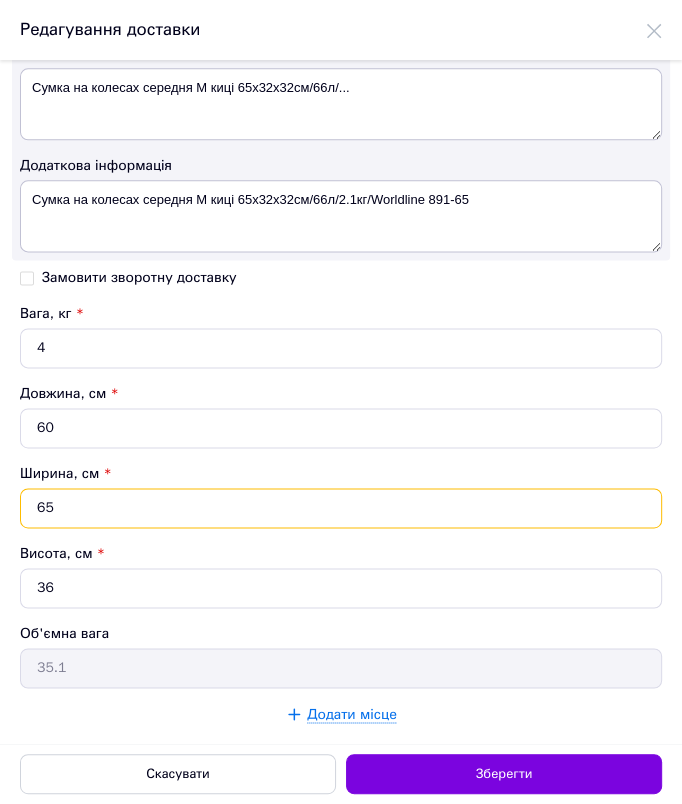 click on "65" at bounding box center (341, 508) 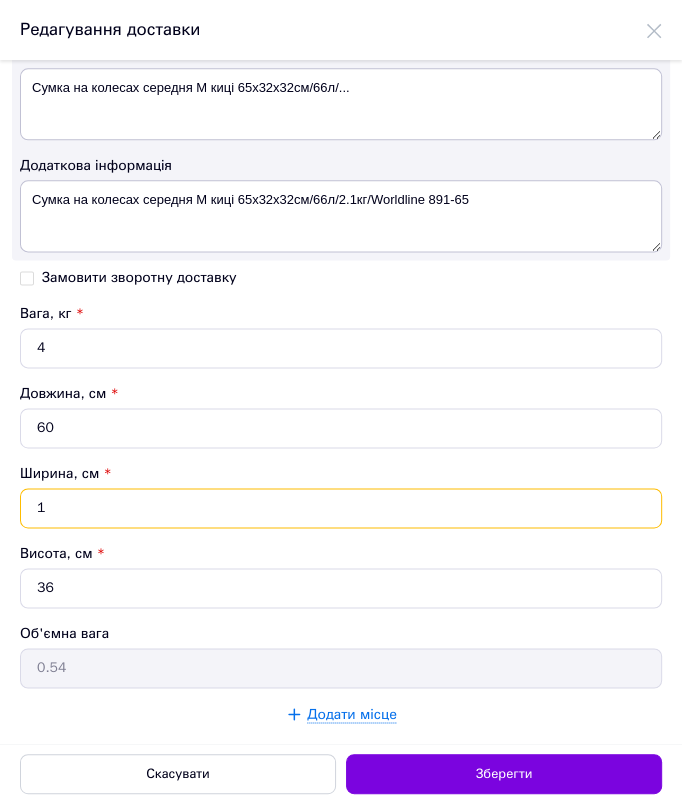 type on "14" 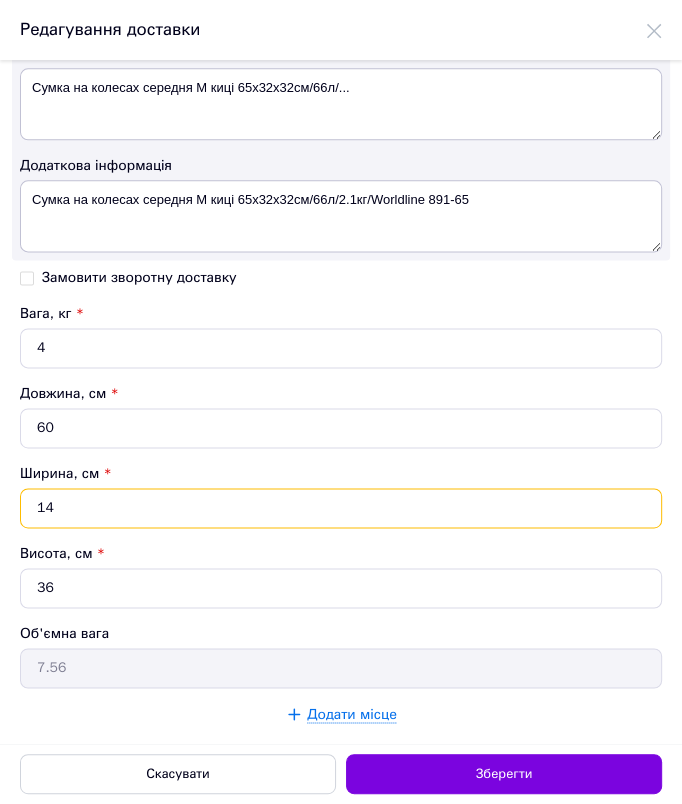 type on "14" 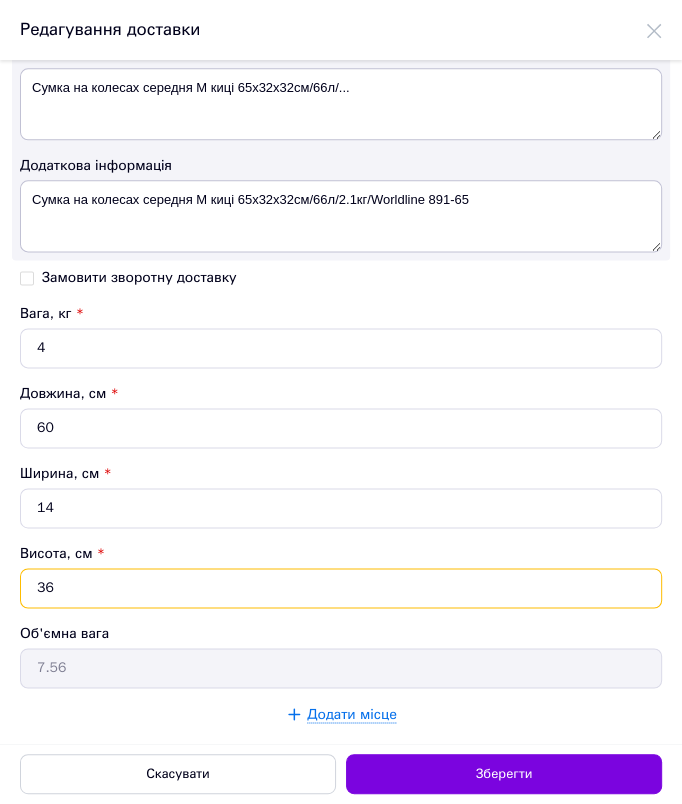 click on "36" at bounding box center (341, 588) 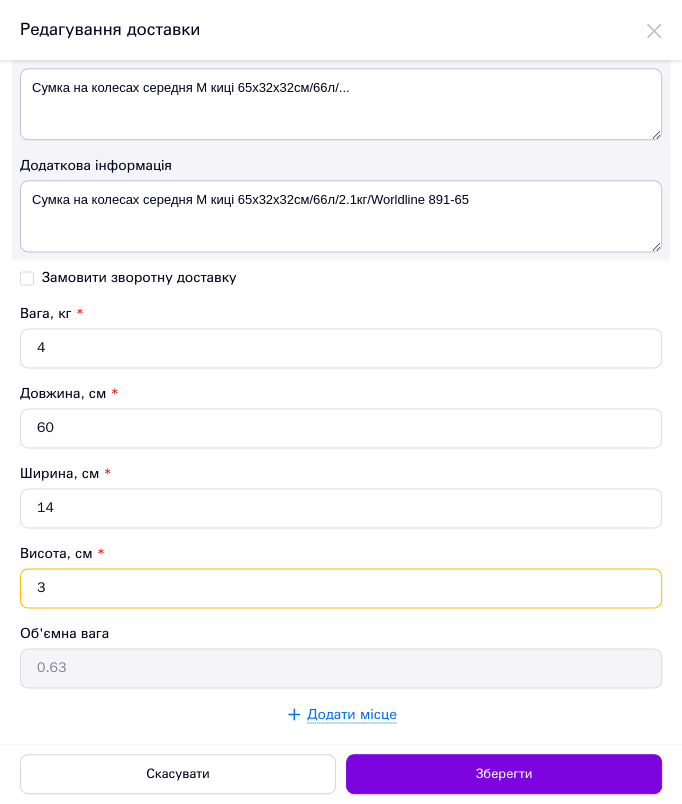 type on "38" 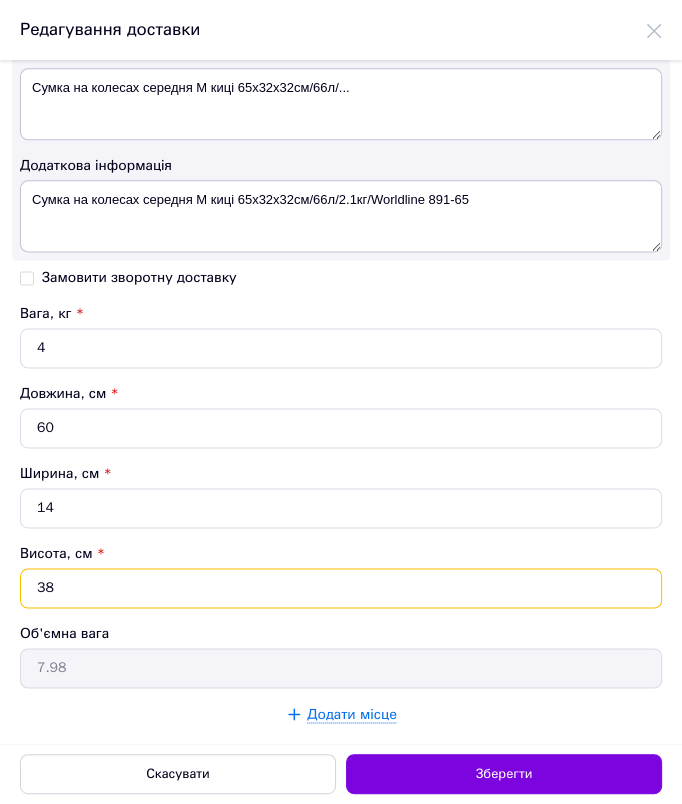 type on "3" 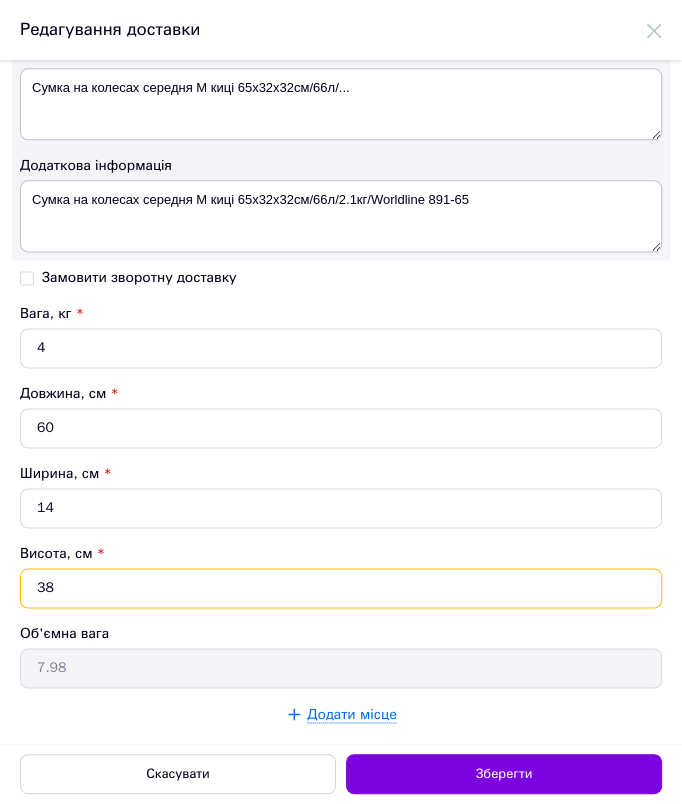 type on "0.63" 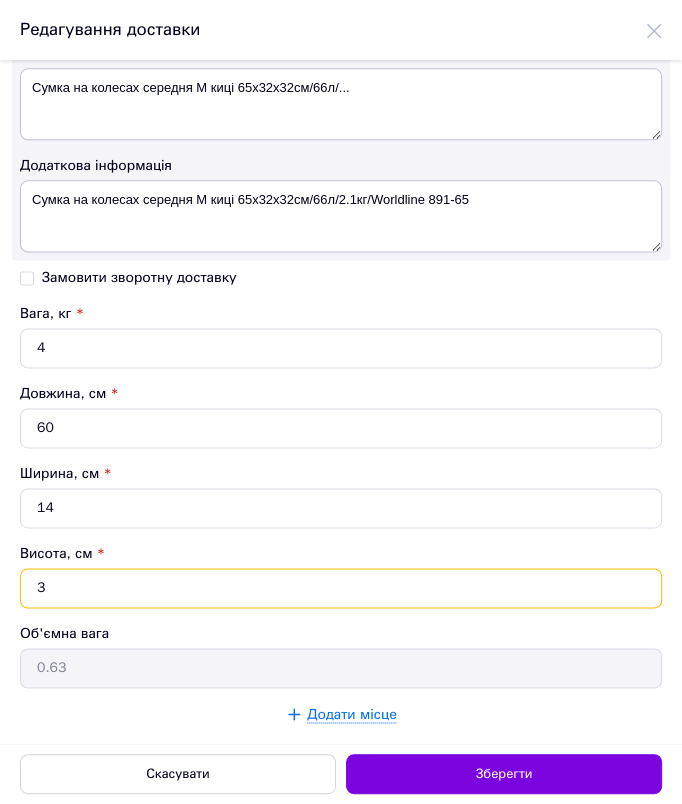 type 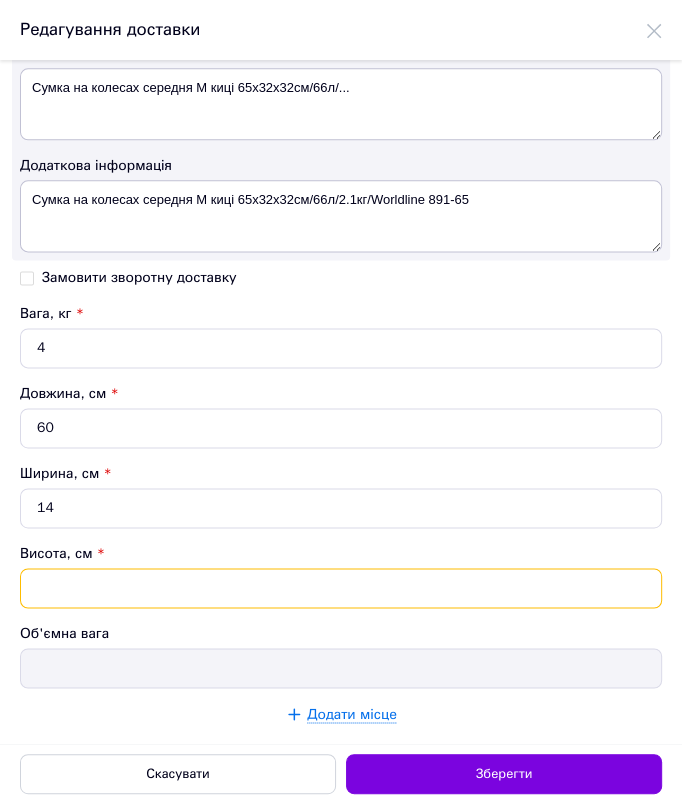 type 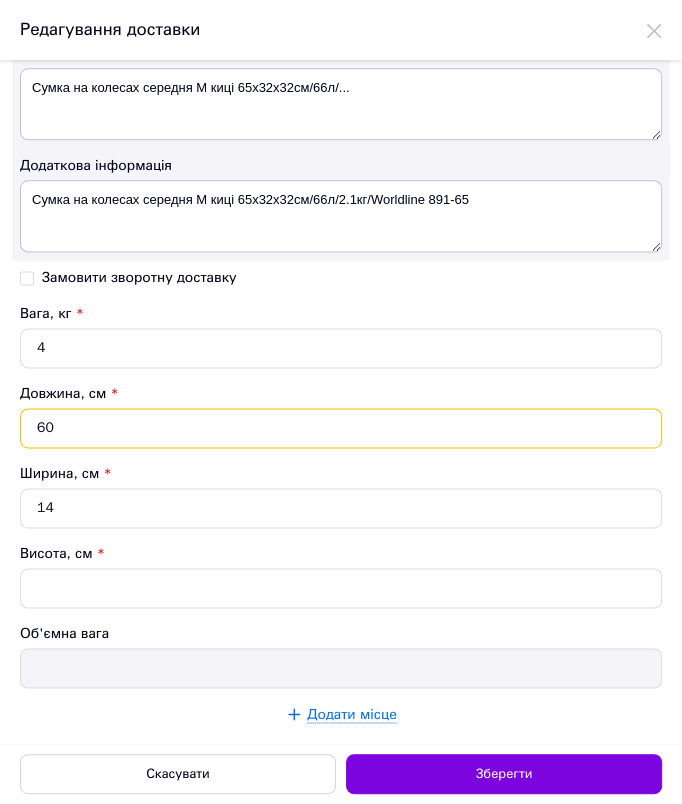 click on "60" at bounding box center [341, 428] 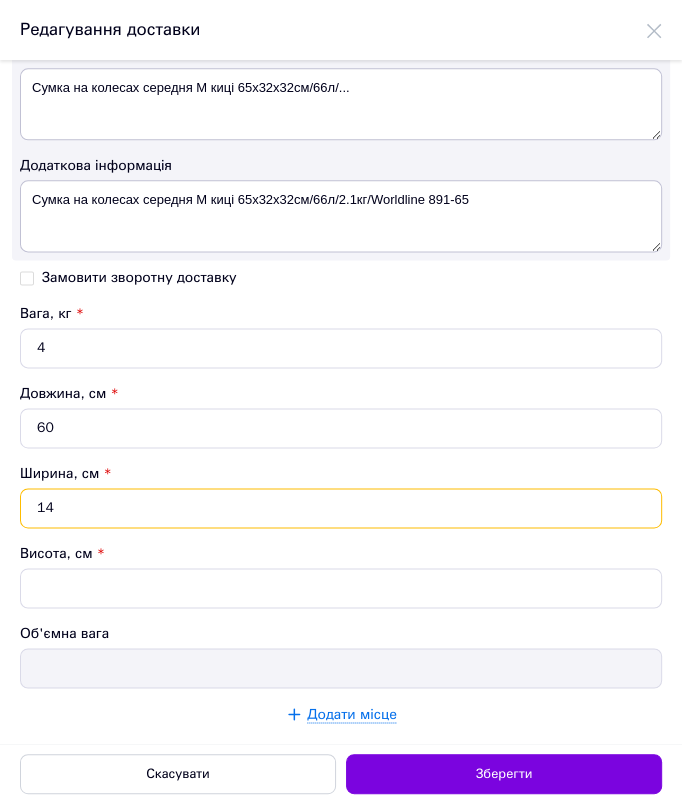 click on "14" at bounding box center (341, 508) 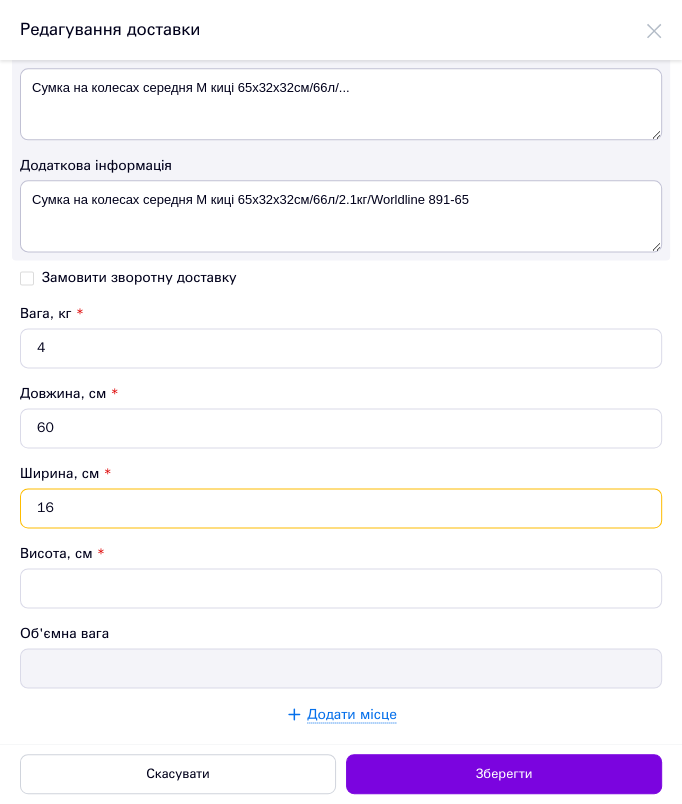 type on "16" 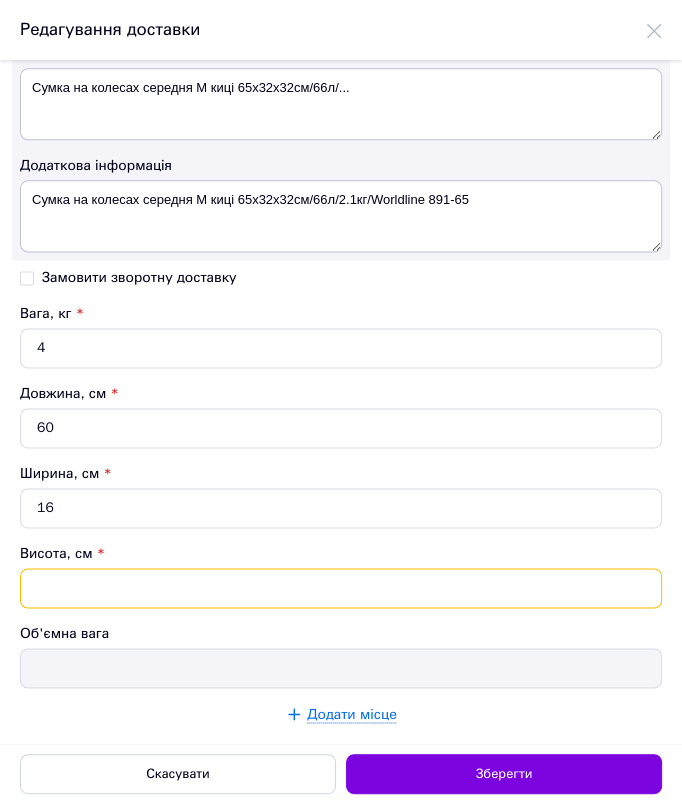 click on "Висота, см   *" at bounding box center [341, 588] 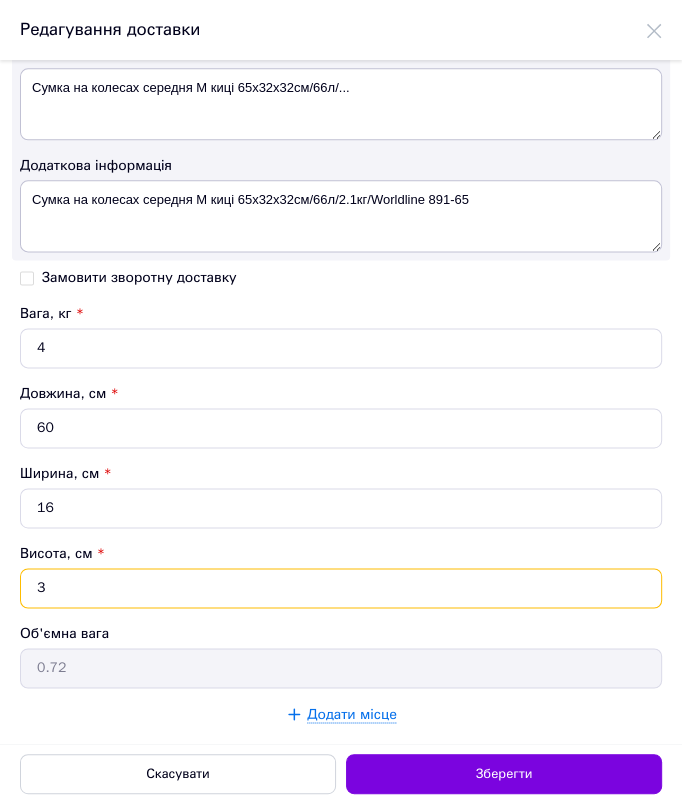 type on "36" 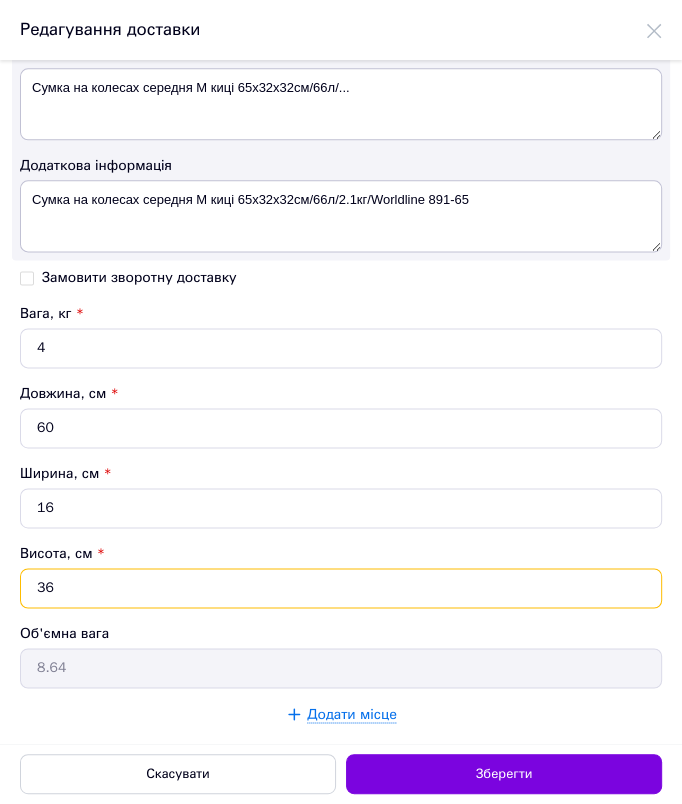 type on "3" 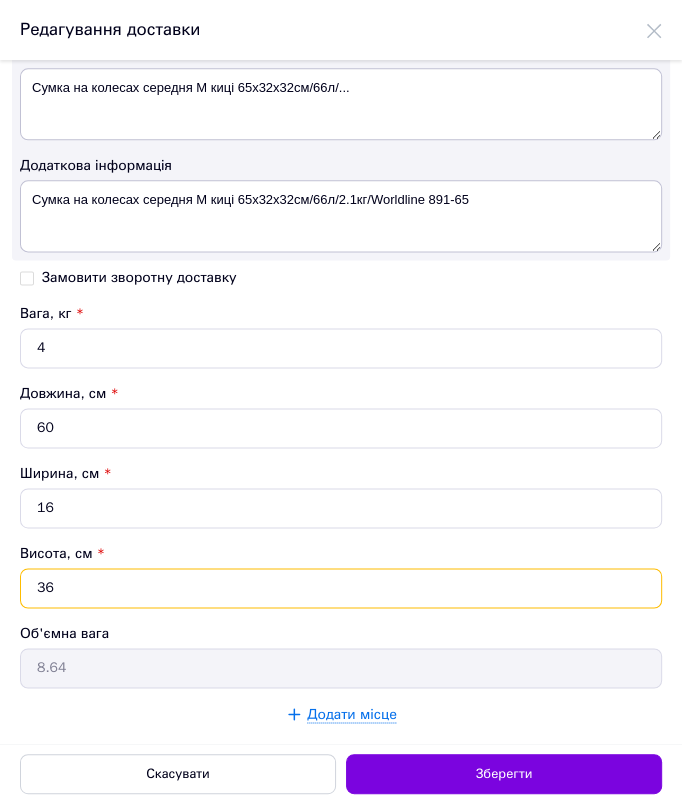 type on "0.72" 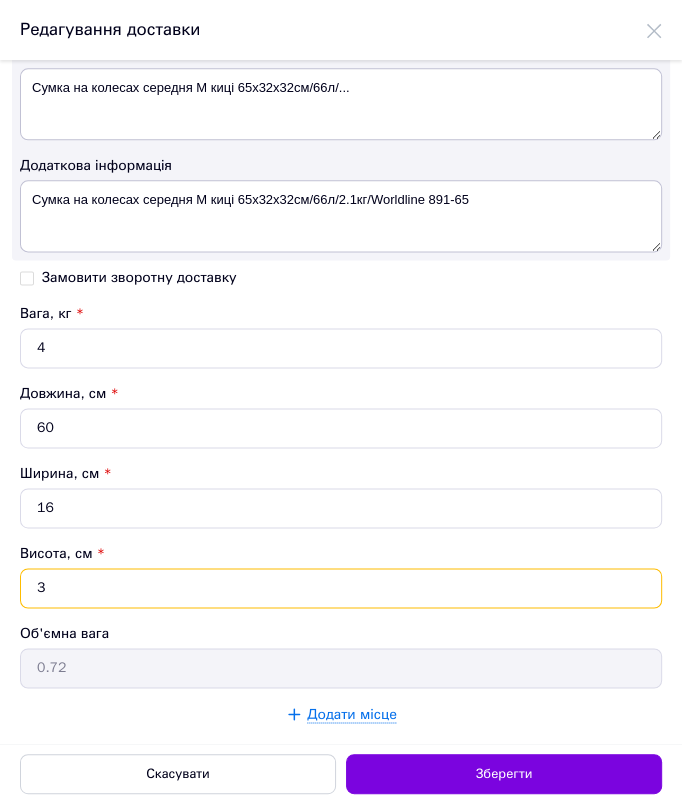 type on "38" 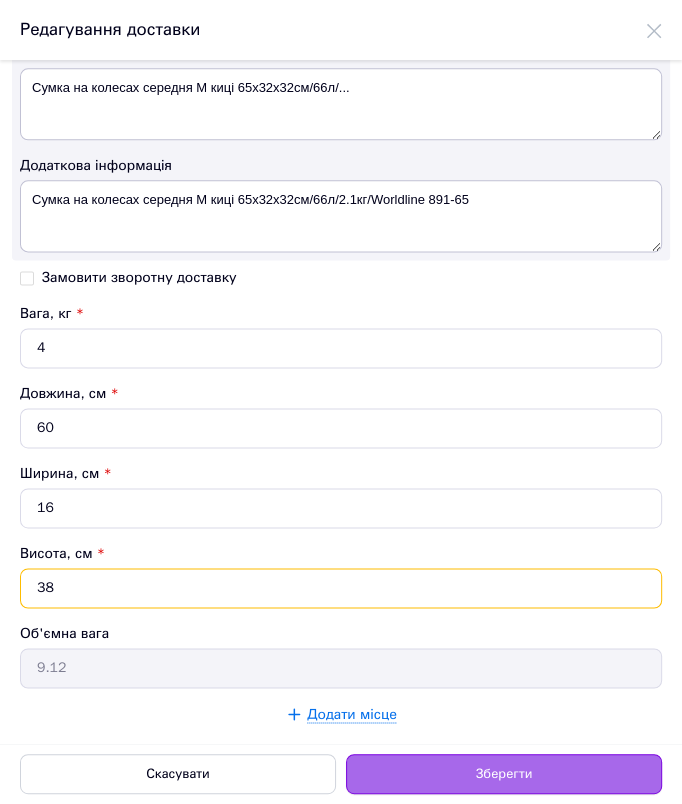type on "38" 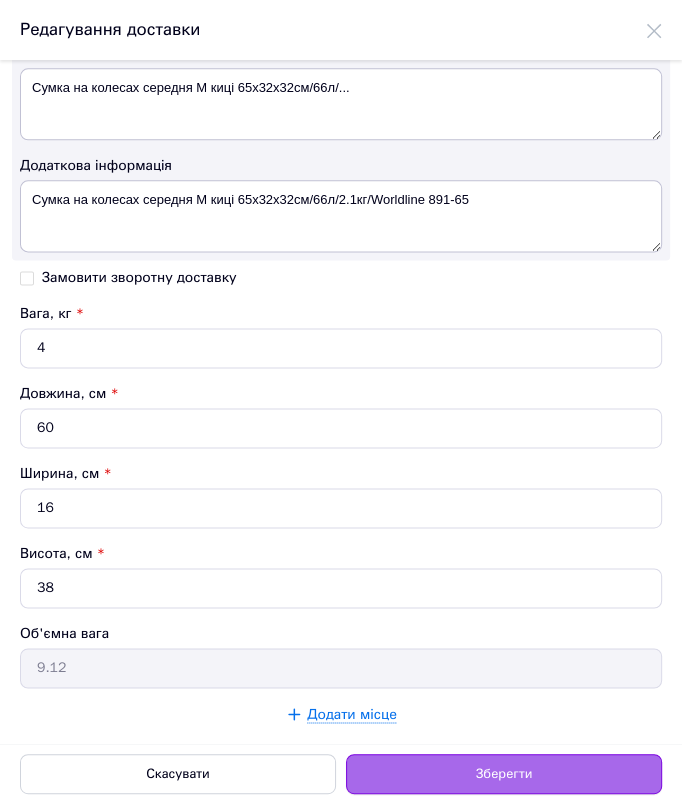 click on "Зберегти" at bounding box center [504, 774] 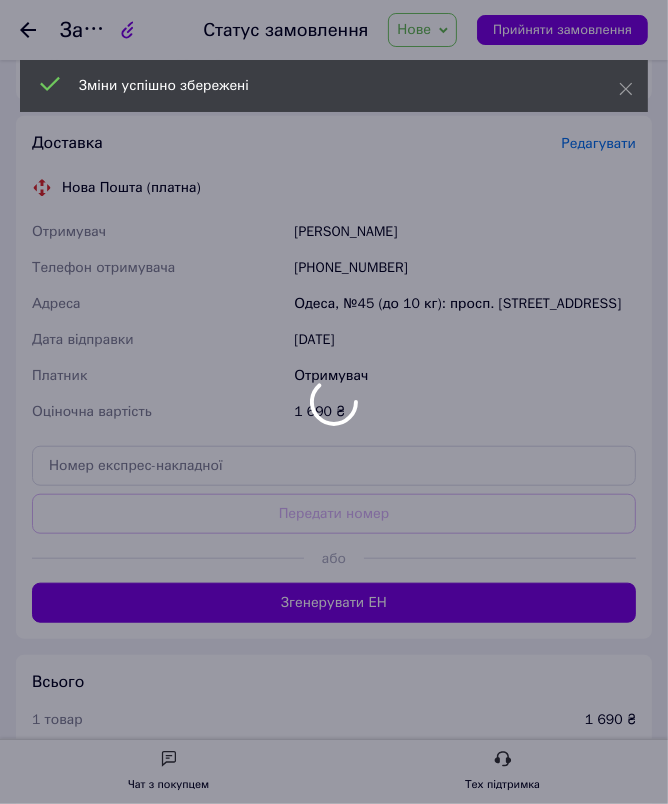 scroll, scrollTop: 655, scrollLeft: 0, axis: vertical 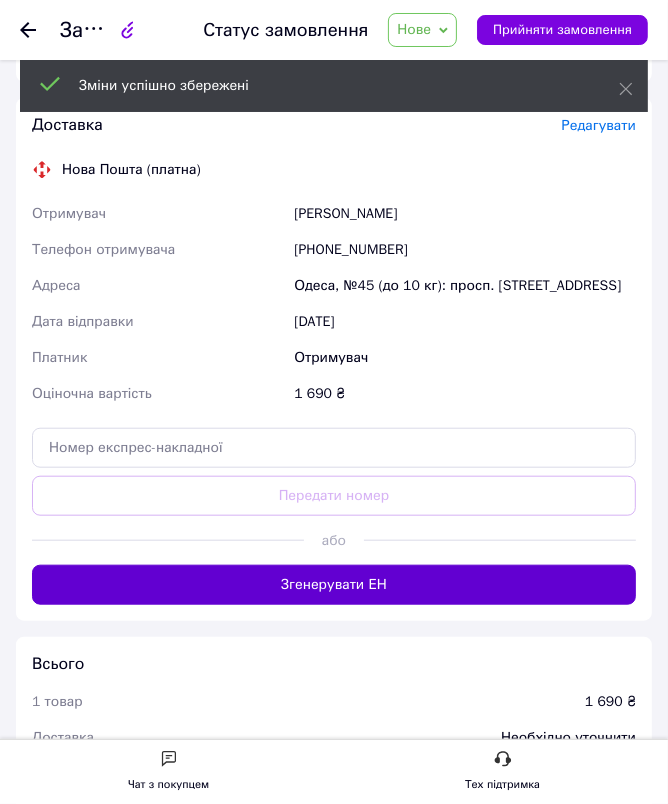 click on "Згенерувати ЕН" at bounding box center [334, 585] 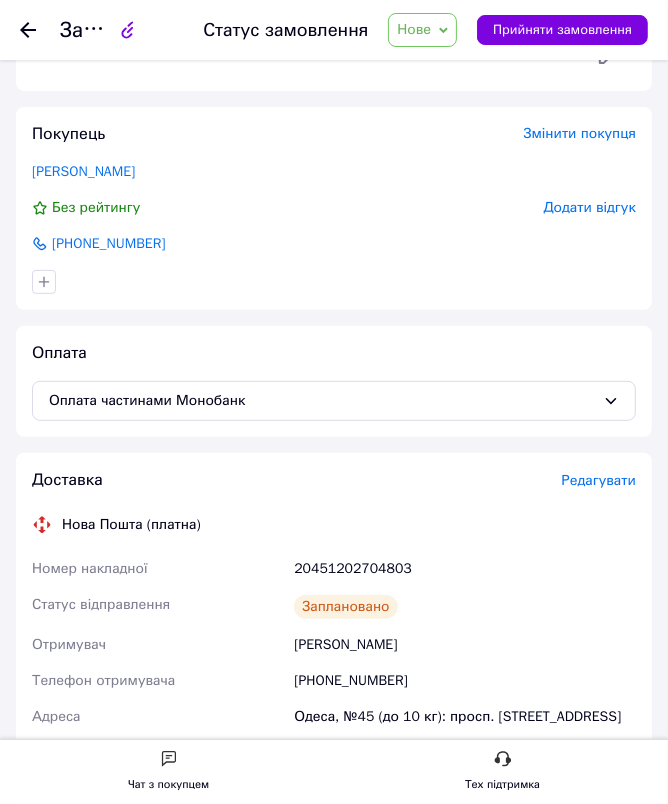 scroll, scrollTop: 200, scrollLeft: 0, axis: vertical 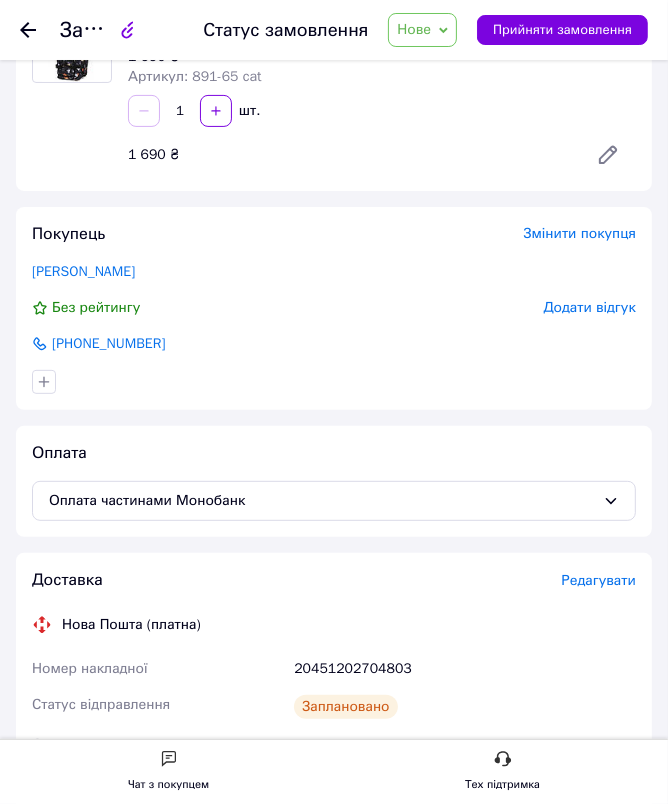 click on "Покупець Змінити покупця [PERSON_NAME] рейтингу   Додати відгук [PHONE_NUMBER]" at bounding box center (334, 308) 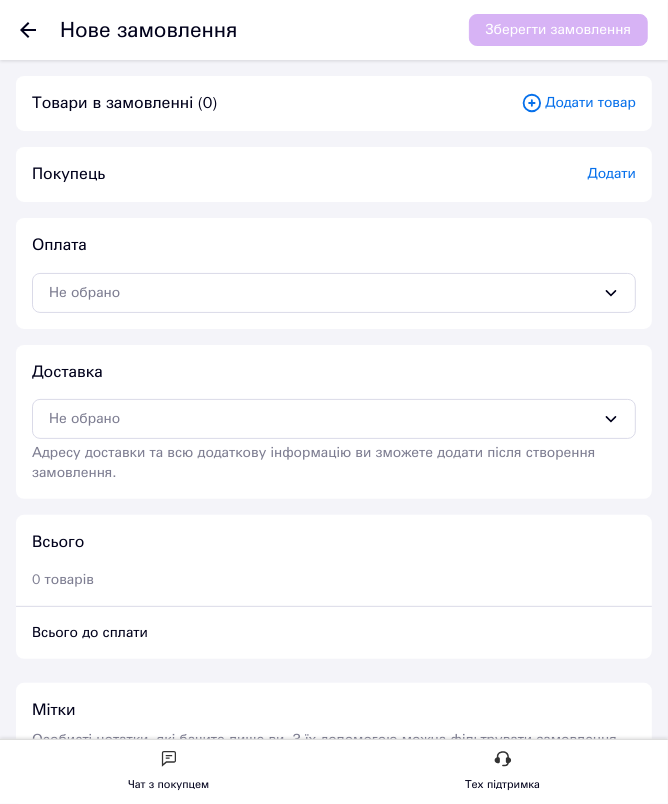 click on "Додати товар" at bounding box center [578, 103] 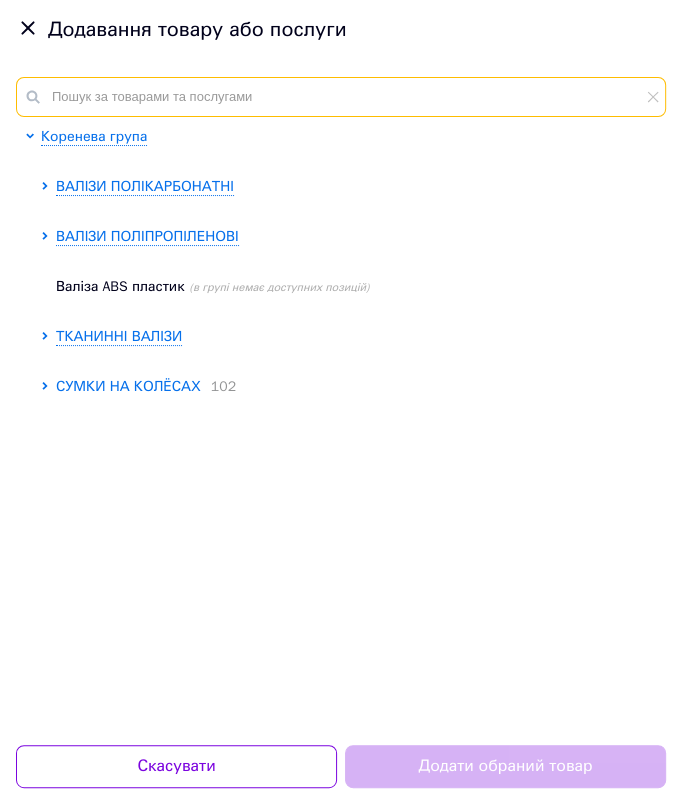 click at bounding box center [341, 97] 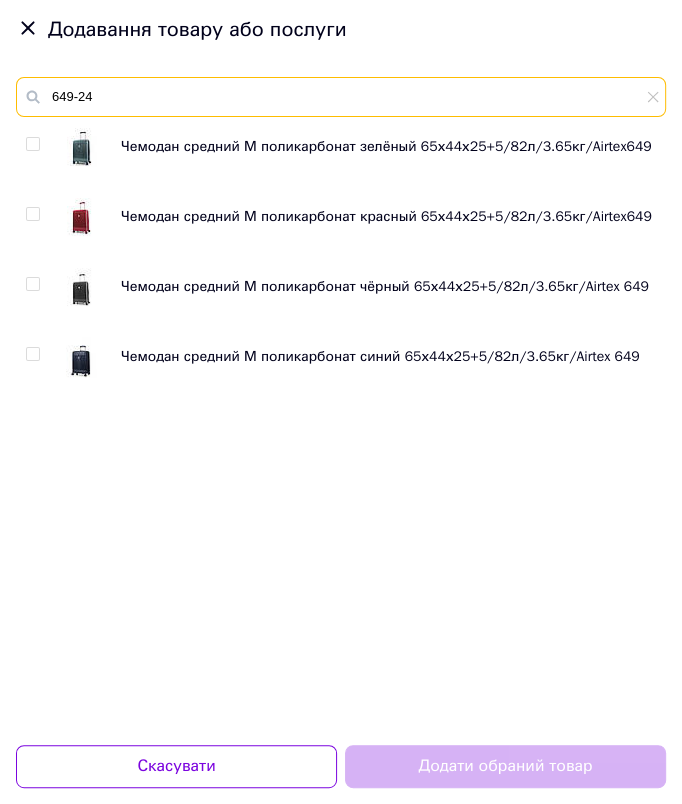 type on "649-24" 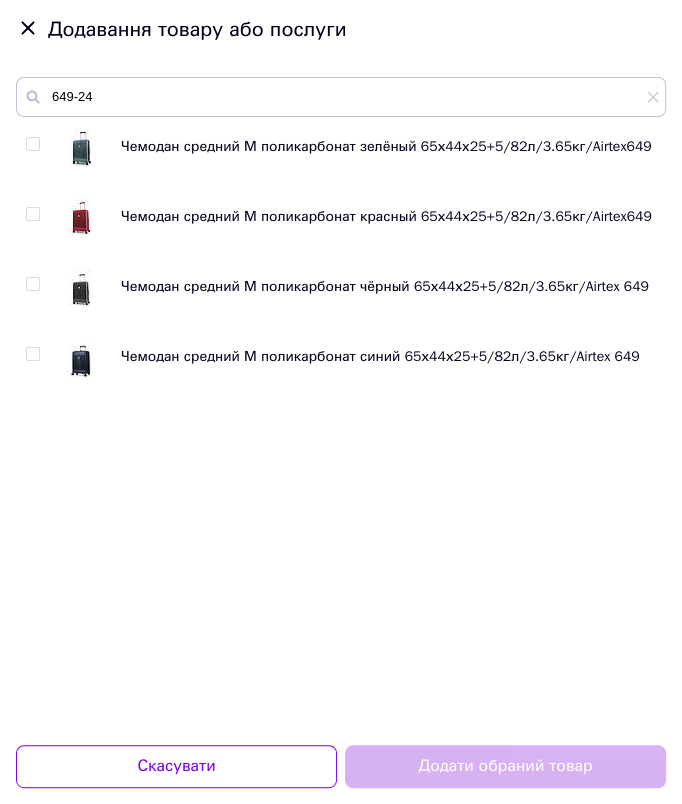 click at bounding box center (32, 144) 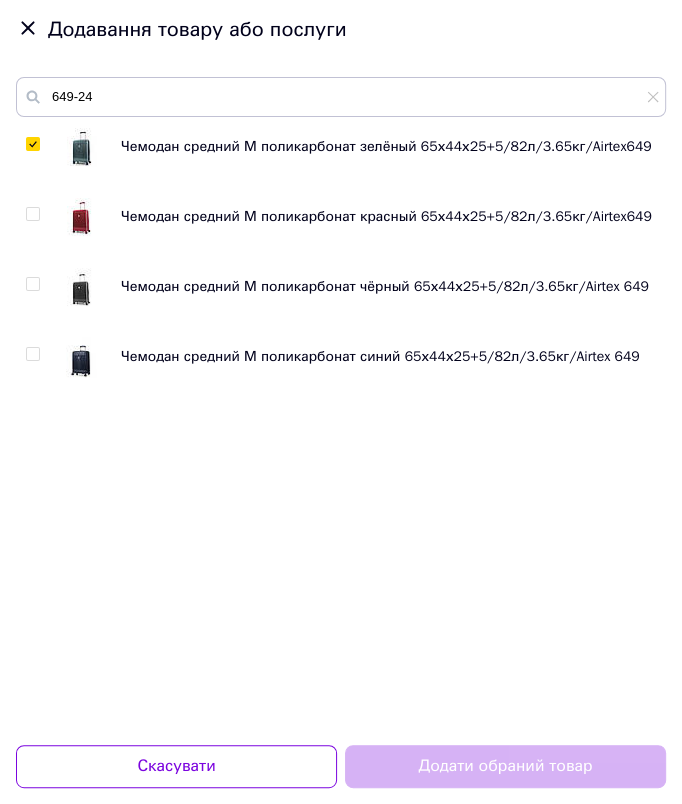 checkbox on "true" 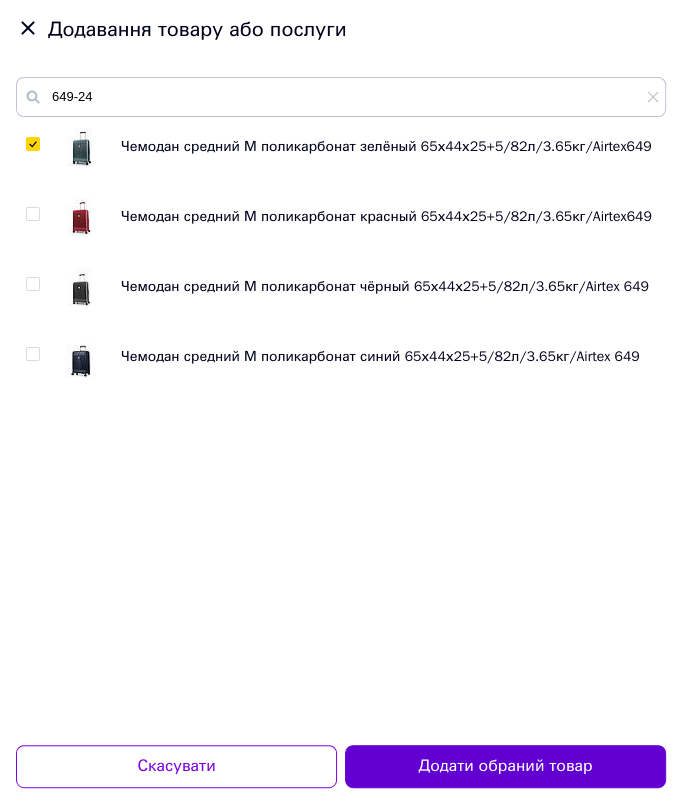 click on "Додати обраний товар" at bounding box center [505, 766] 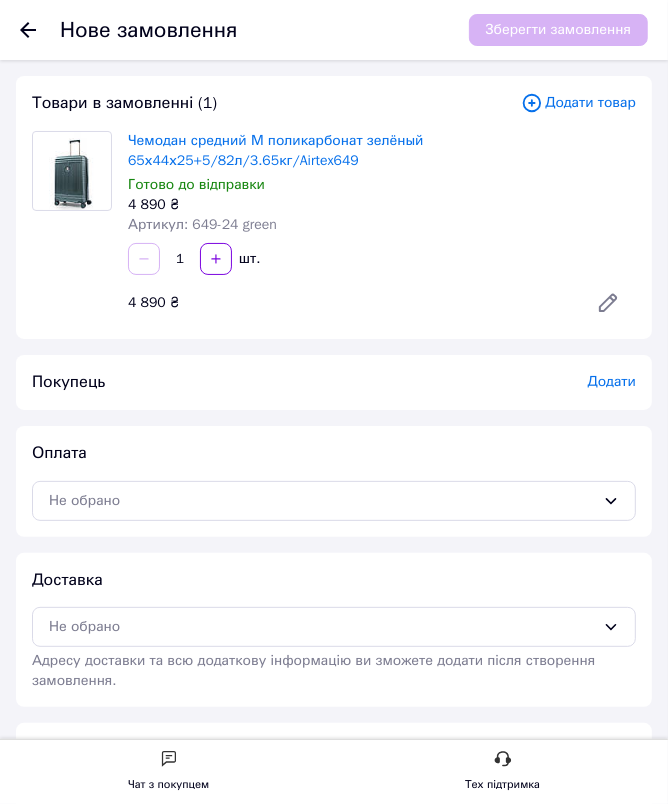click on "Додати" at bounding box center (612, 381) 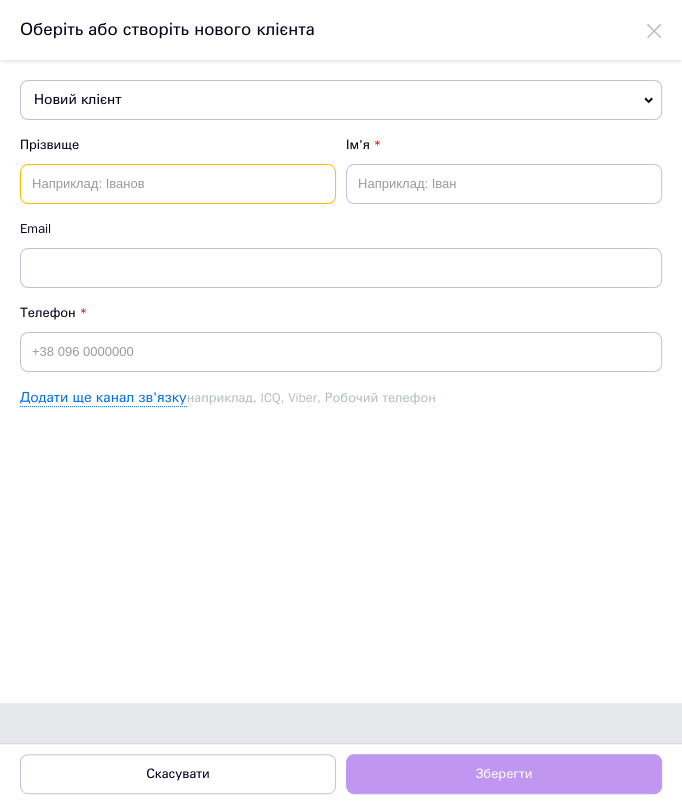 click at bounding box center (178, 184) 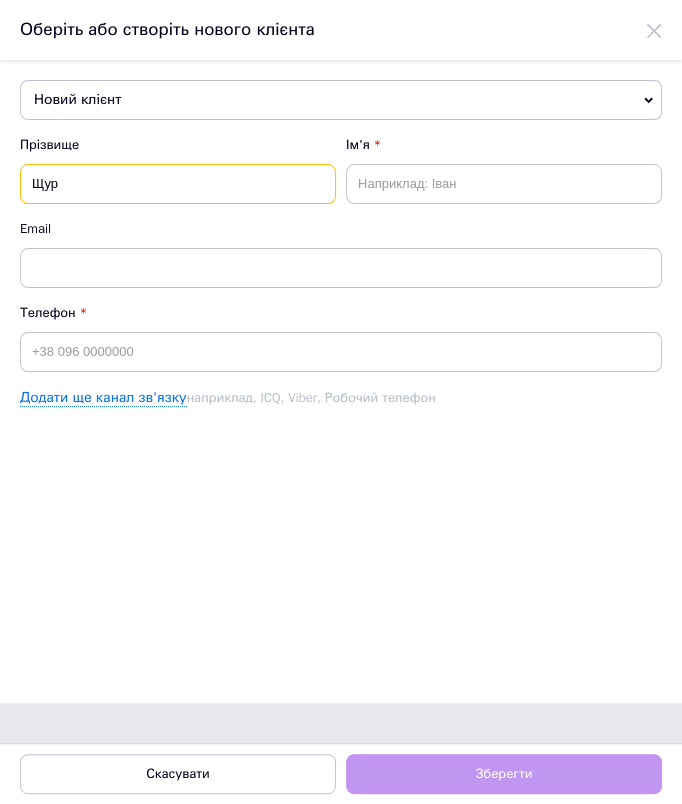 type on "Щур" 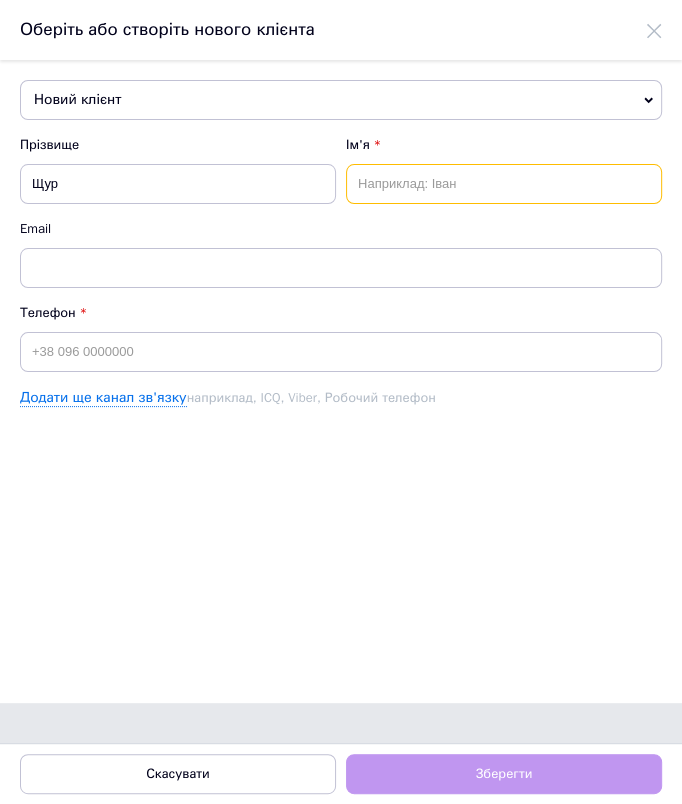 click at bounding box center (504, 184) 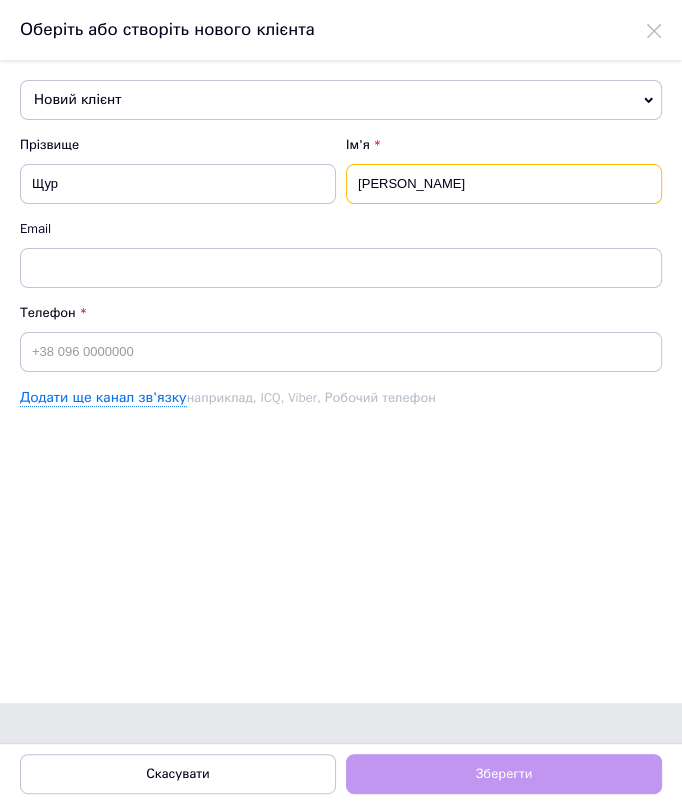 type on "[PERSON_NAME]" 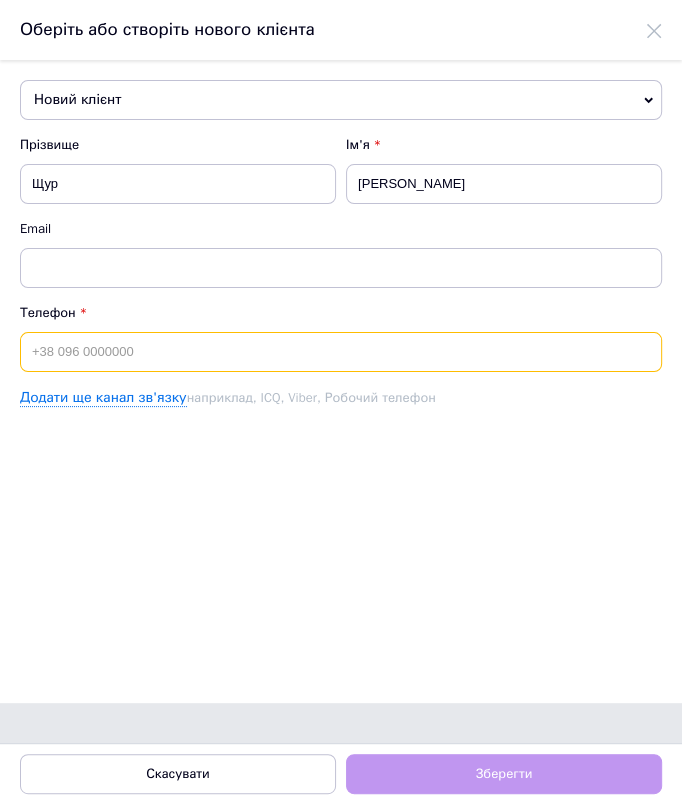 drag, startPoint x: 208, startPoint y: 346, endPoint x: 218, endPoint y: 336, distance: 14.142136 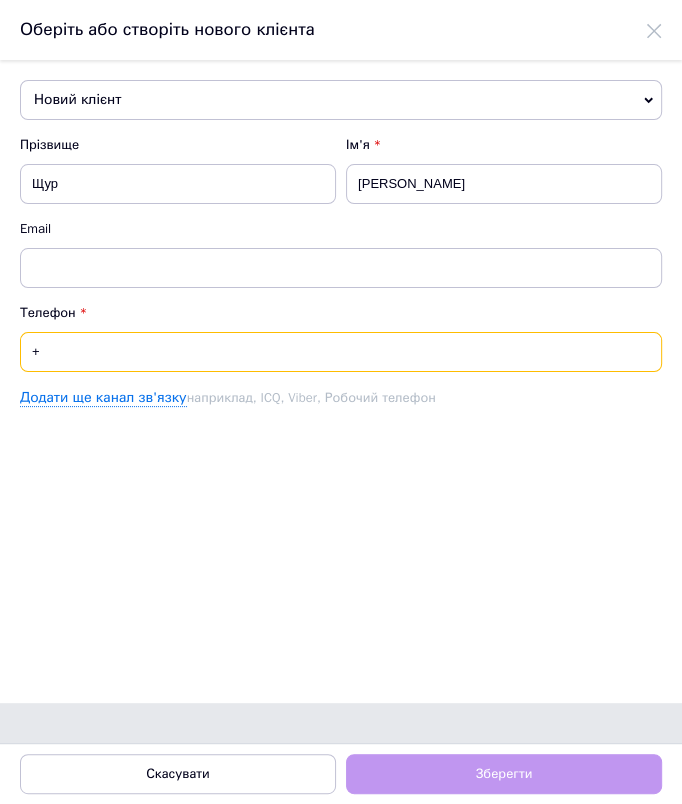 paste on "380980301099" 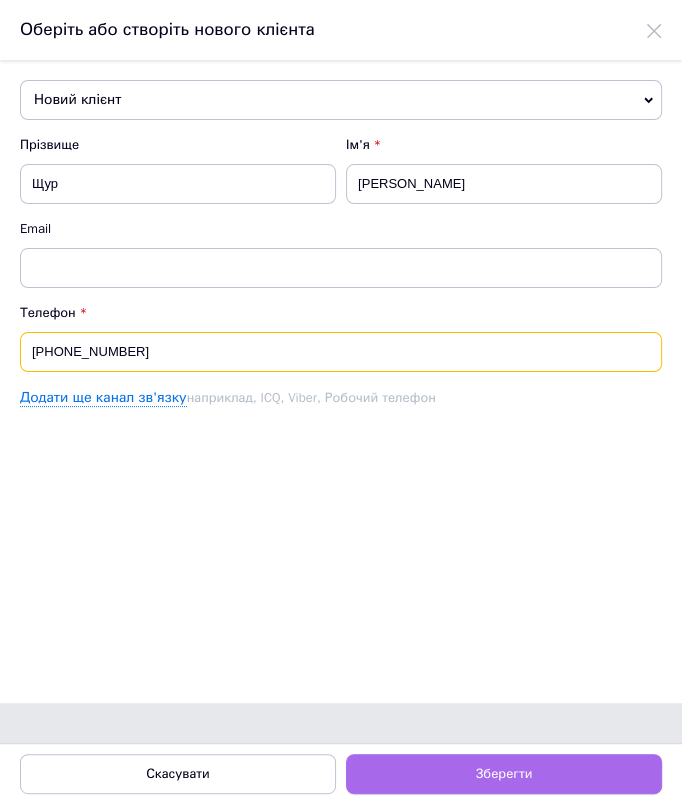 type on "[PHONE_NUMBER]" 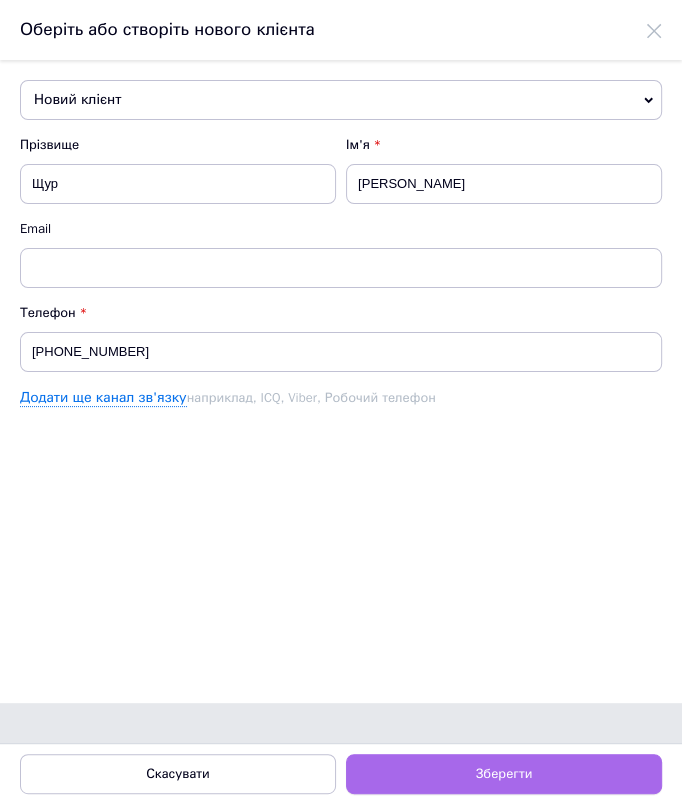 click on "Зберегти" at bounding box center [504, 773] 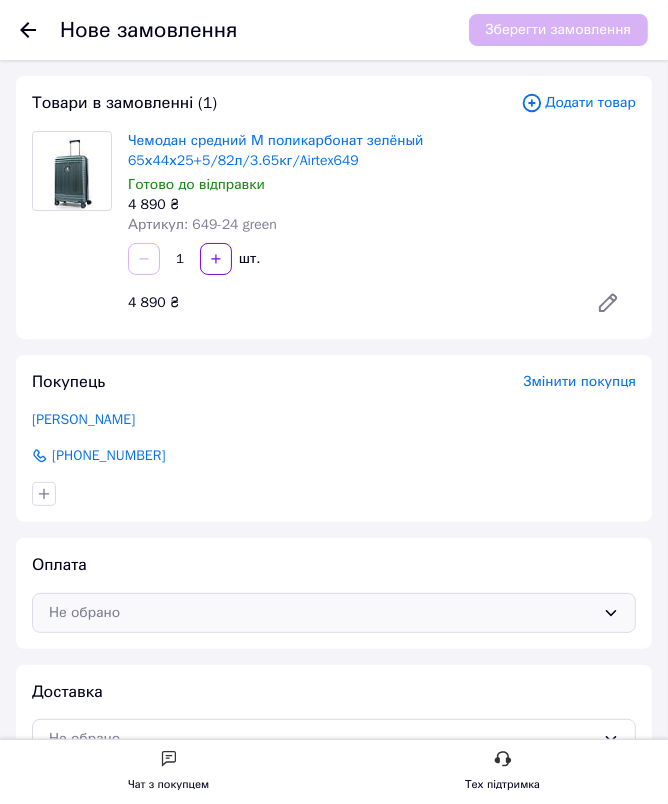 click on "Не обрано" at bounding box center (322, 613) 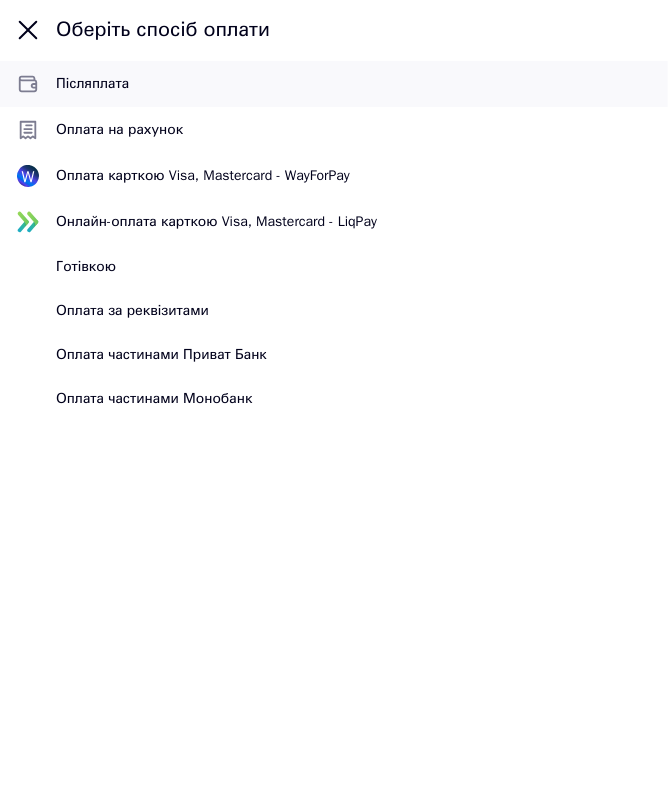 click on "Післяплата" at bounding box center [354, 84] 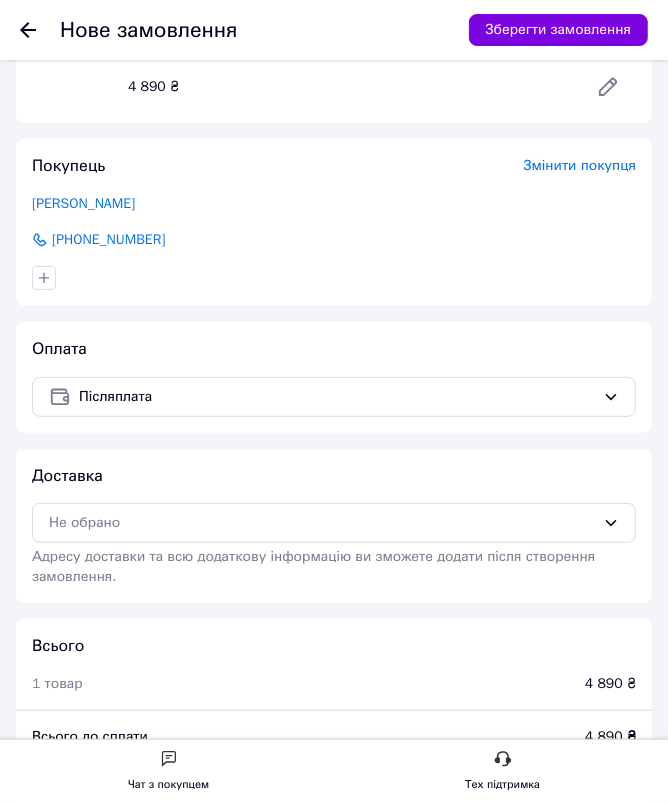 scroll, scrollTop: 272, scrollLeft: 0, axis: vertical 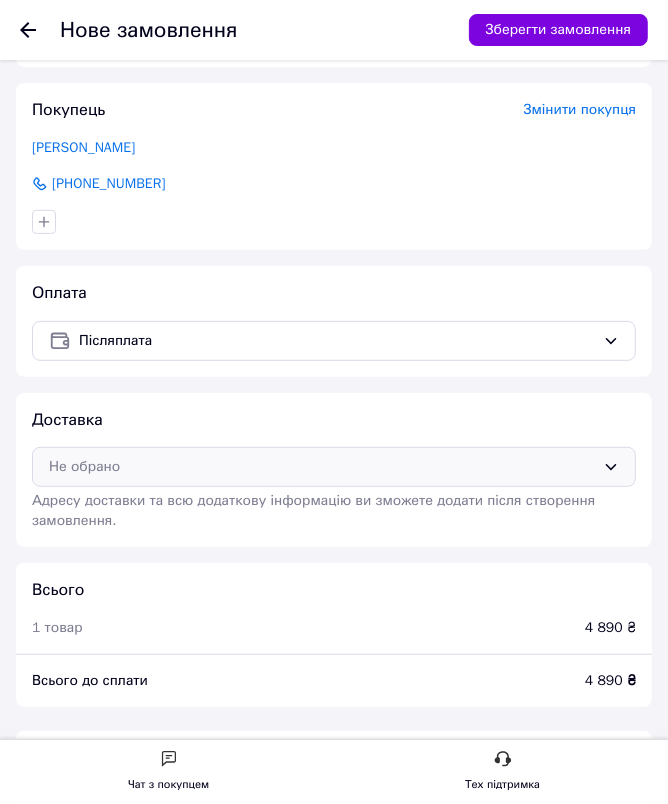 click on "Не обрано" at bounding box center [322, 467] 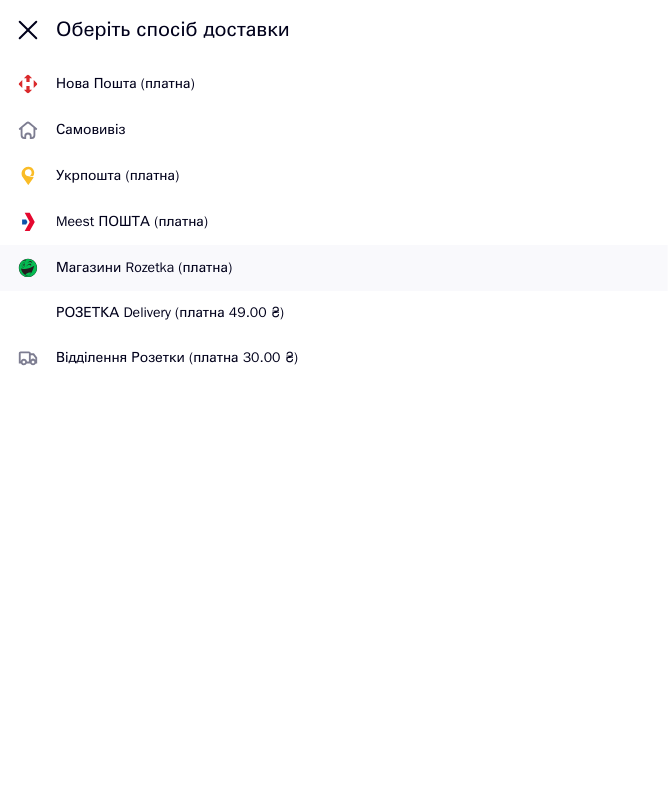 click on "Магазини Rozetka (платна)" at bounding box center (354, 268) 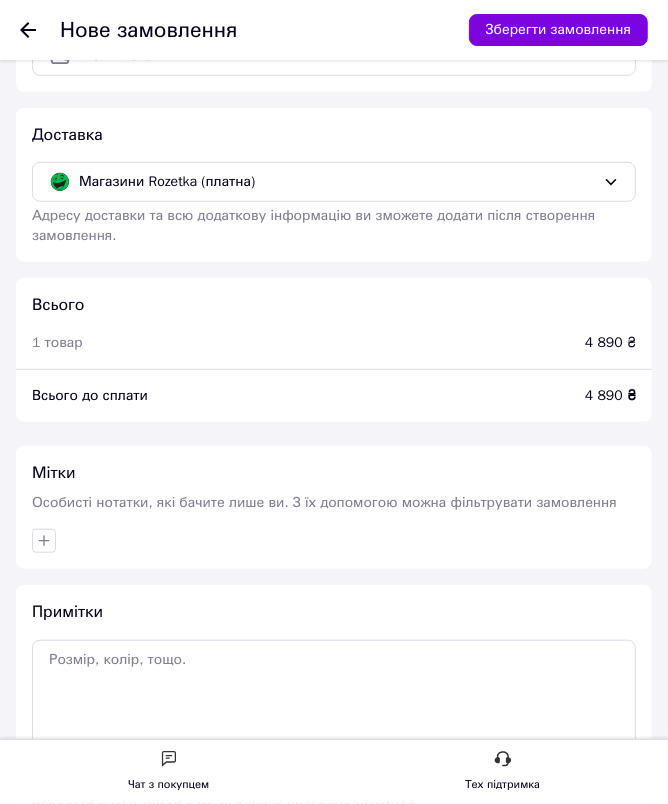 scroll, scrollTop: 720, scrollLeft: 0, axis: vertical 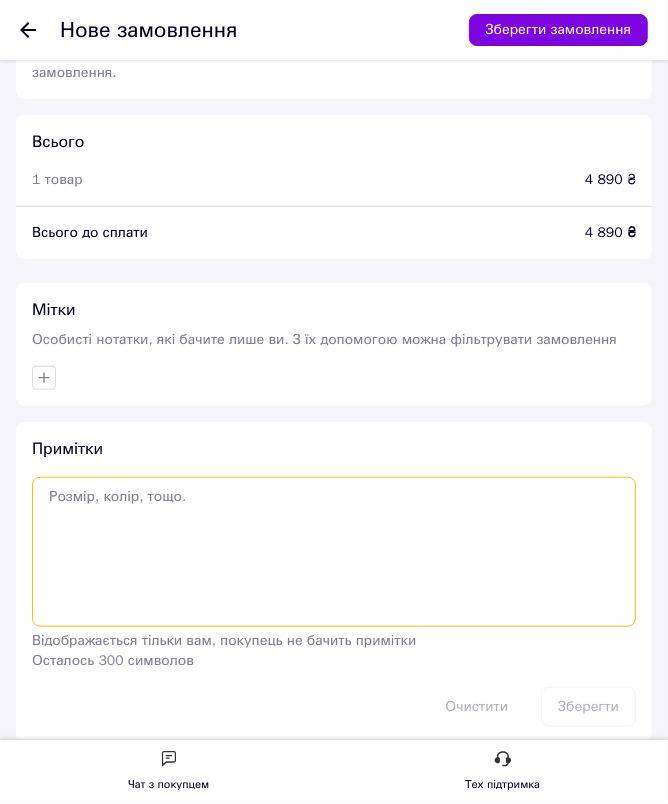 drag, startPoint x: 186, startPoint y: 521, endPoint x: 194, endPoint y: 511, distance: 12.806249 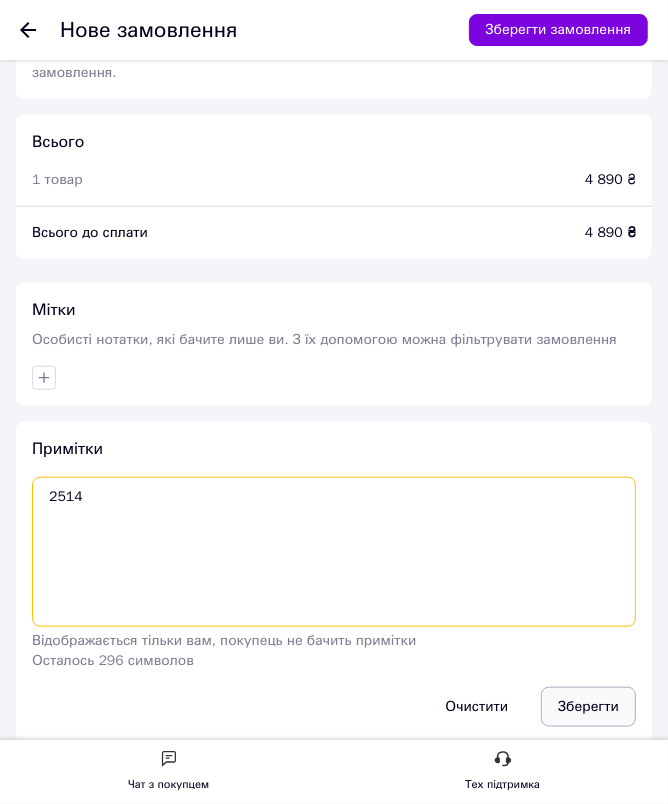 type on "2514" 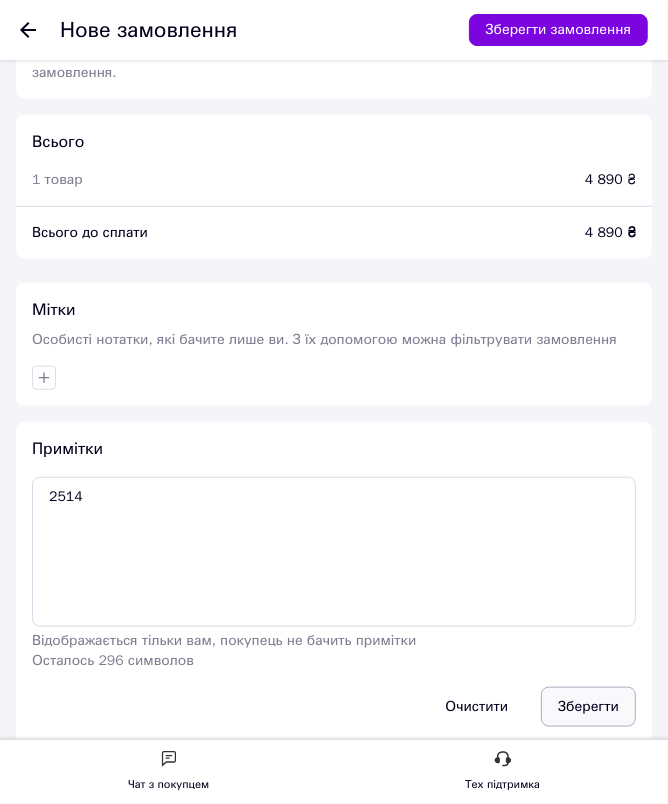 click on "Зберегти" at bounding box center (588, 707) 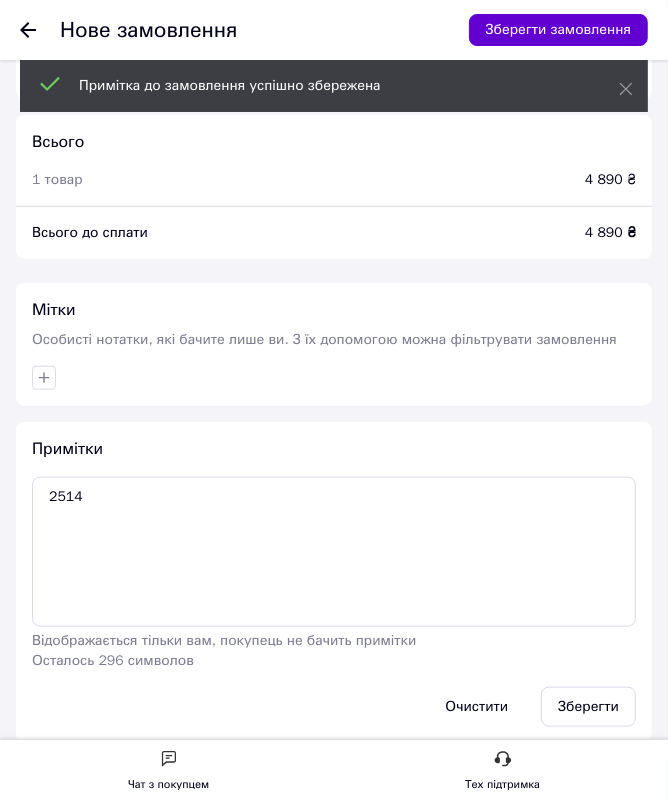 click on "Зберегти замовлення" at bounding box center (558, 30) 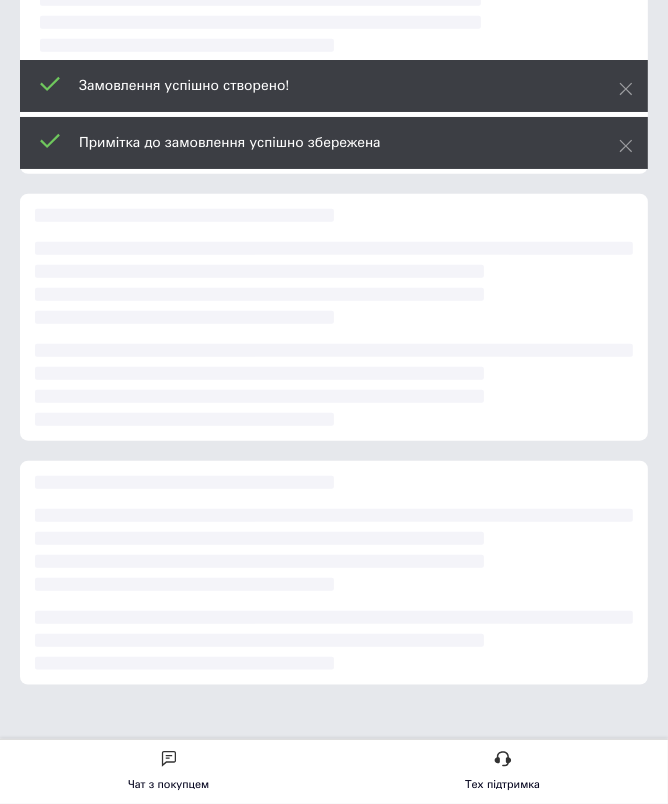 scroll, scrollTop: 0, scrollLeft: 0, axis: both 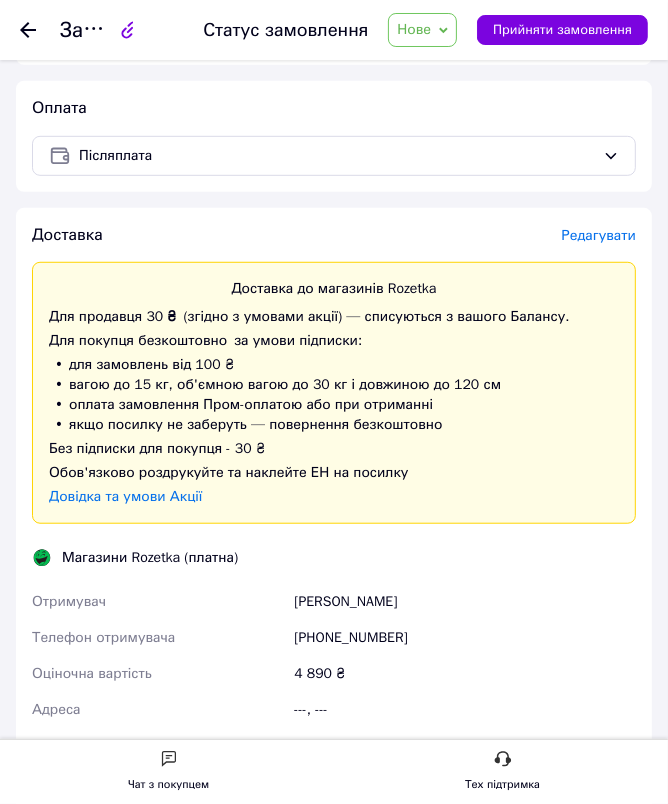 click on "Редагувати" at bounding box center [599, 235] 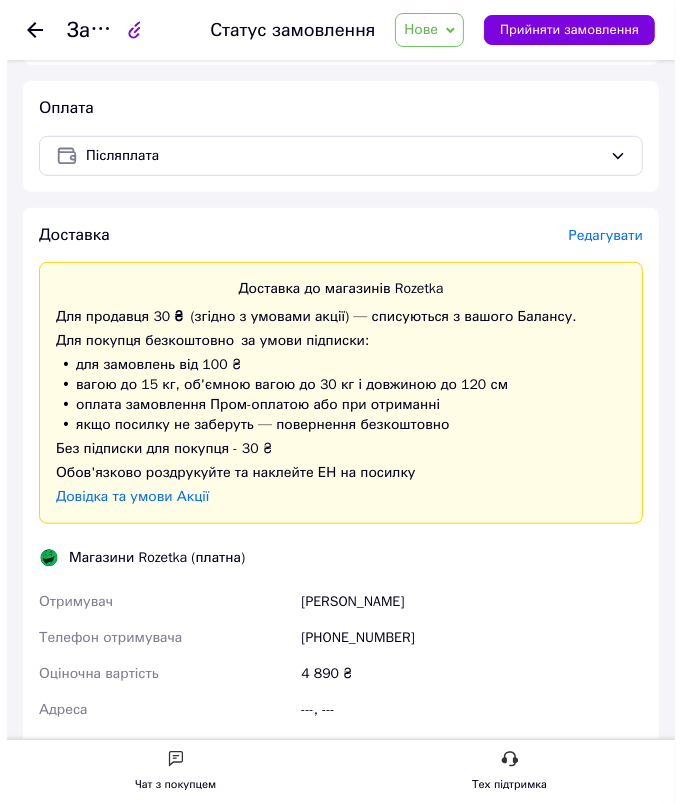 scroll, scrollTop: 0, scrollLeft: 0, axis: both 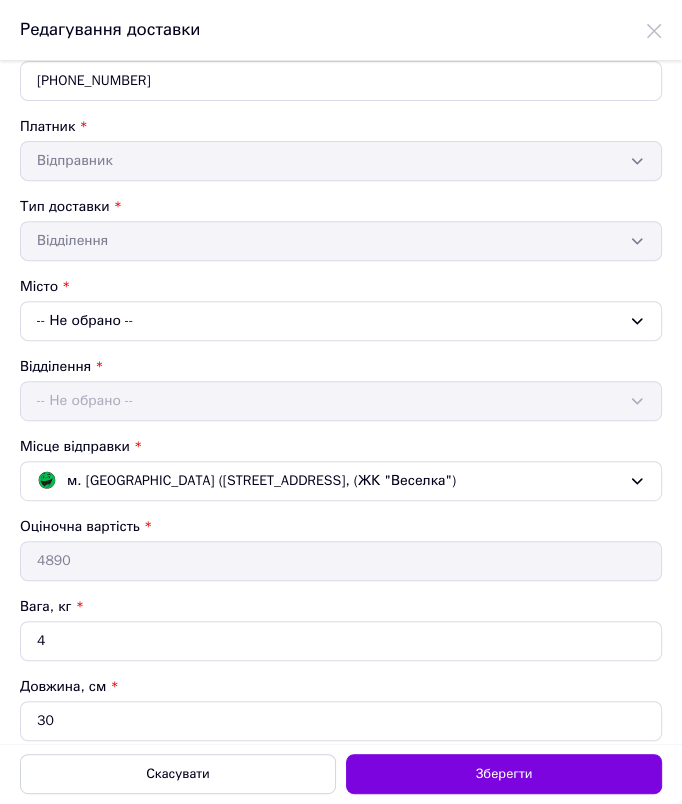 click on "-- Не обрано --" at bounding box center (341, 321) 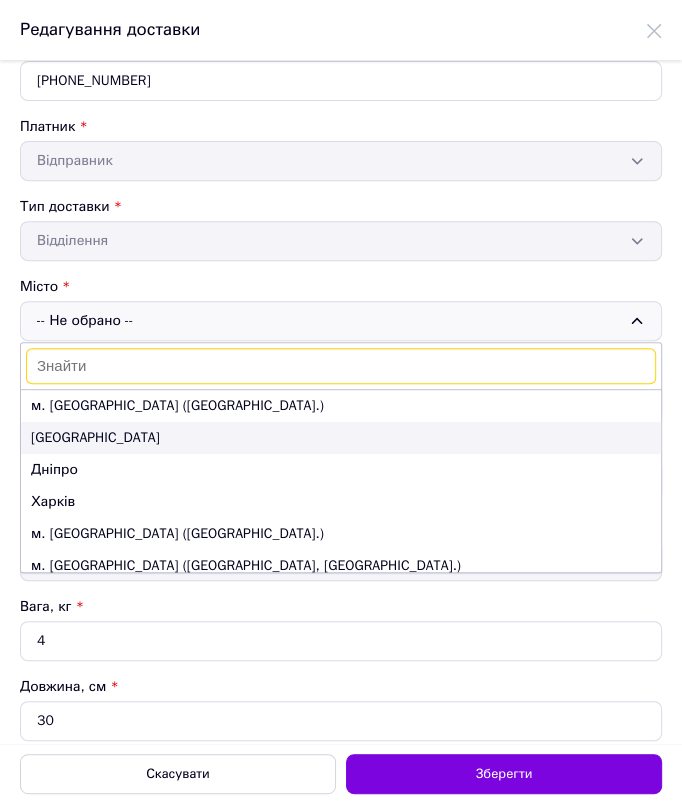 click on "[GEOGRAPHIC_DATA]" at bounding box center [341, 438] 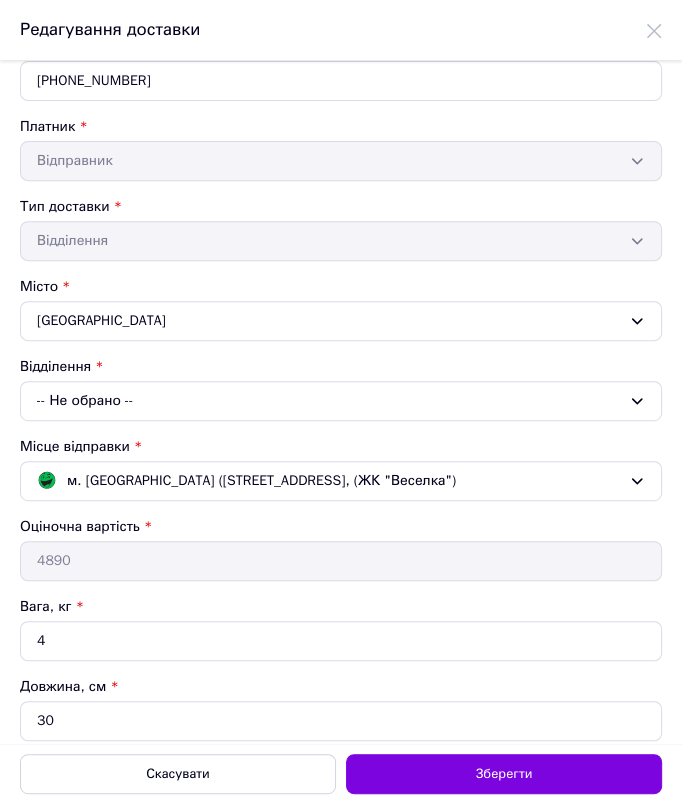 click on "-- Не обрано --" at bounding box center [341, 401] 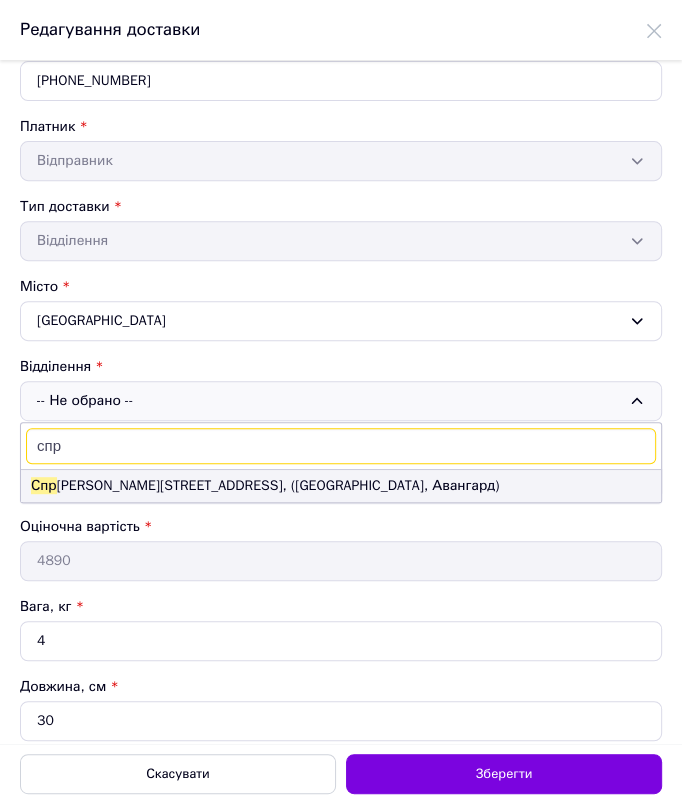 type on "спр" 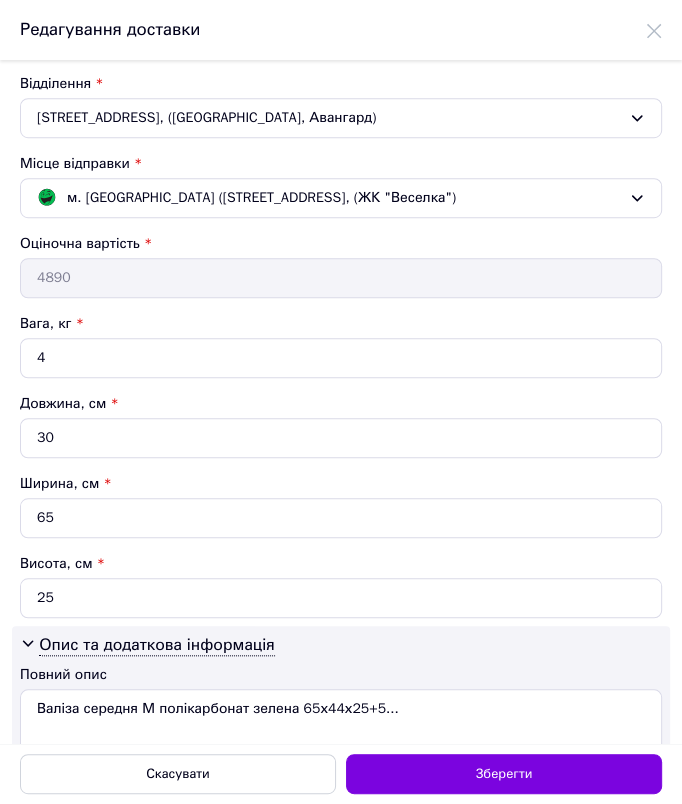 scroll, scrollTop: 712, scrollLeft: 0, axis: vertical 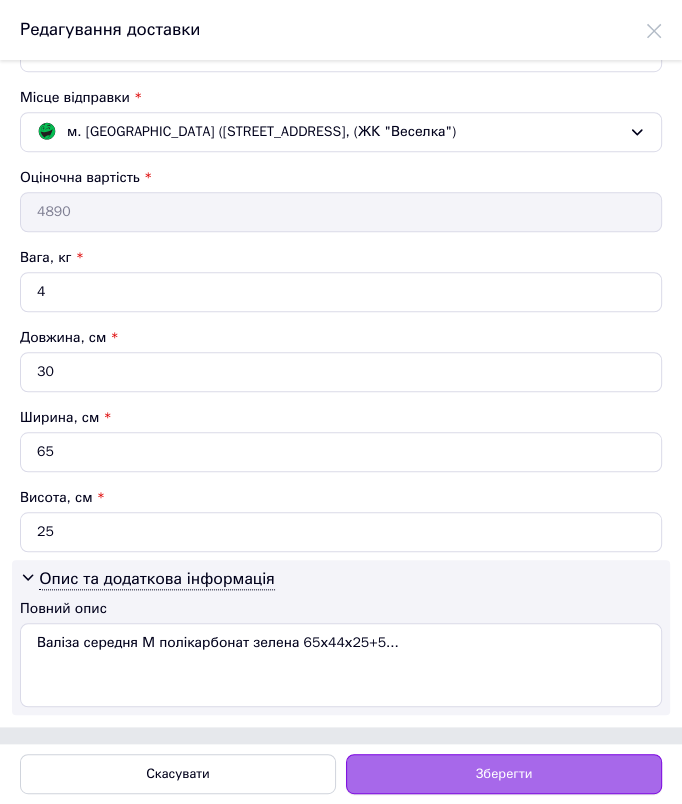 click on "Зберегти" at bounding box center (504, 774) 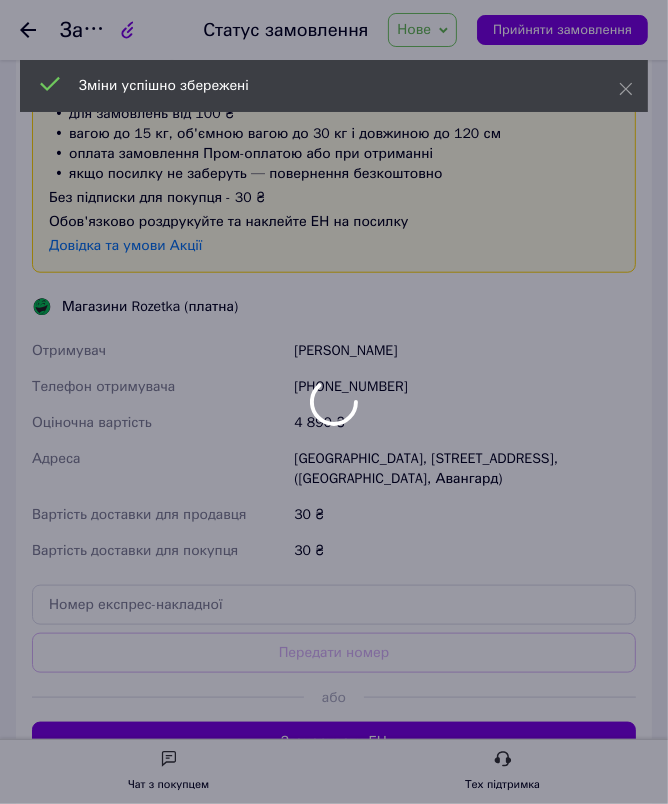 scroll, scrollTop: 909, scrollLeft: 0, axis: vertical 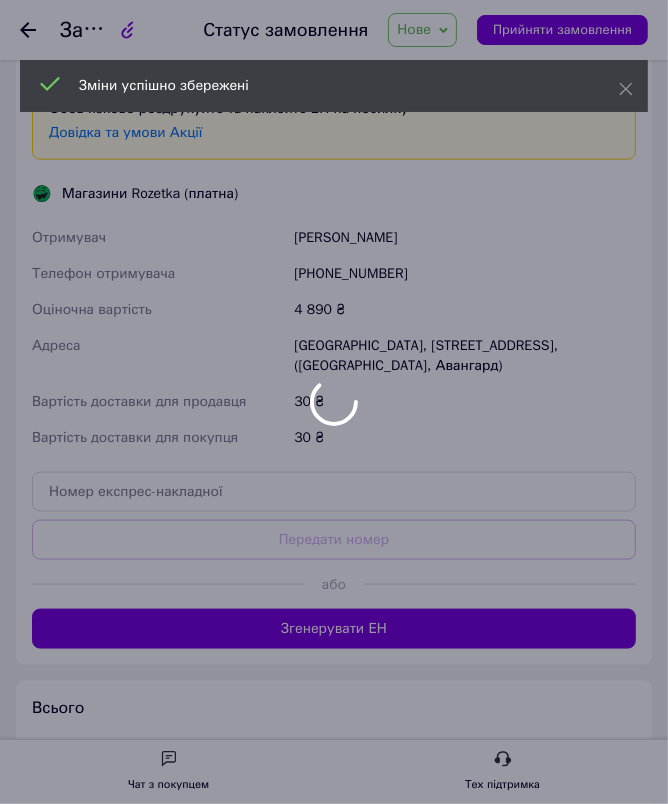 click at bounding box center (334, 402) 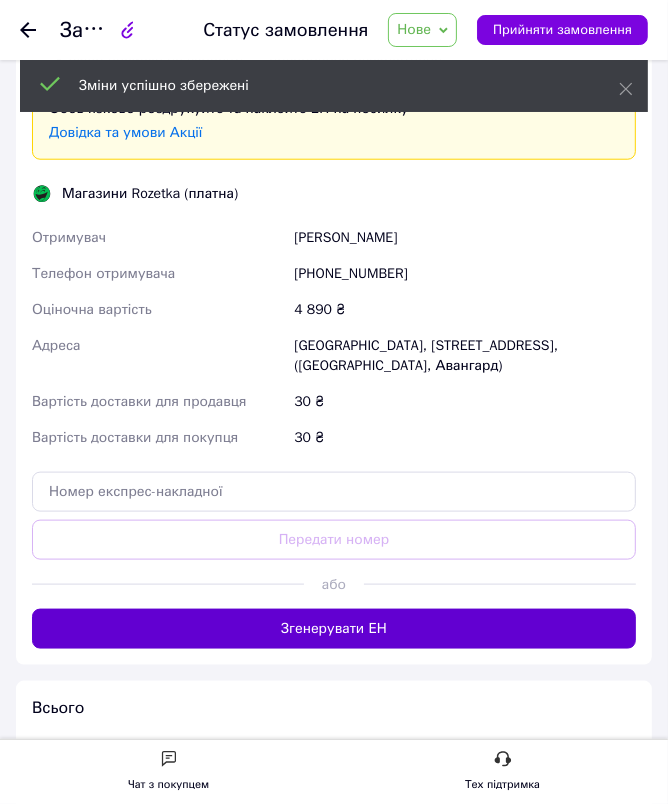 click on "Згенерувати ЕН" at bounding box center [334, 629] 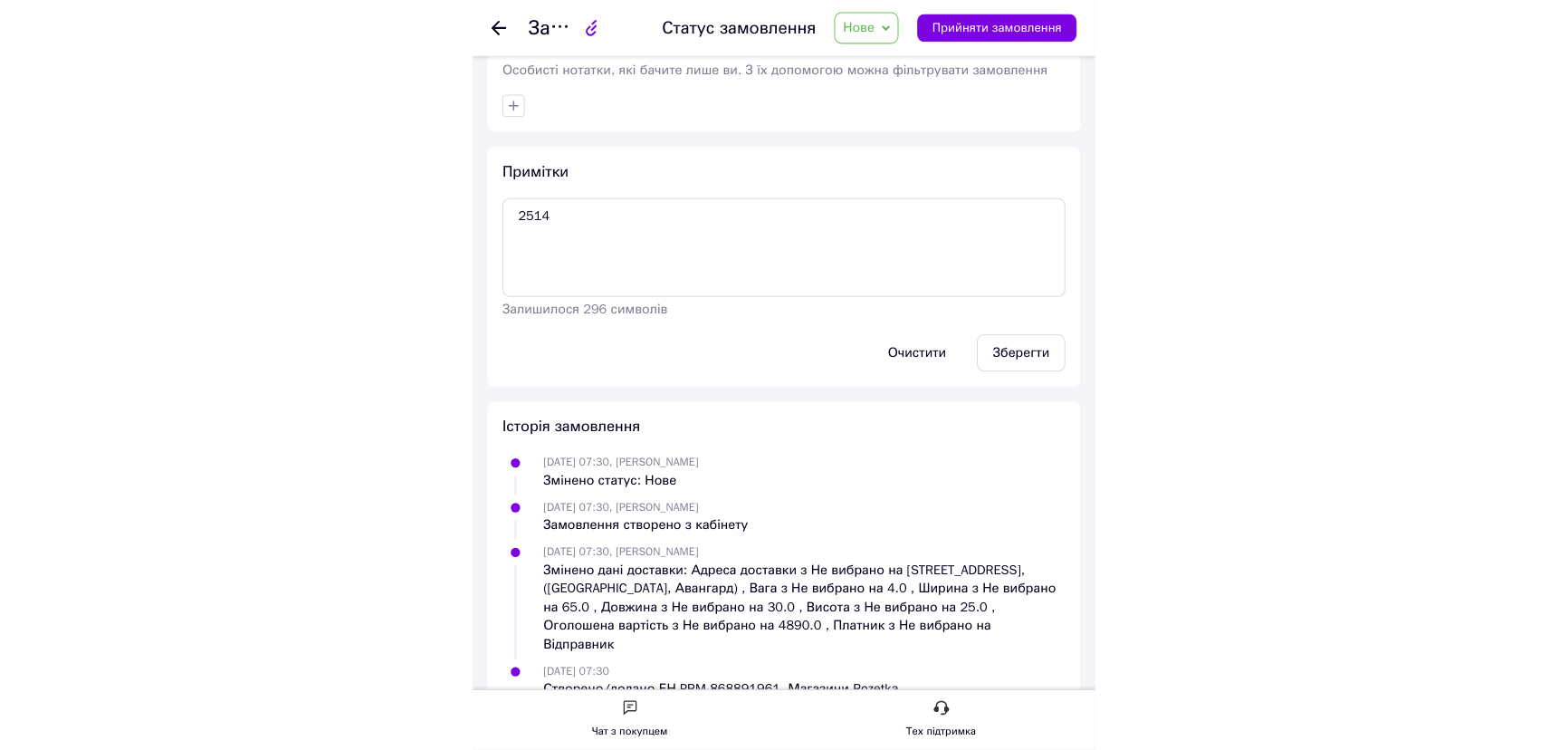 scroll, scrollTop: 493, scrollLeft: 0, axis: vertical 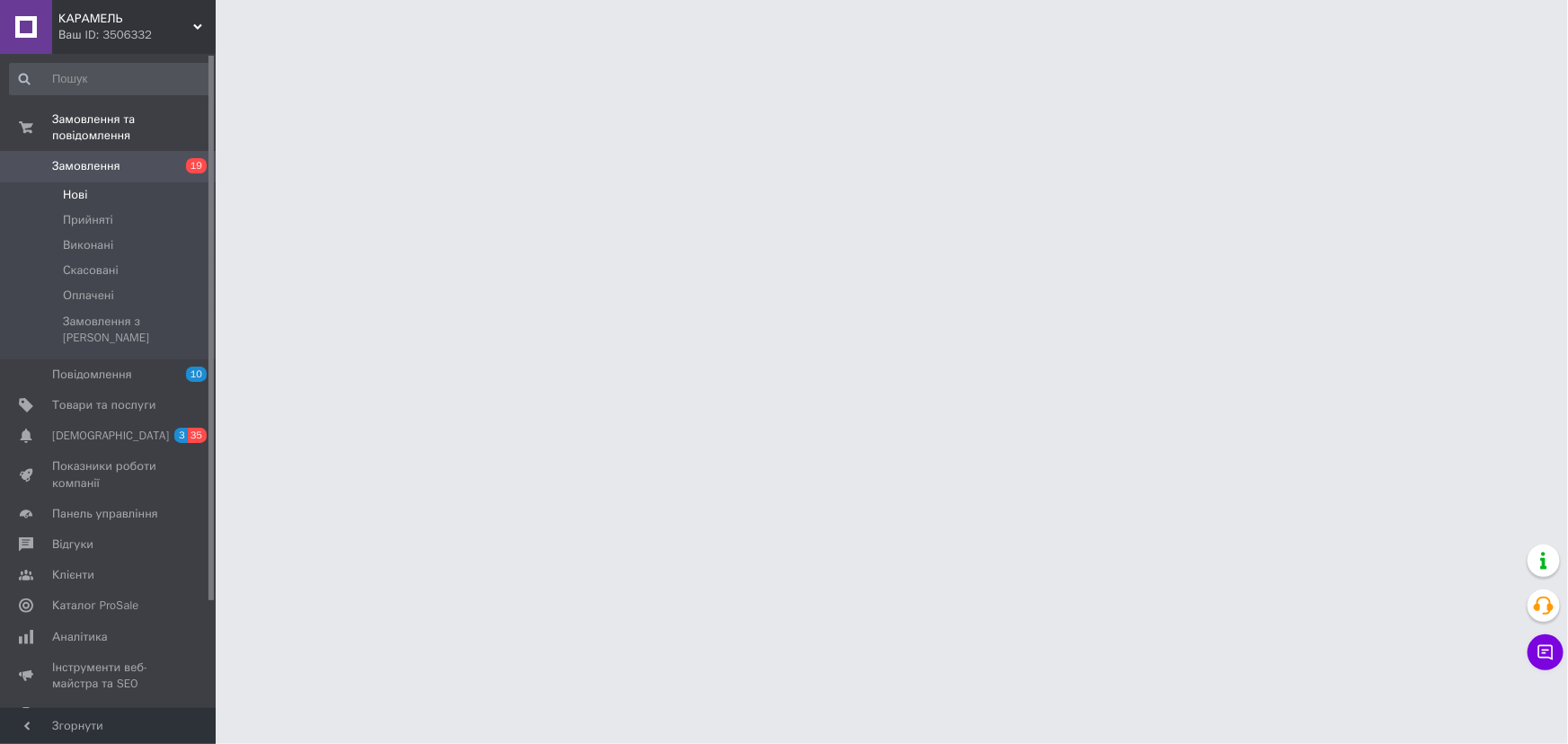 click on "Нові" at bounding box center [110, 195] 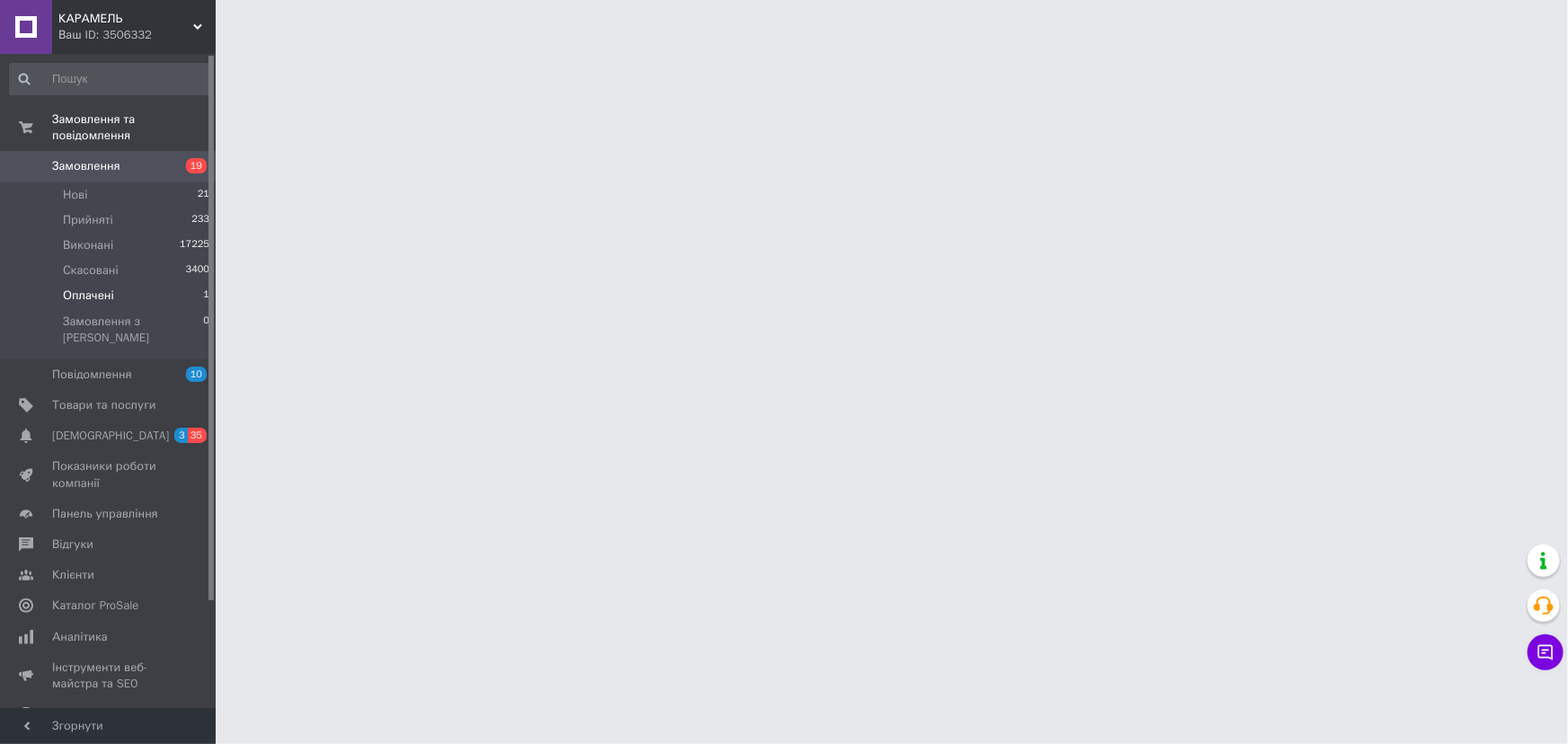 click on "Оплачені" at bounding box center [88, 296] 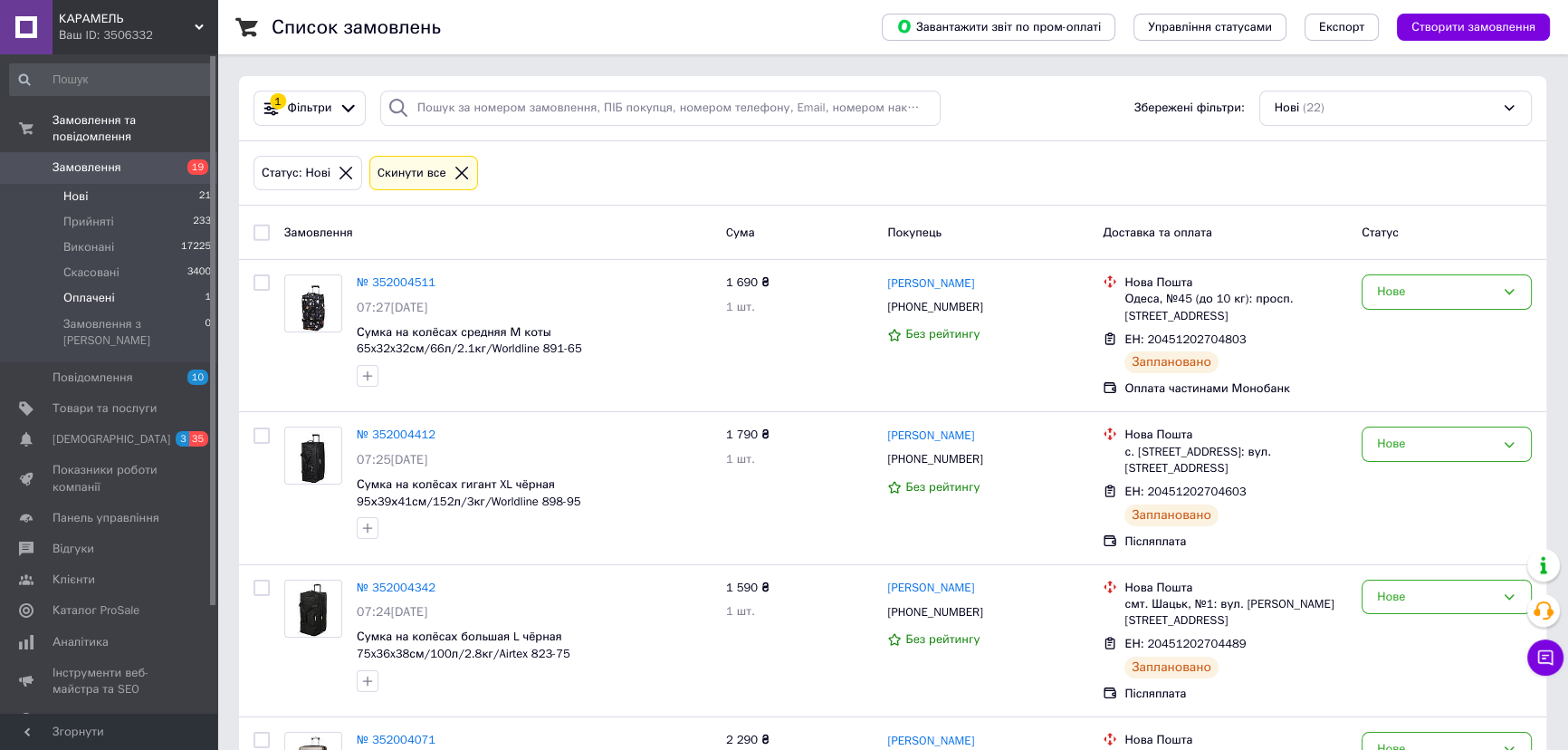 click on "Оплачені" at bounding box center (89, 298) 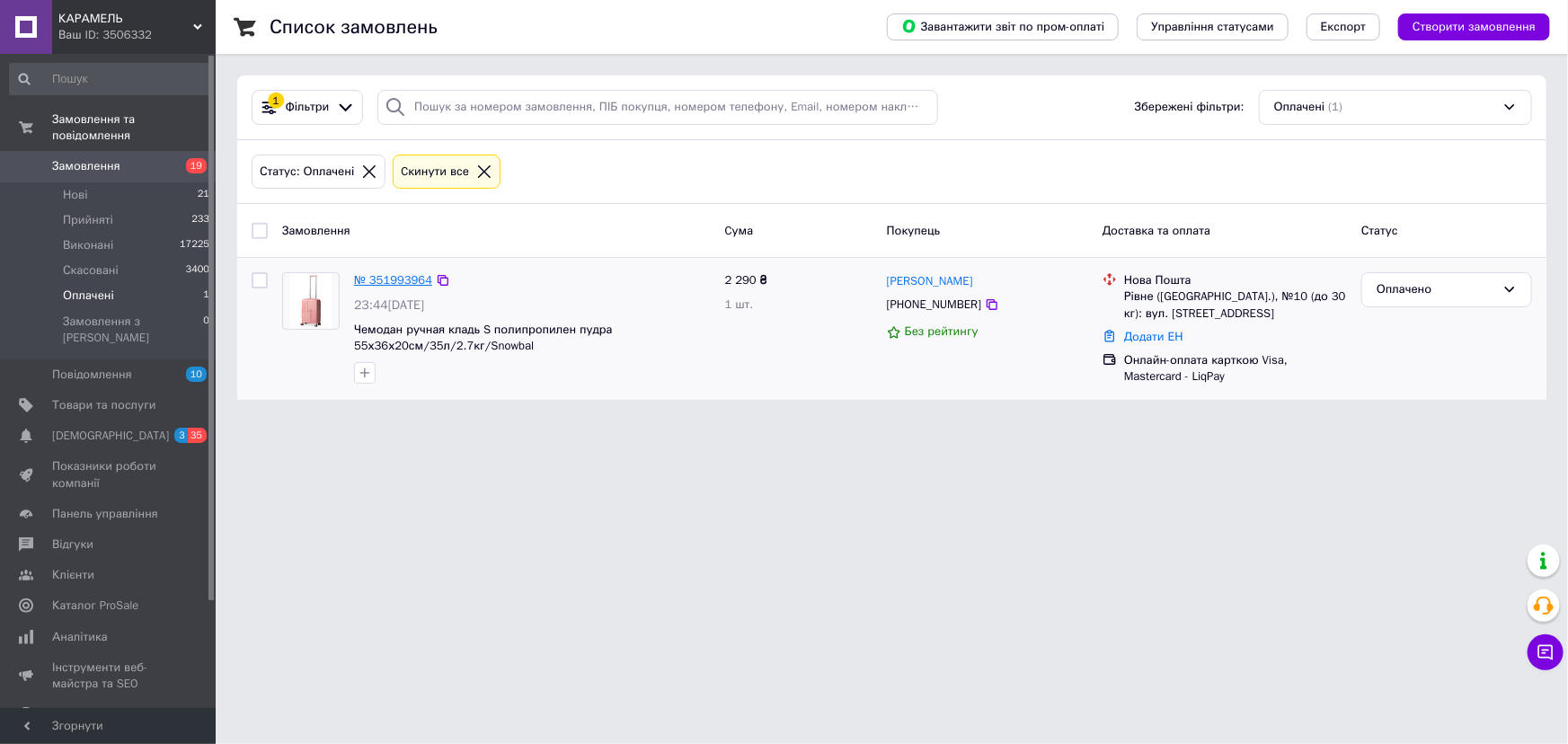 click on "№ 351993964" at bounding box center [393, 279] 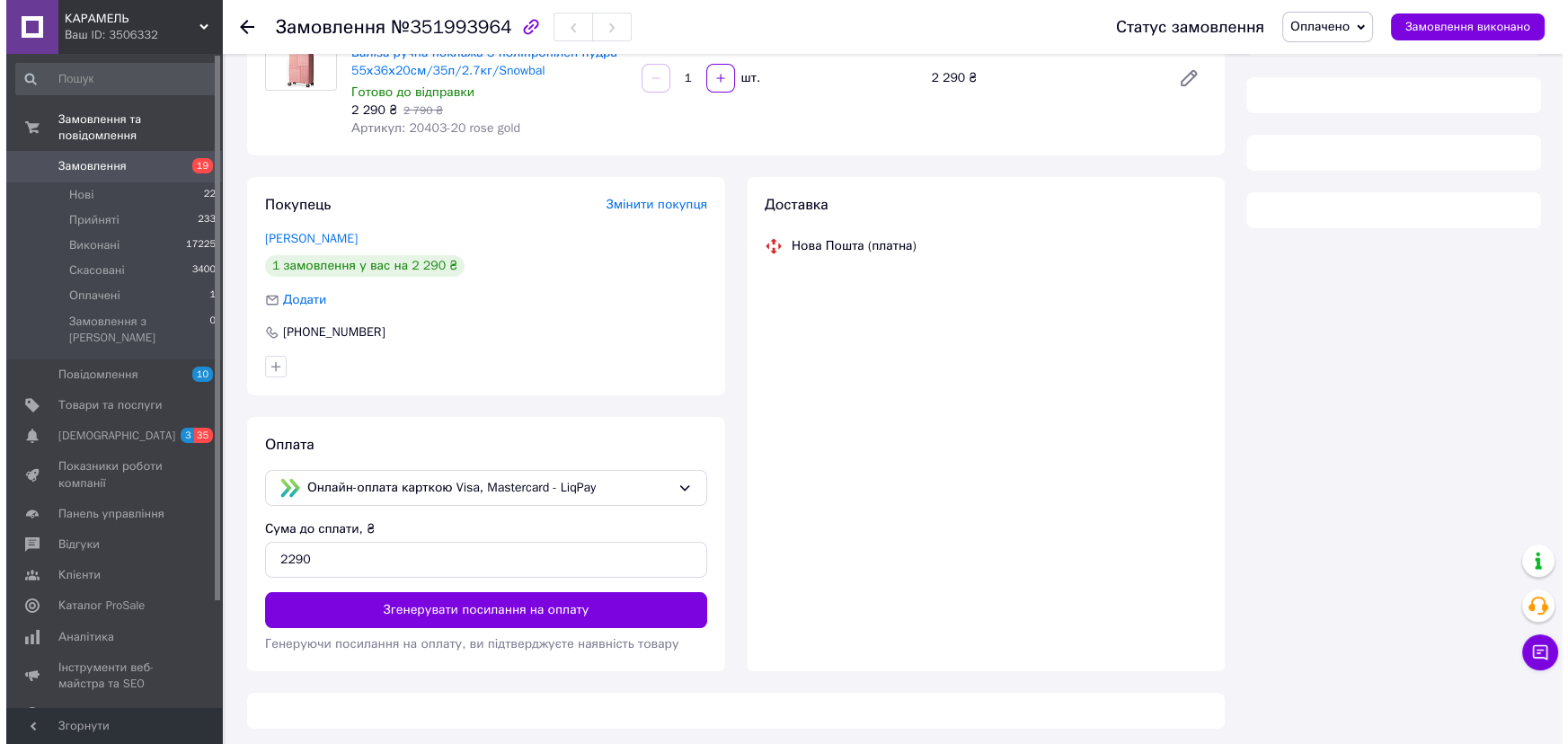 scroll, scrollTop: 193, scrollLeft: 0, axis: vertical 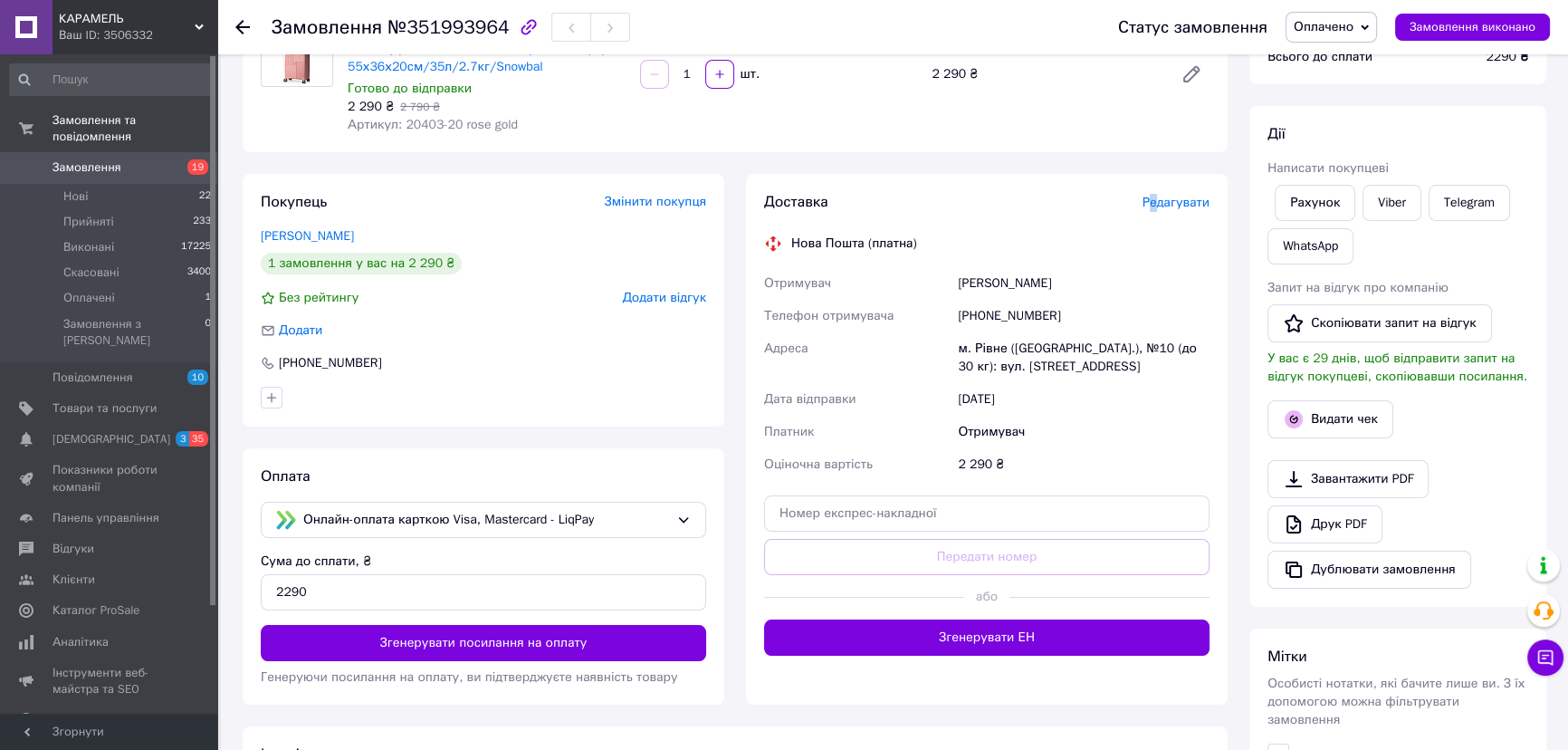 click on "Редагувати" at bounding box center (1176, 202) 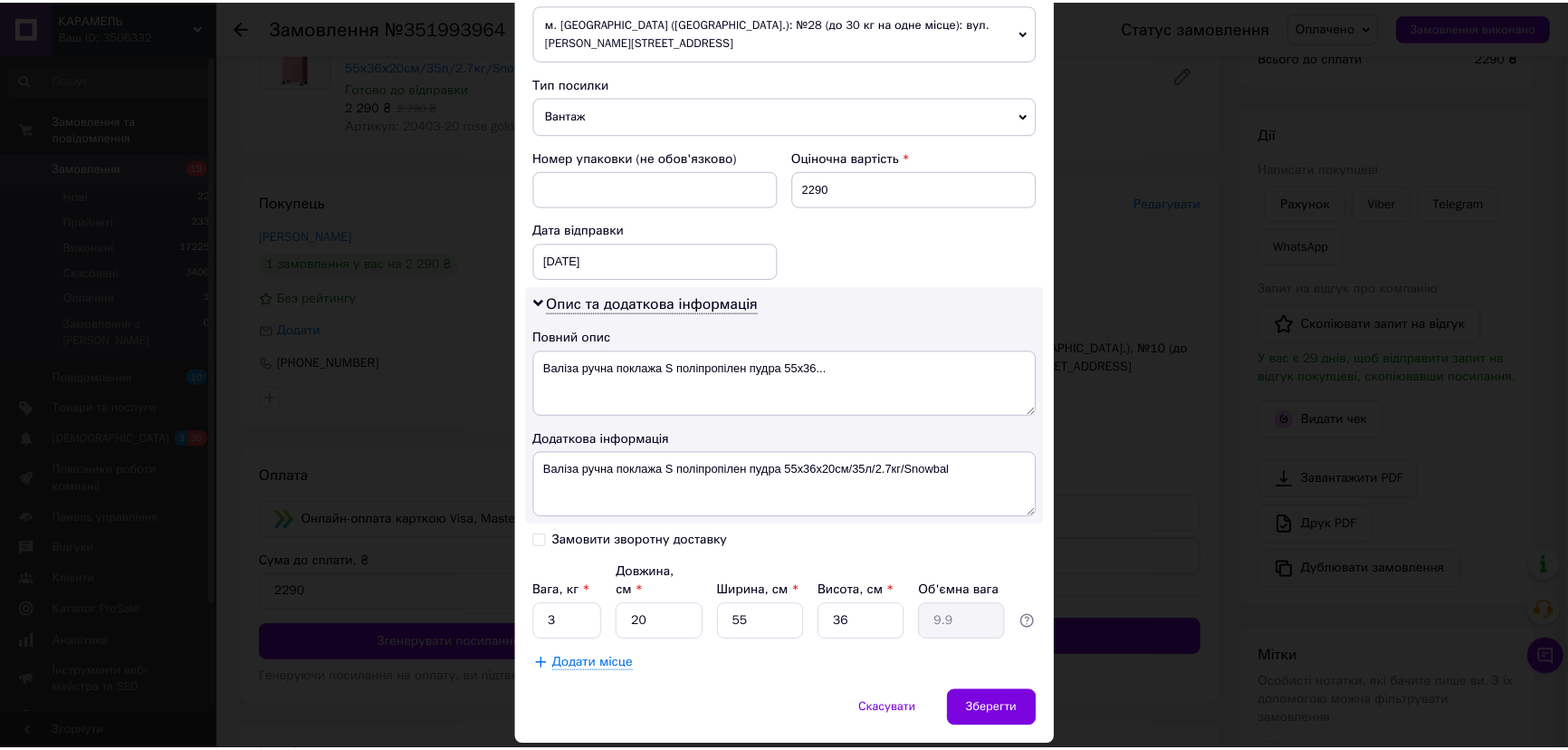 scroll, scrollTop: 685, scrollLeft: 0, axis: vertical 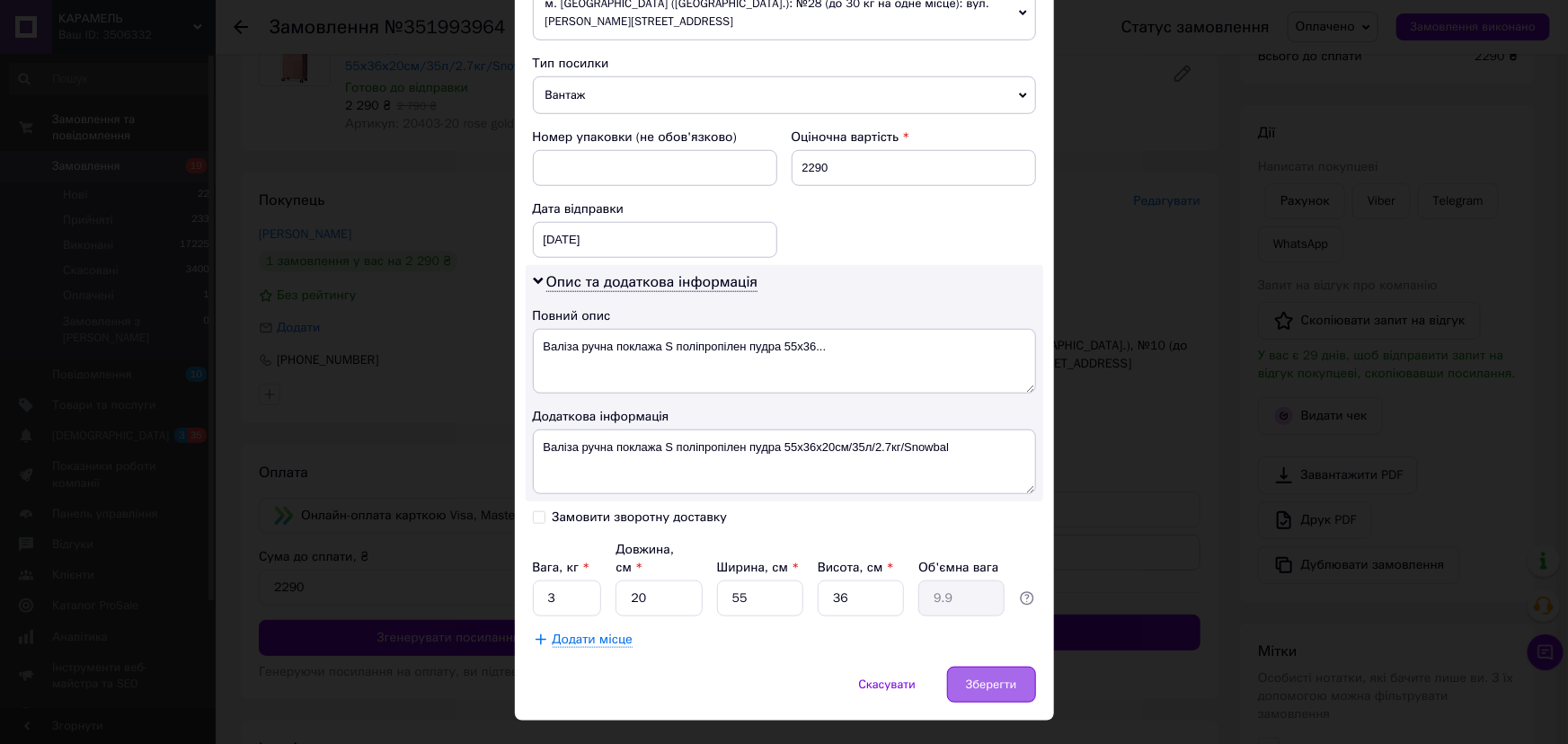 click on "Зберегти" at bounding box center [991, 685] 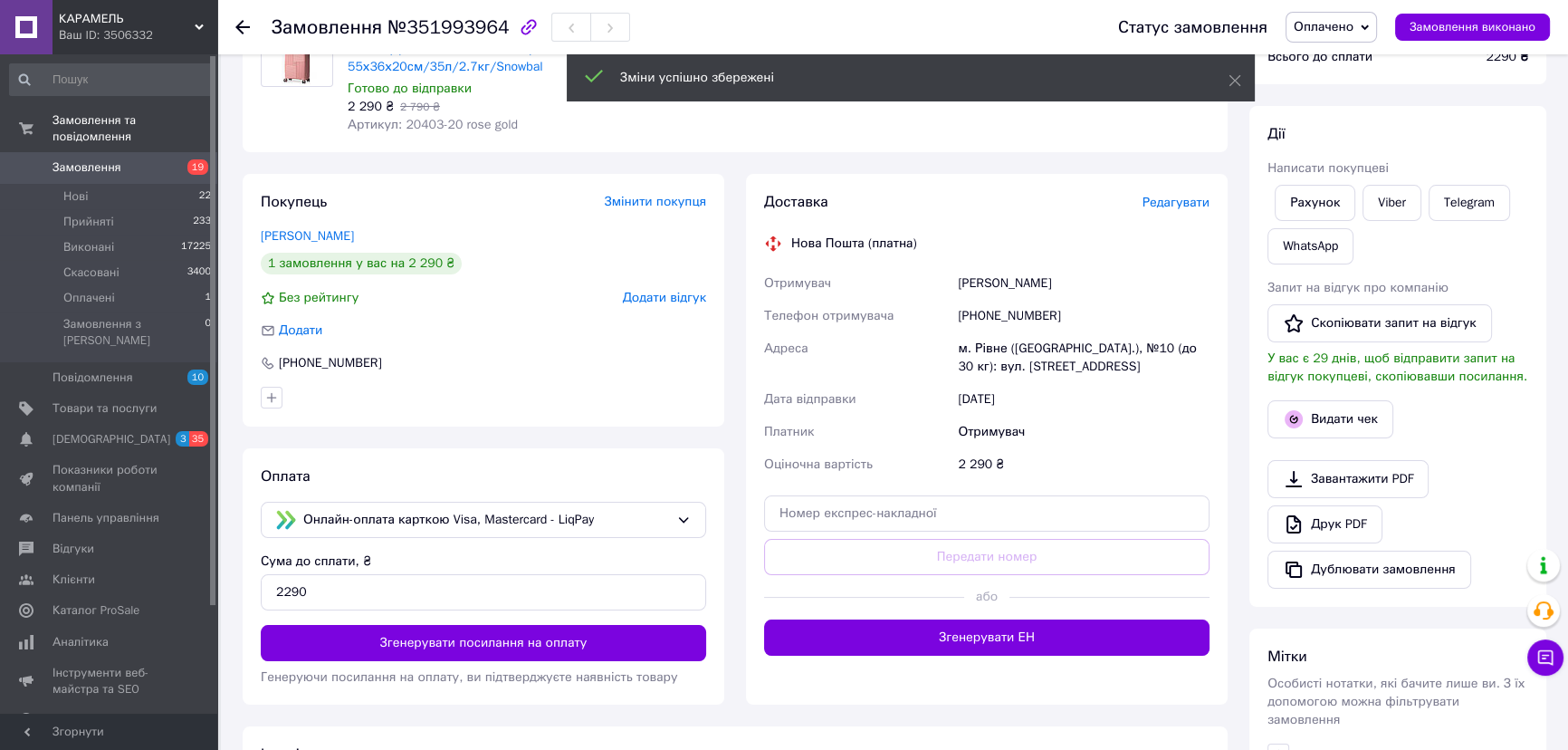 click on "Згенерувати ЕН" at bounding box center (987, 638) 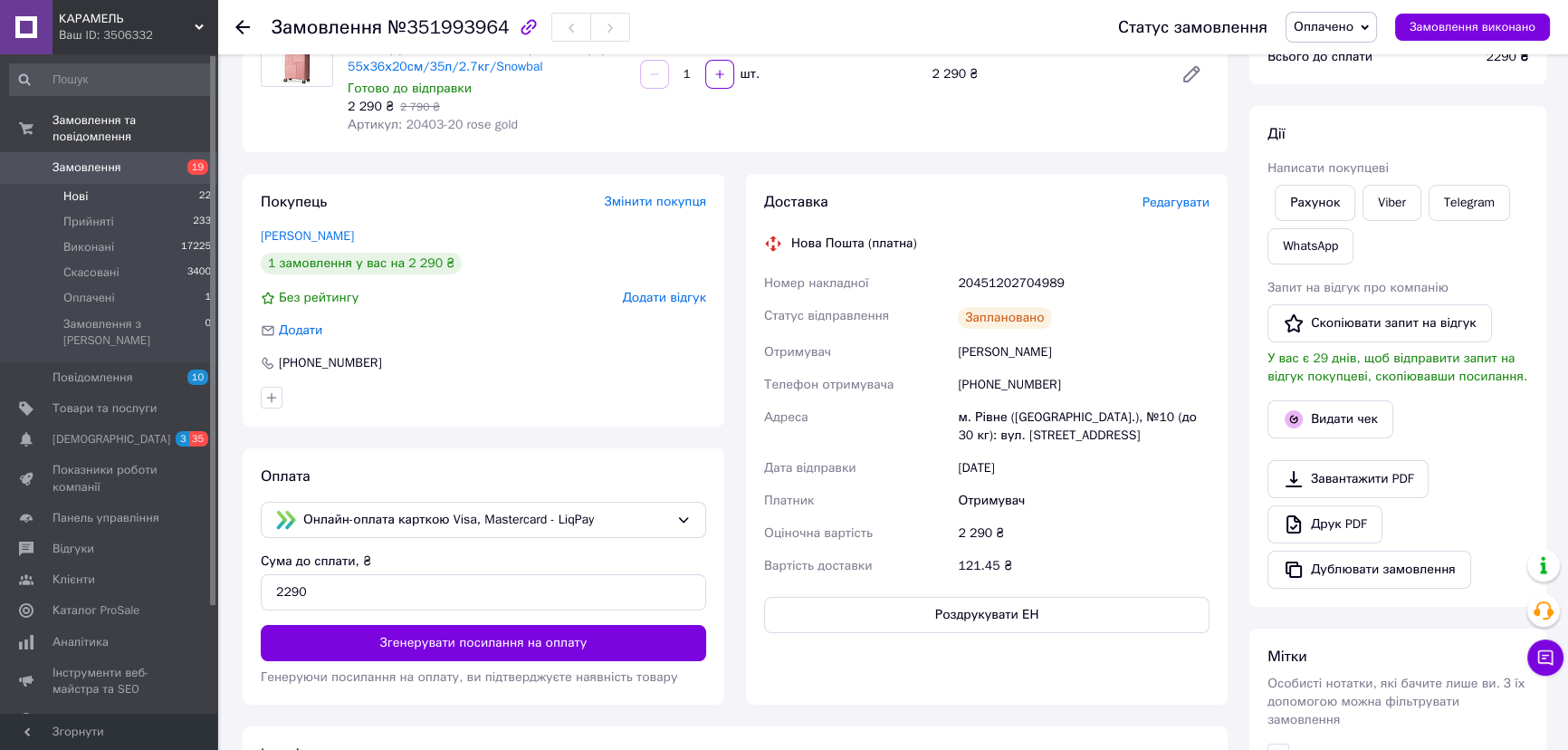 click on "Нові 22" at bounding box center (110, 197) 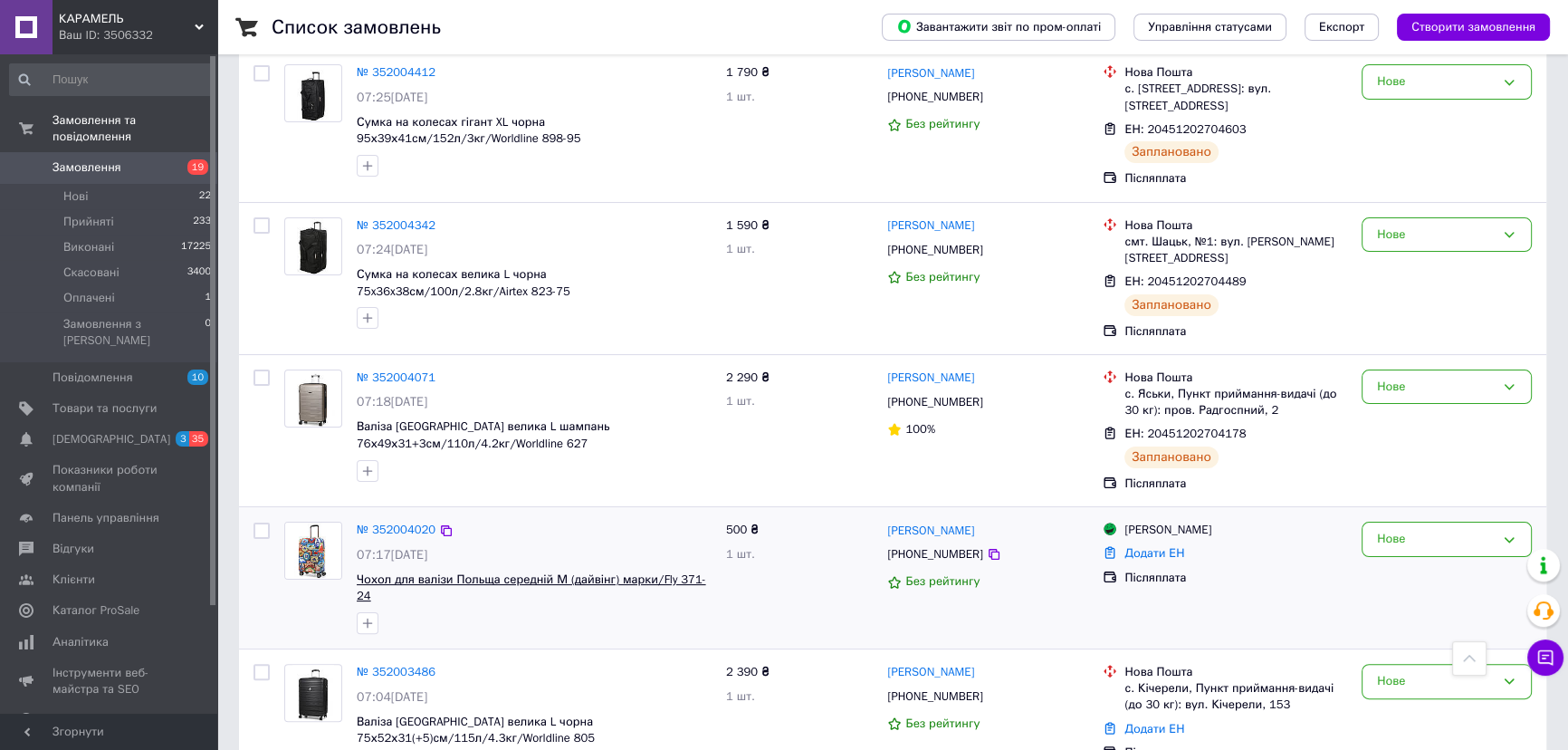 scroll, scrollTop: 659, scrollLeft: 0, axis: vertical 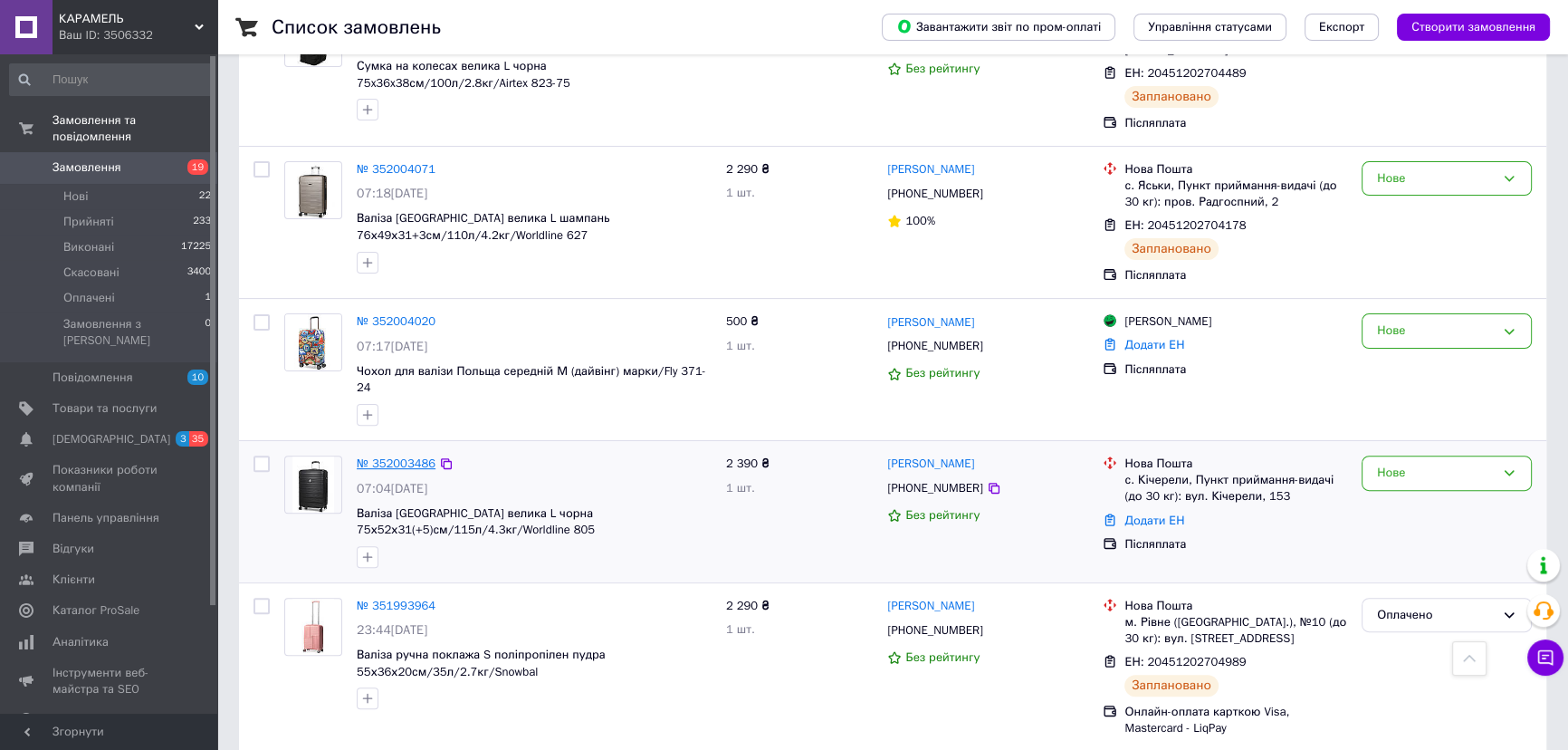 click on "№ 352003486" at bounding box center (396, 463) 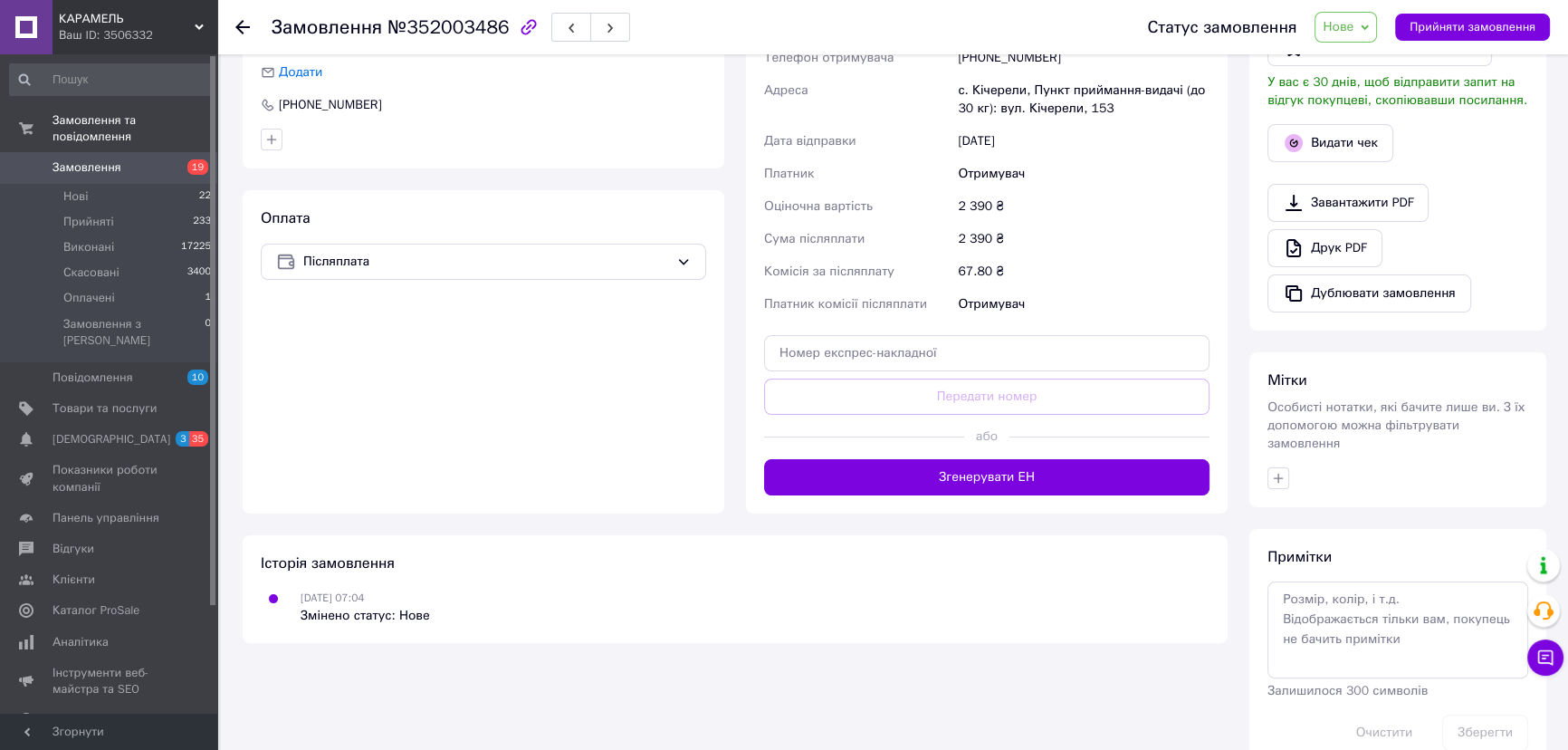 scroll, scrollTop: 491, scrollLeft: 0, axis: vertical 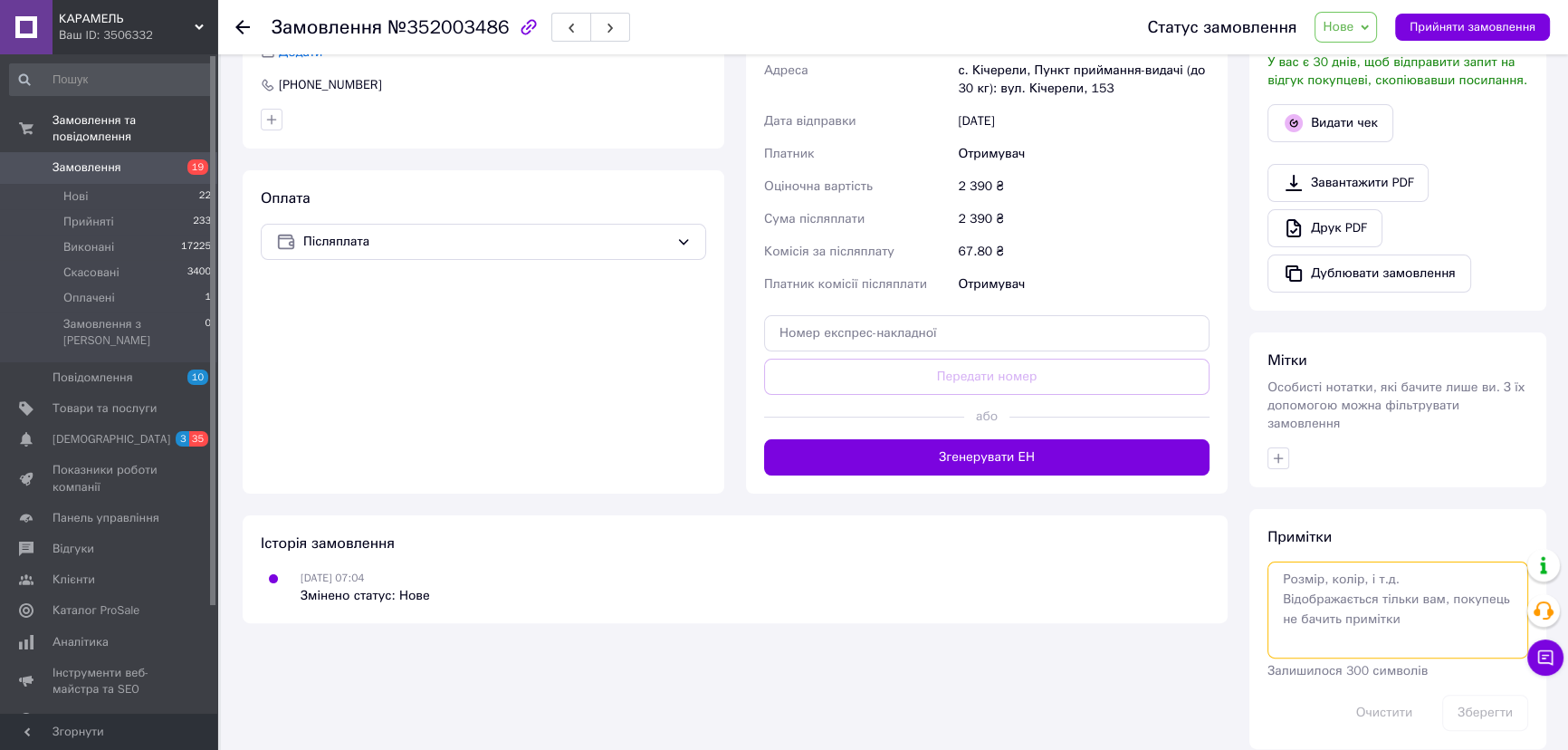 click at bounding box center [1398, 610] 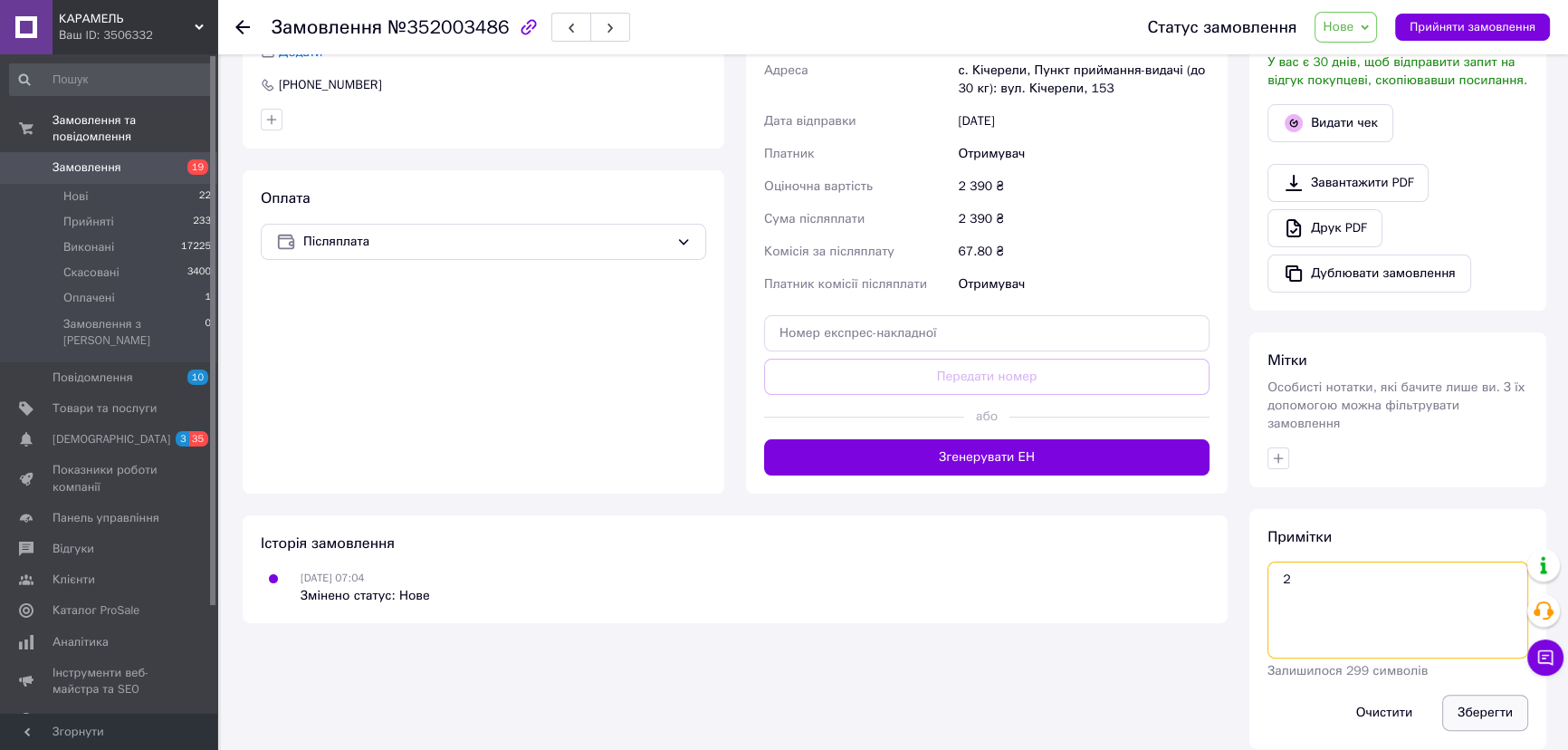 type on "2" 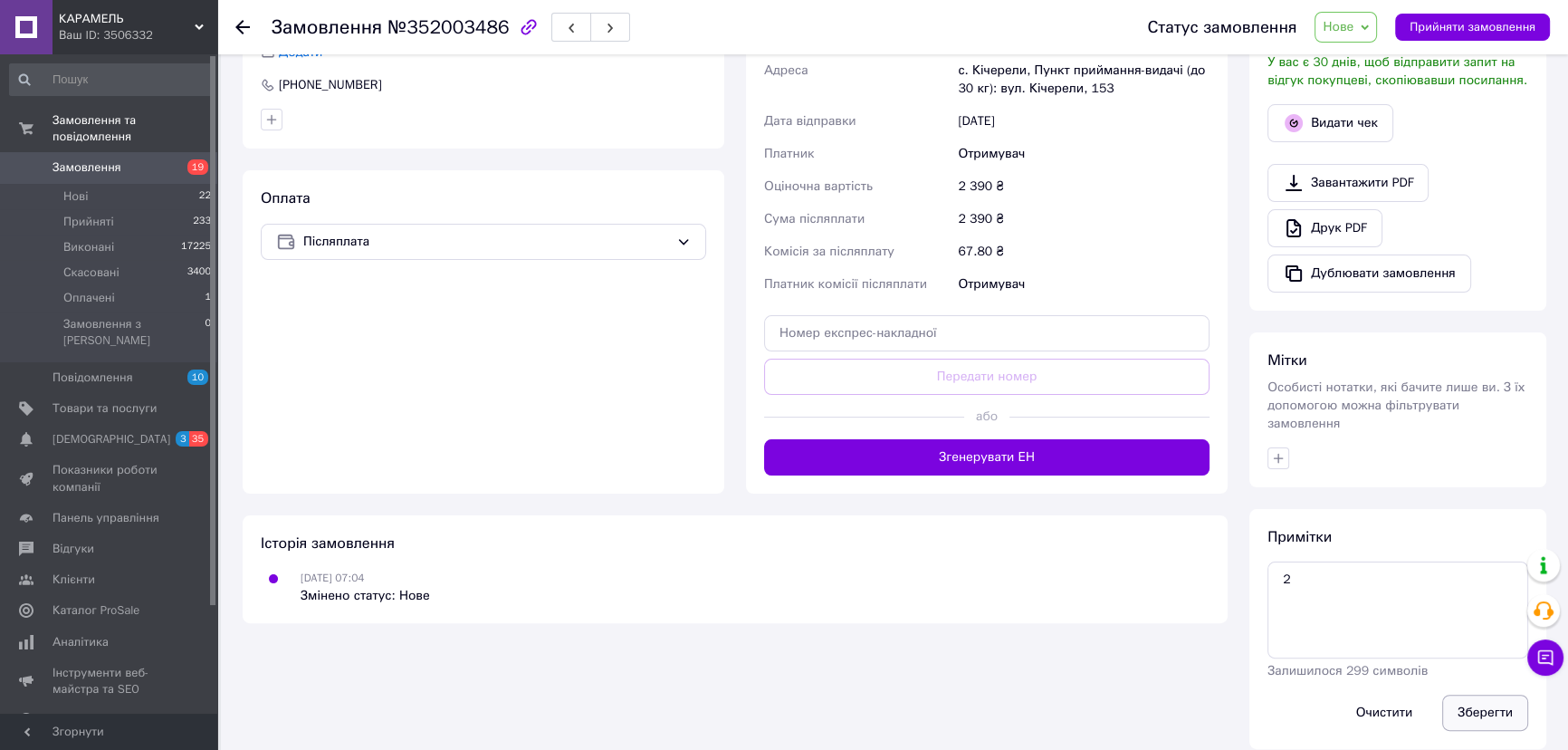 click on "Зберегти" at bounding box center [1485, 713] 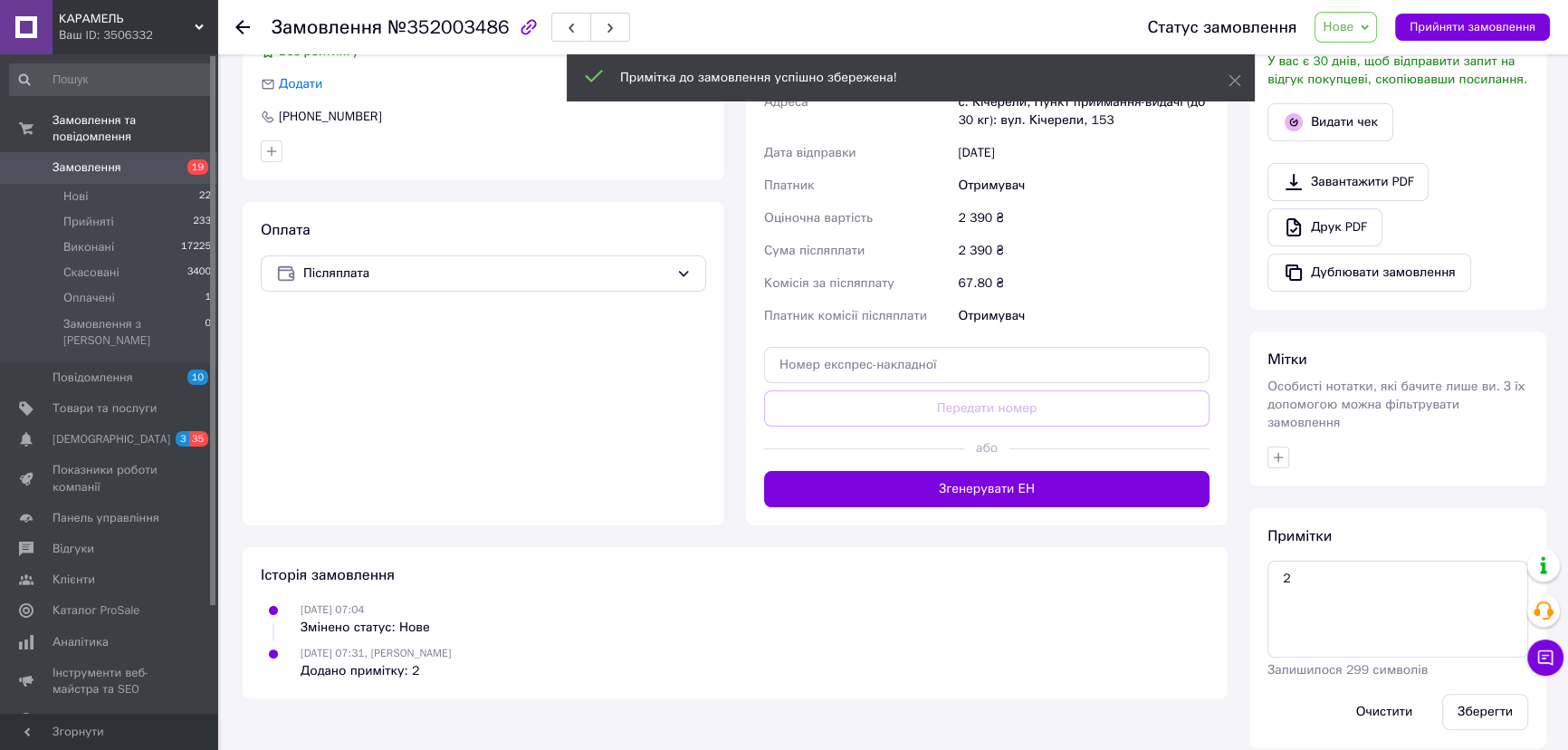 scroll, scrollTop: 491, scrollLeft: 0, axis: vertical 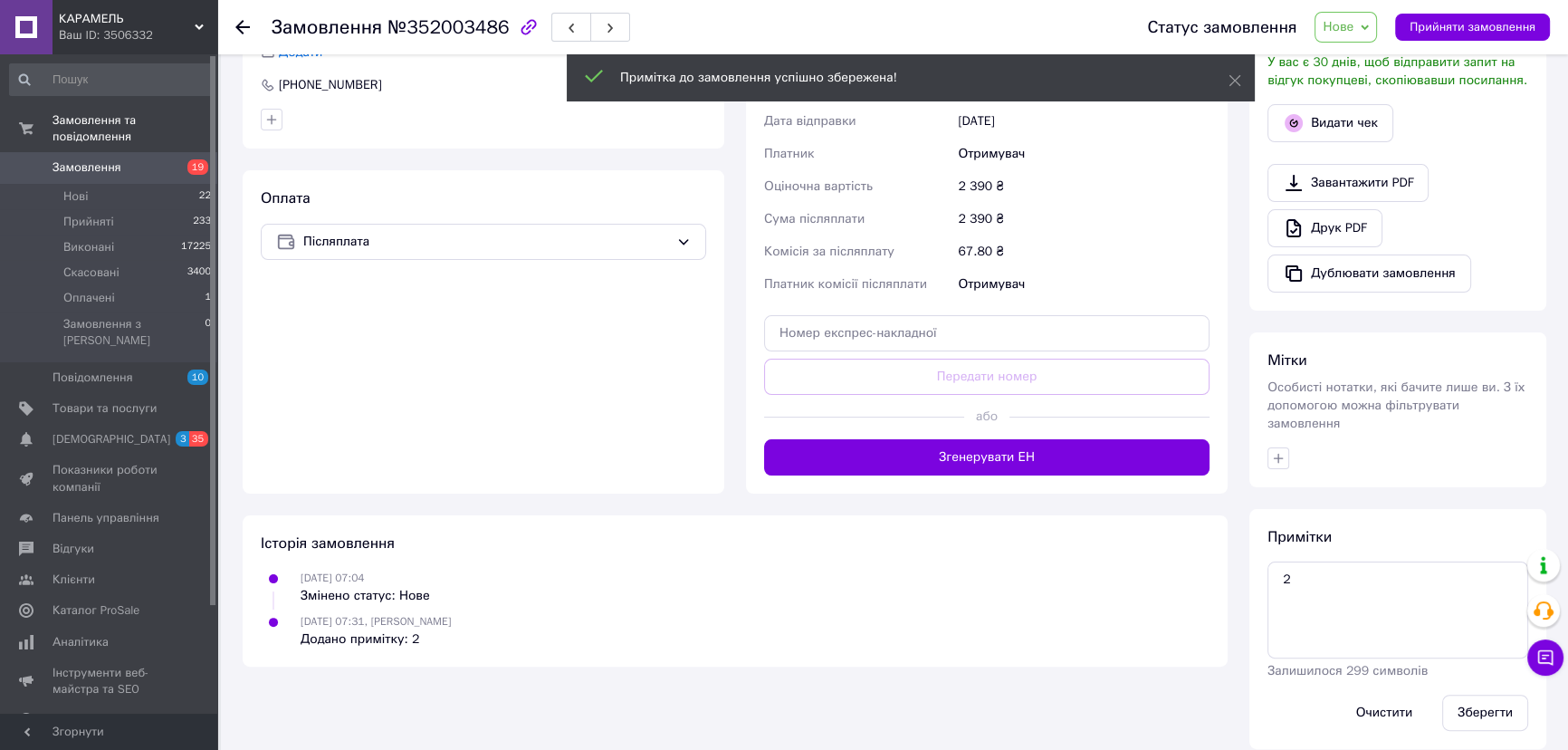 click at bounding box center [243, 27] 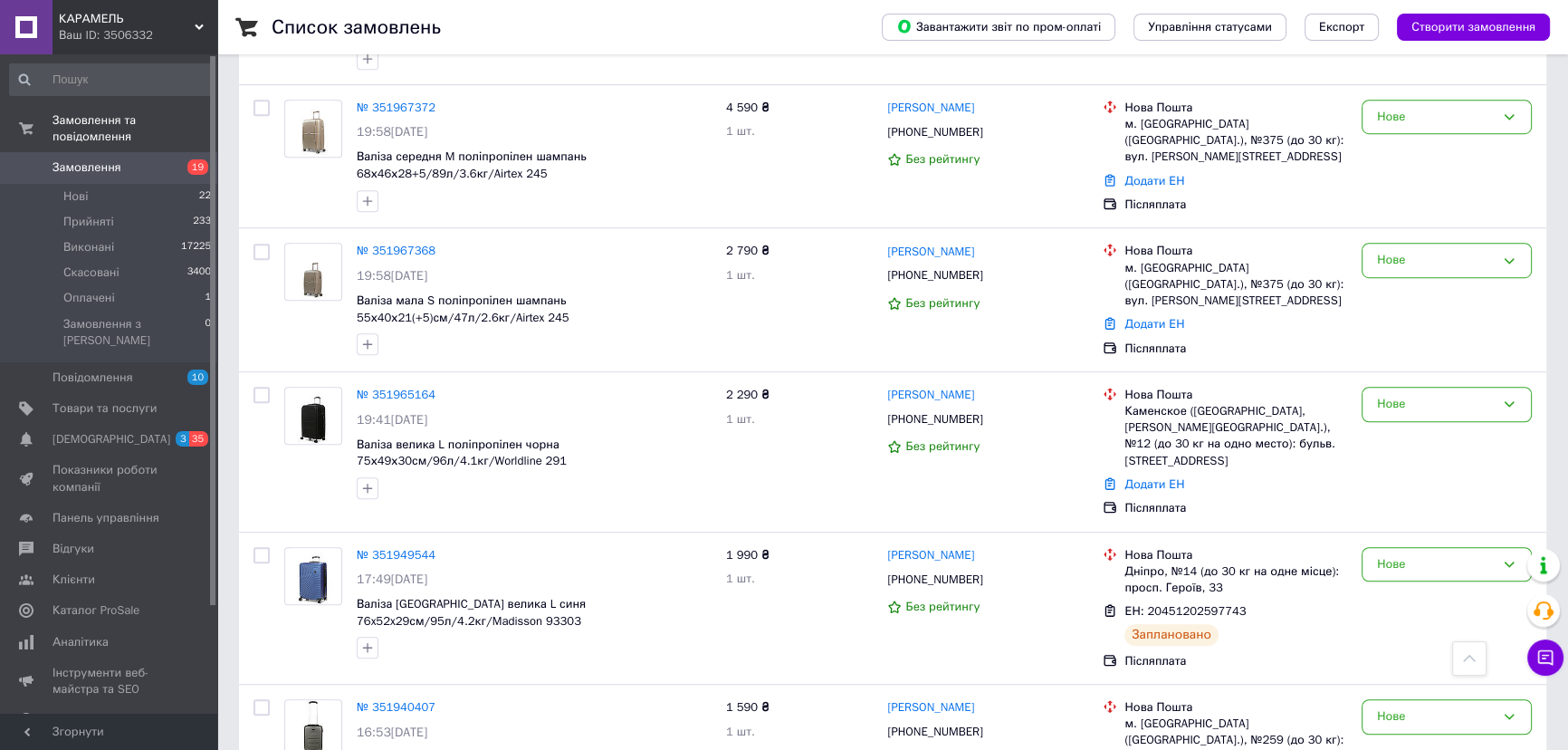 scroll, scrollTop: 1482, scrollLeft: 0, axis: vertical 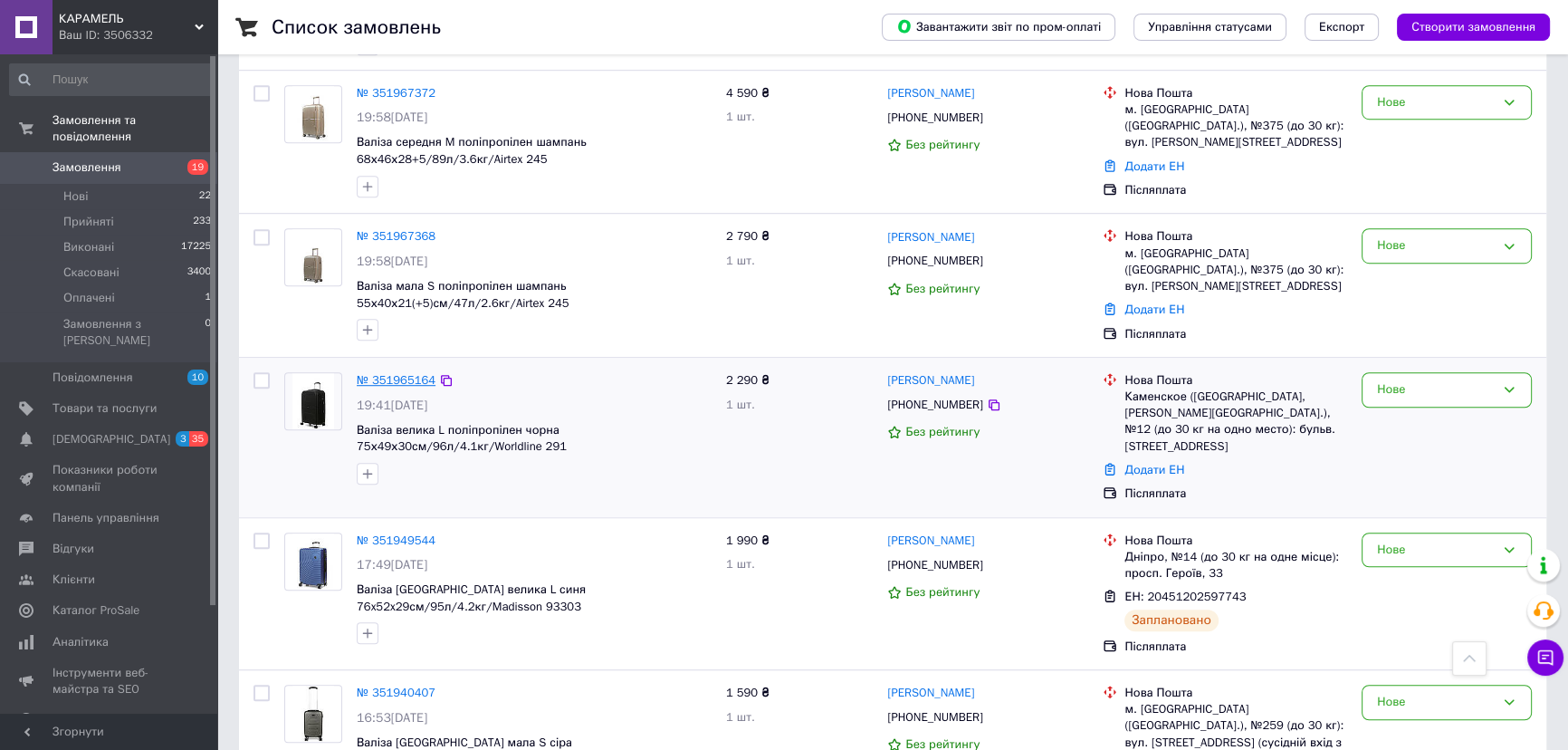 click on "№ 351965164" at bounding box center (396, 380) 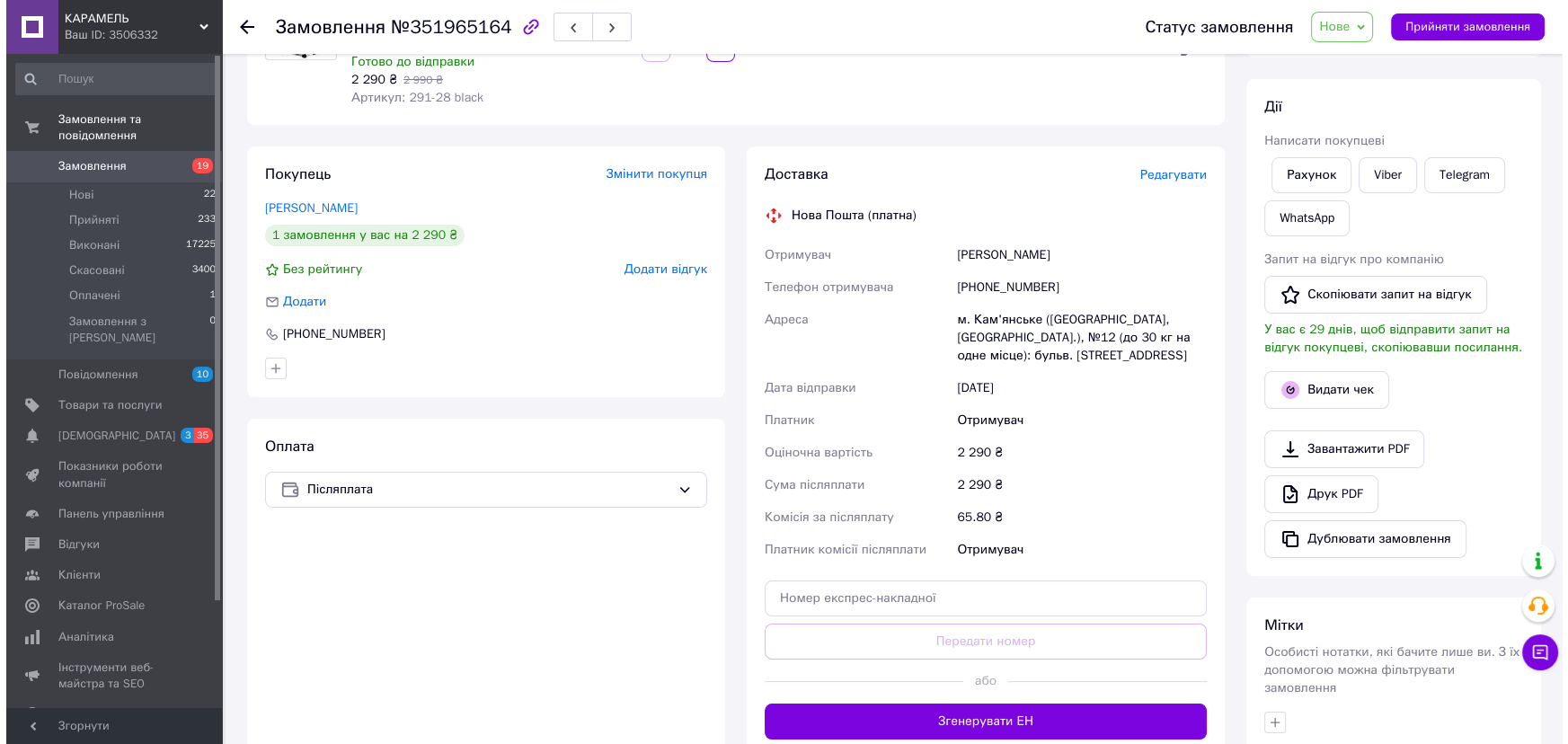scroll, scrollTop: 161, scrollLeft: 0, axis: vertical 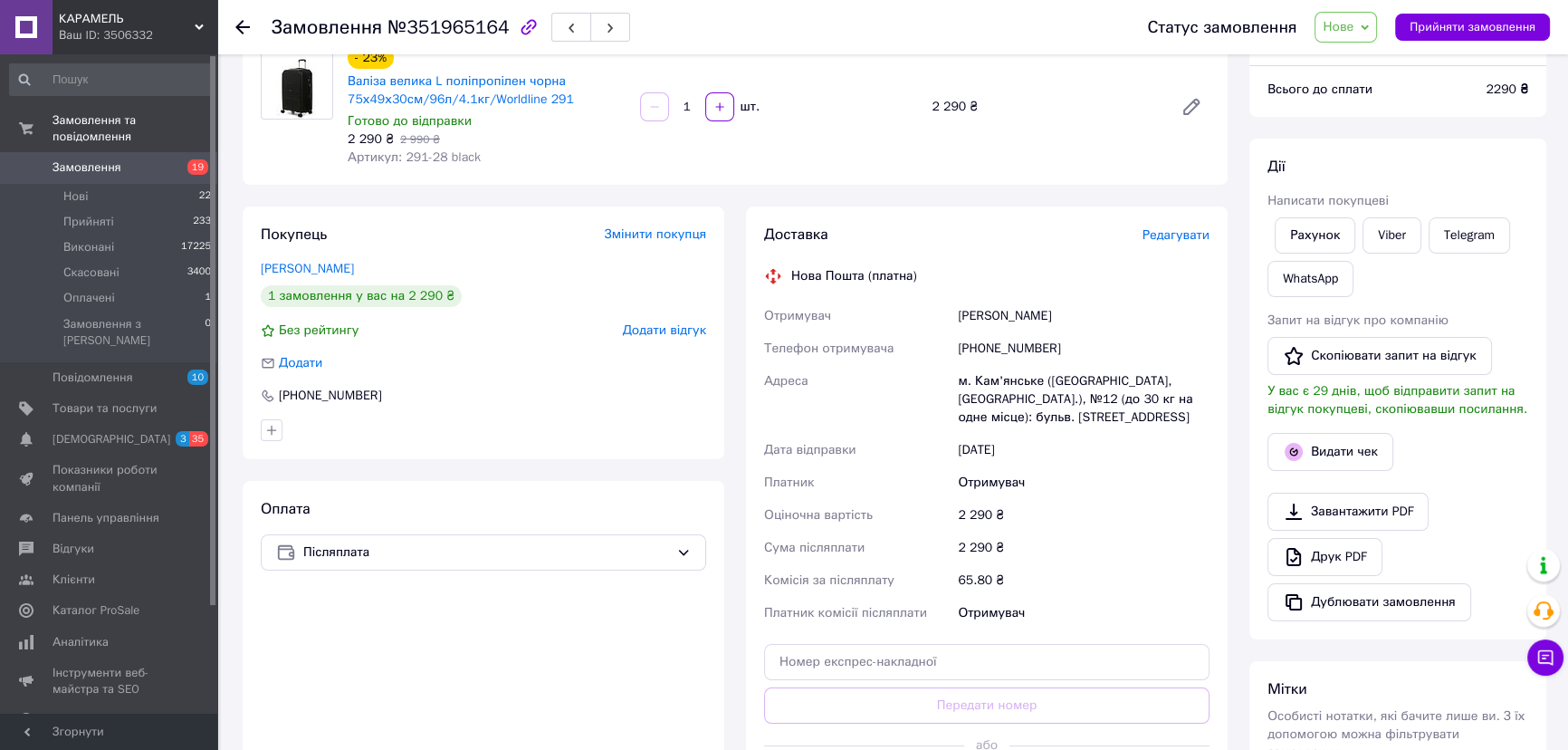 click on "Редагувати" at bounding box center (1176, 235) 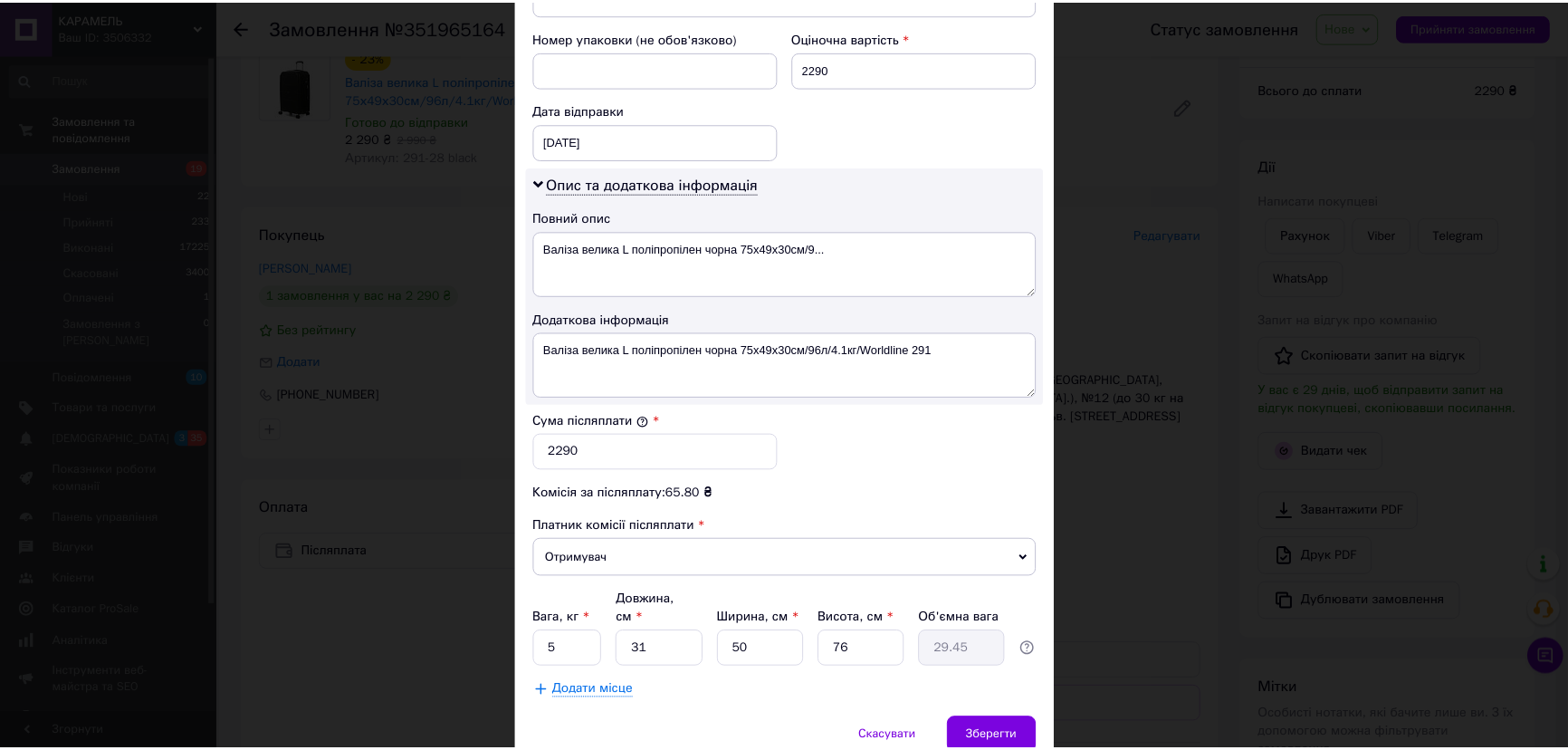 scroll, scrollTop: 832, scrollLeft: 0, axis: vertical 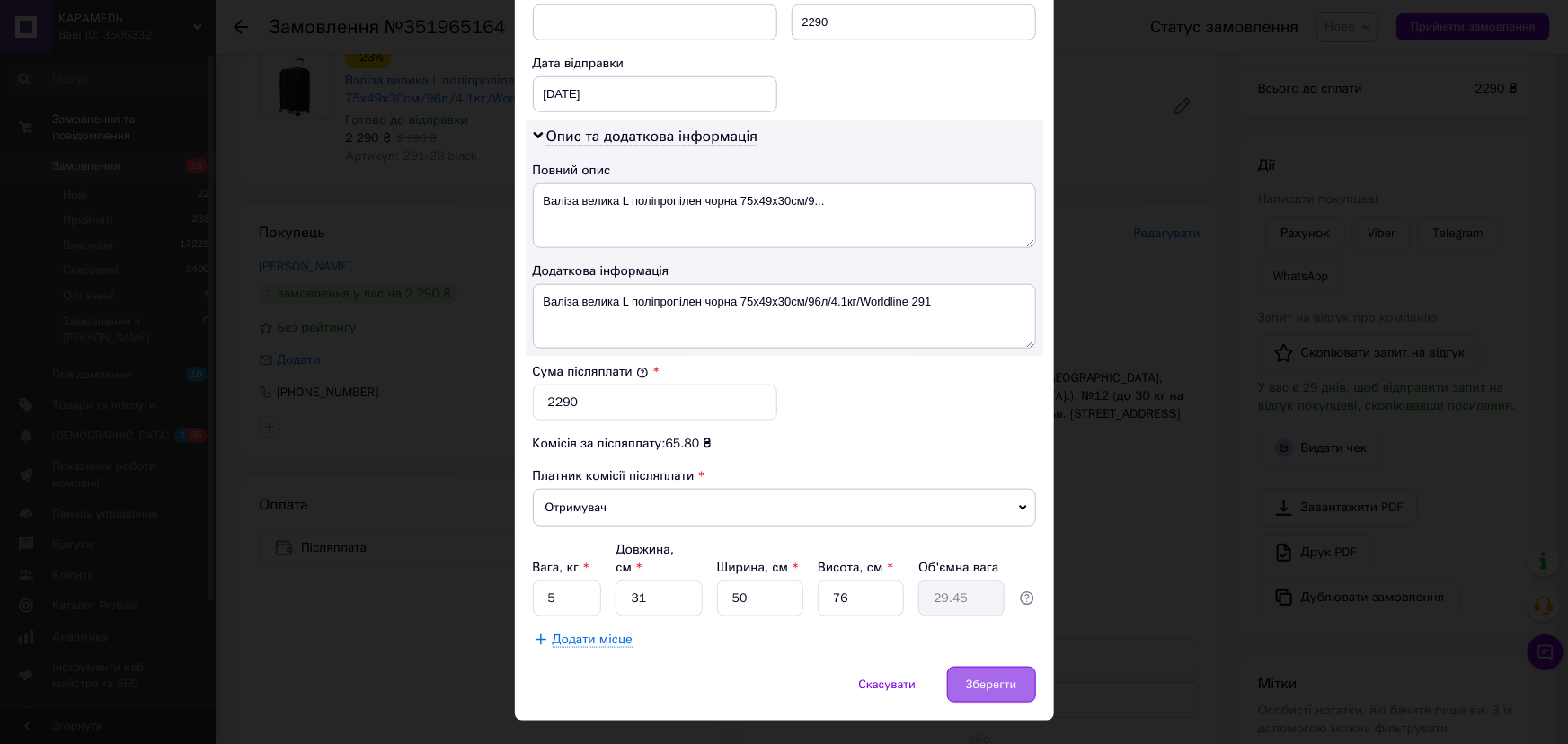 click on "Зберегти" at bounding box center (991, 685) 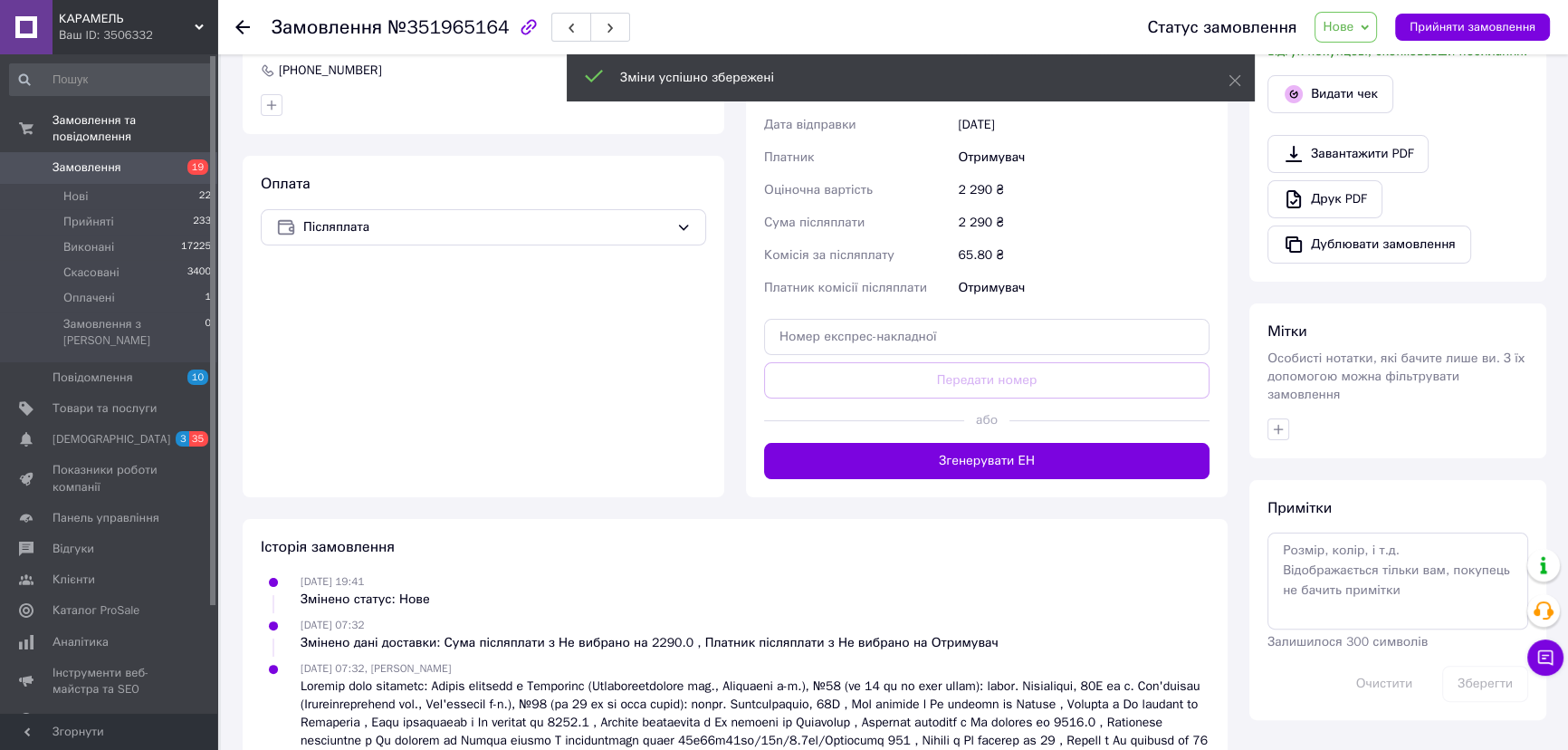 scroll, scrollTop: 491, scrollLeft: 0, axis: vertical 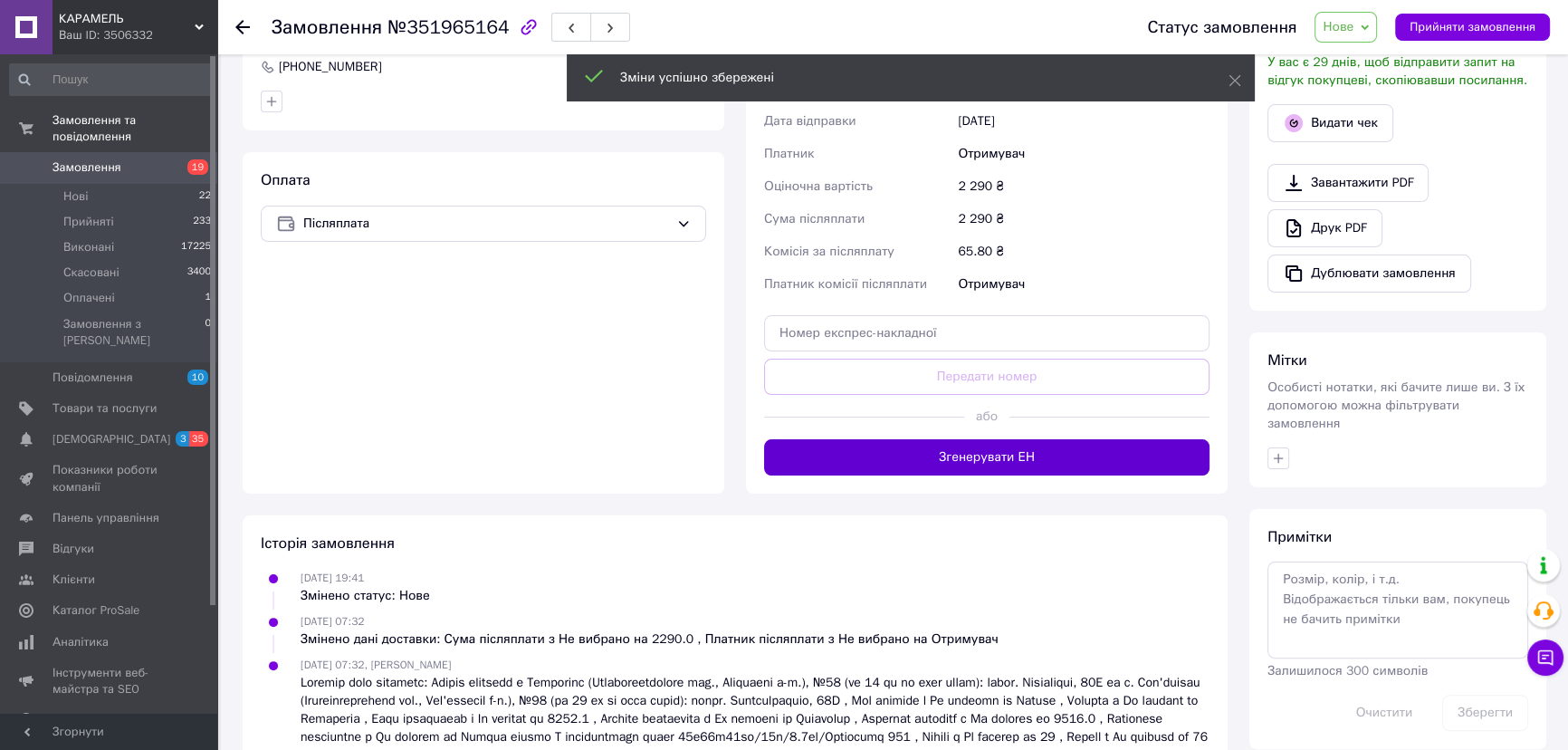 click on "Згенерувати ЕН" at bounding box center [987, 457] 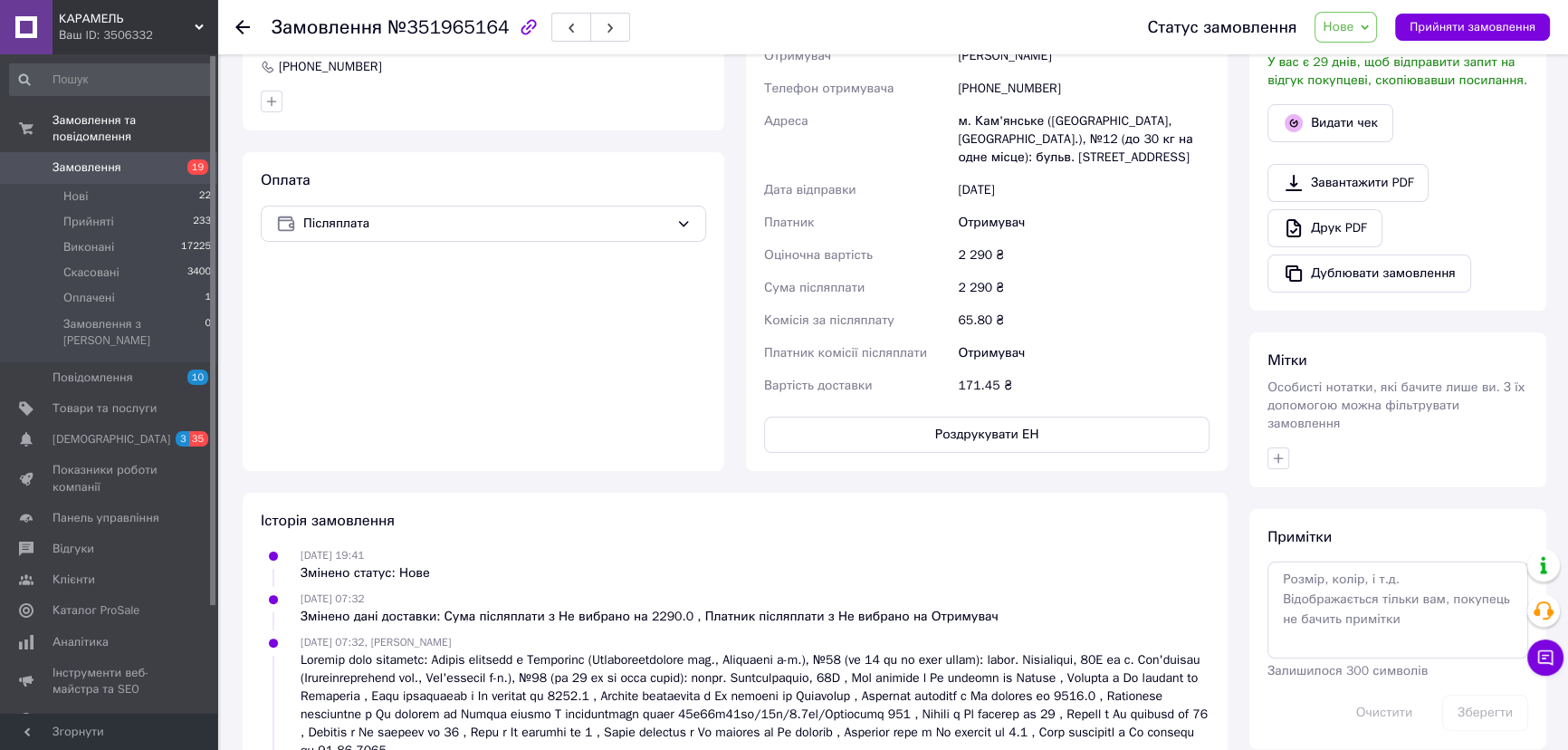 click 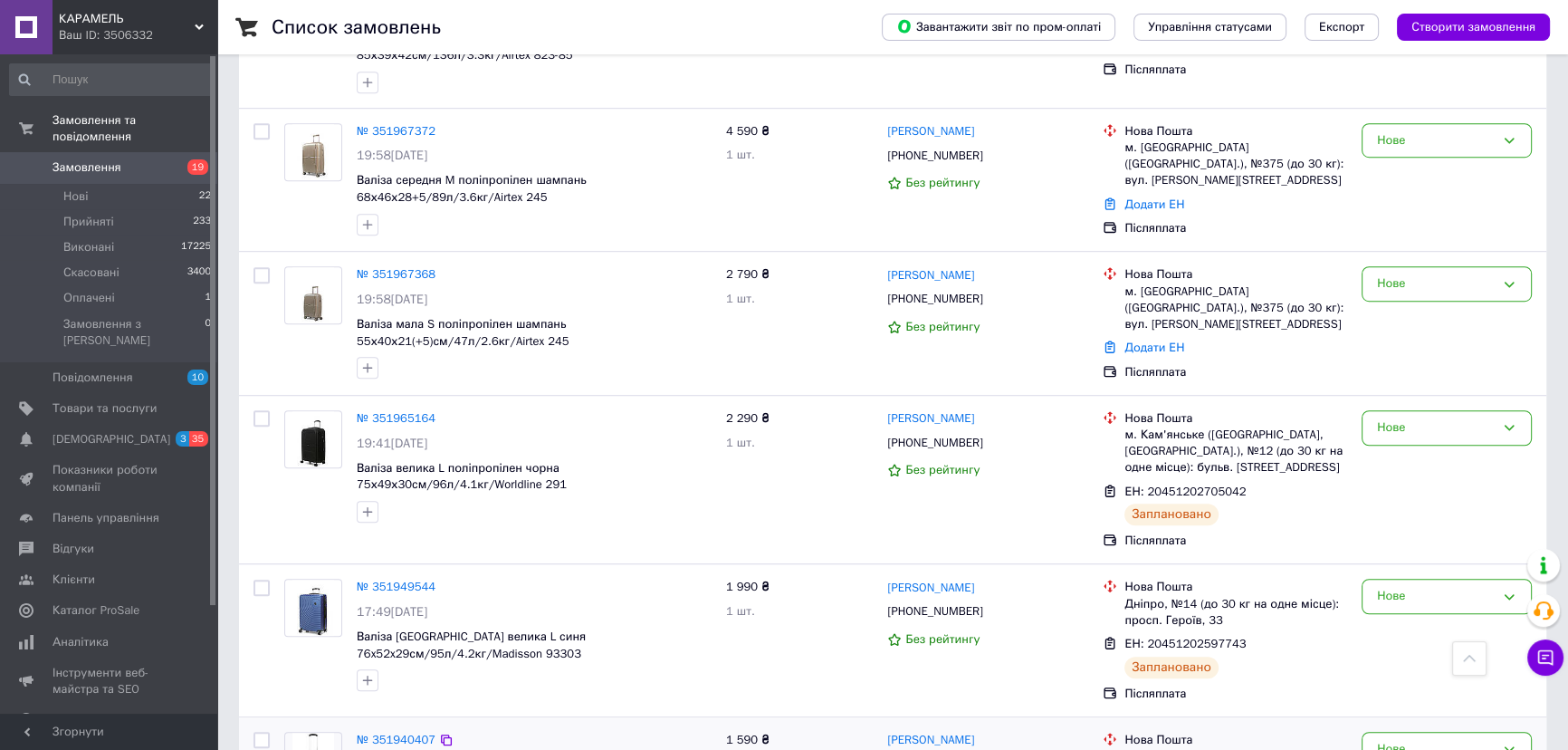 scroll, scrollTop: 1317, scrollLeft: 0, axis: vertical 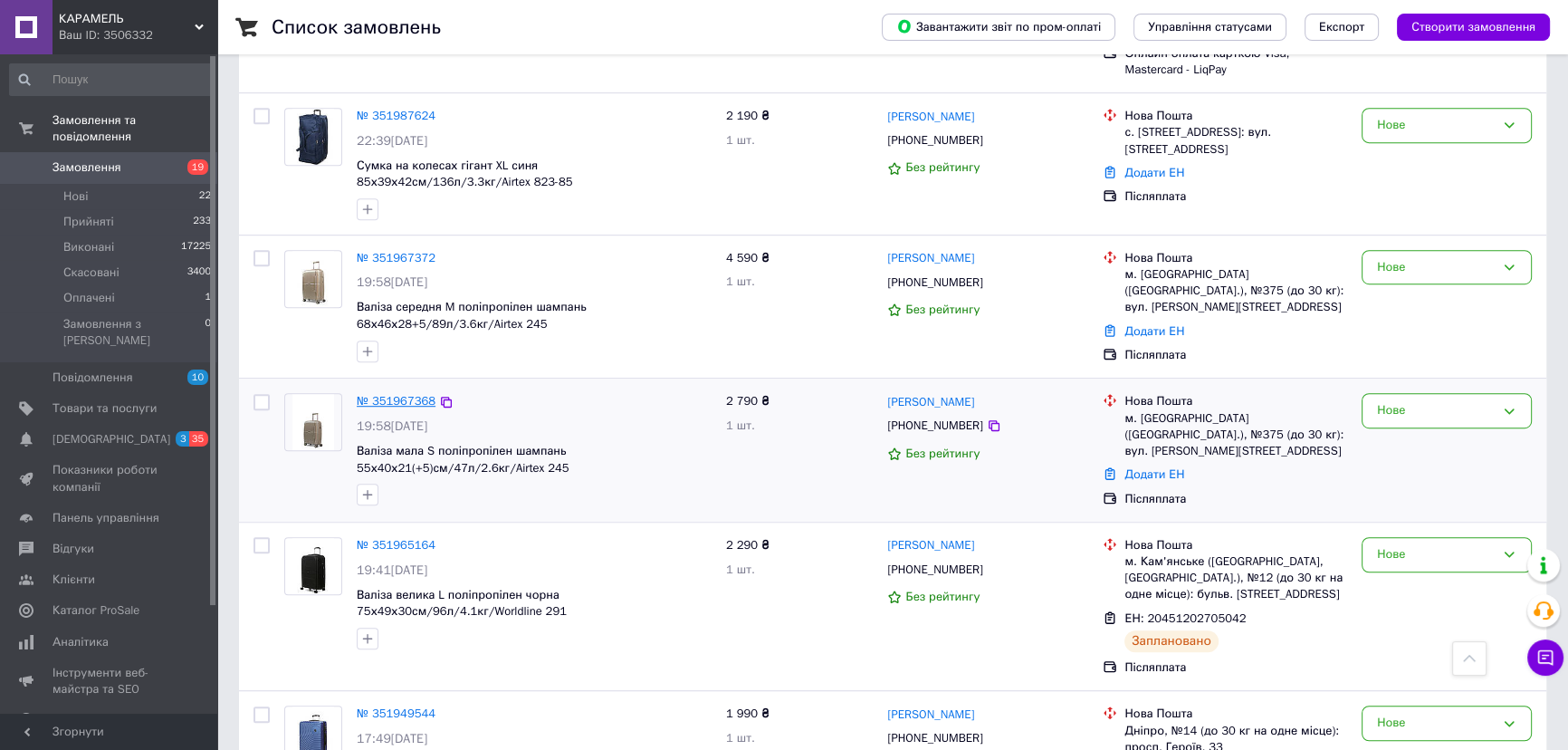 click on "№ 351967368" at bounding box center (396, 400) 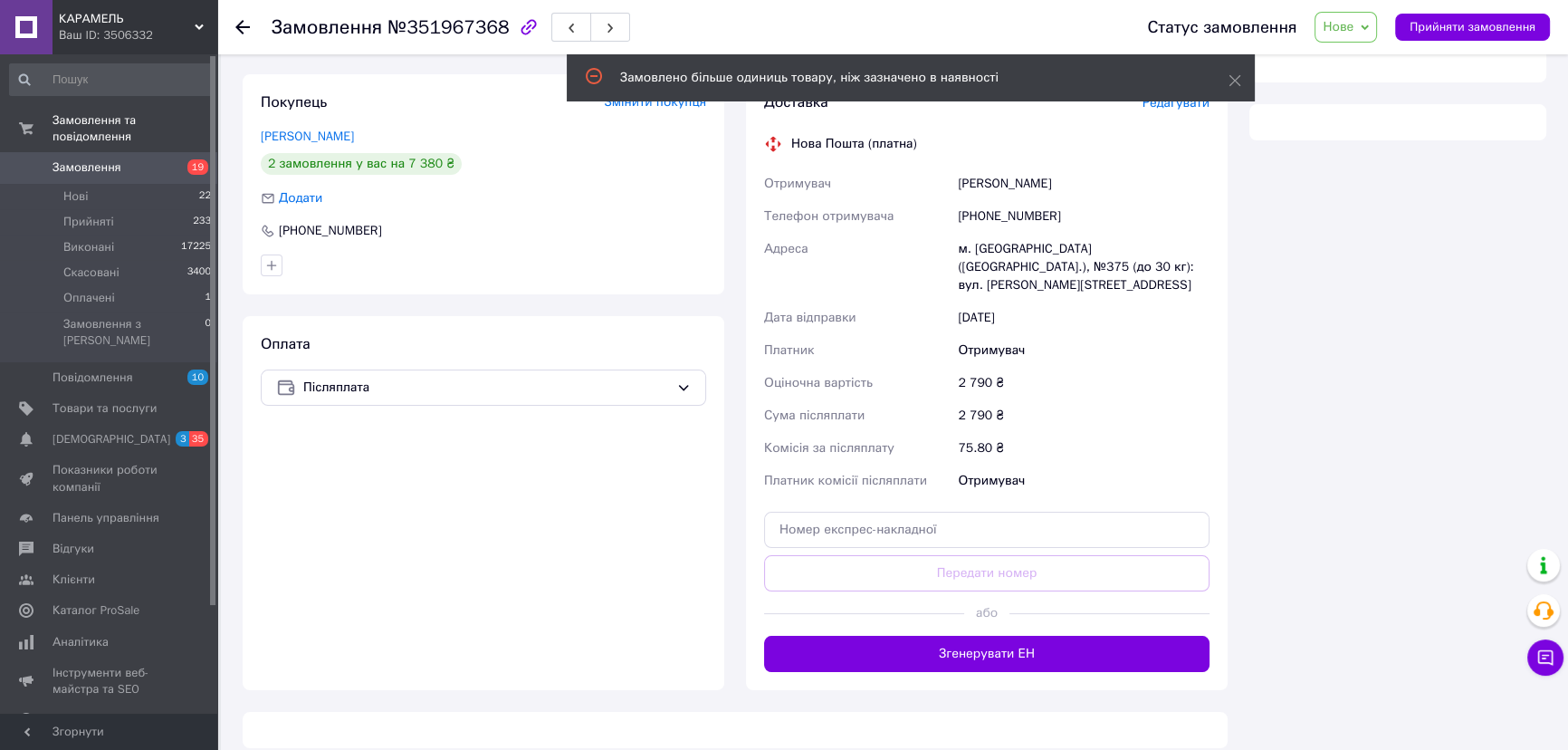 scroll, scrollTop: 493, scrollLeft: 0, axis: vertical 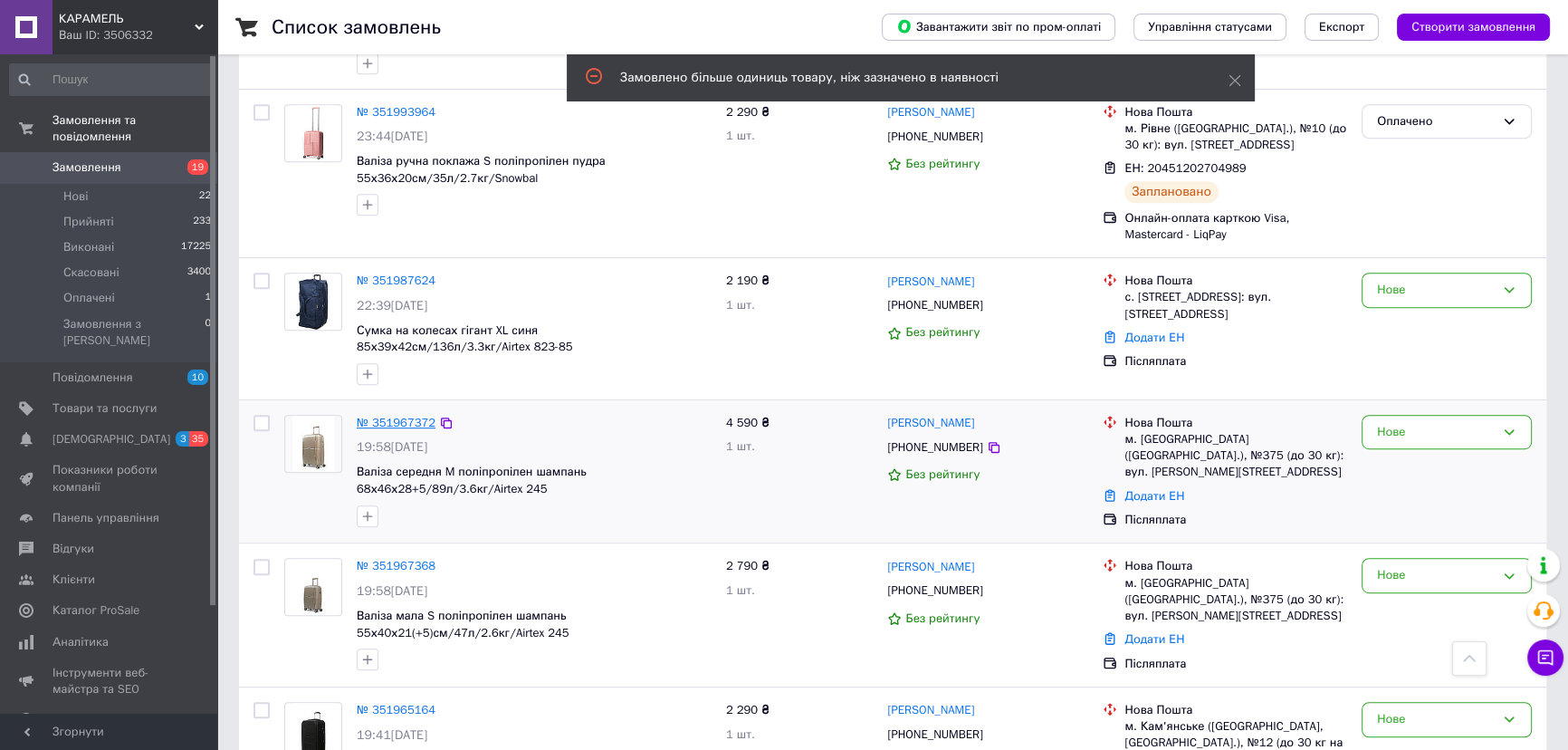 click on "№ 351967372" at bounding box center (396, 422) 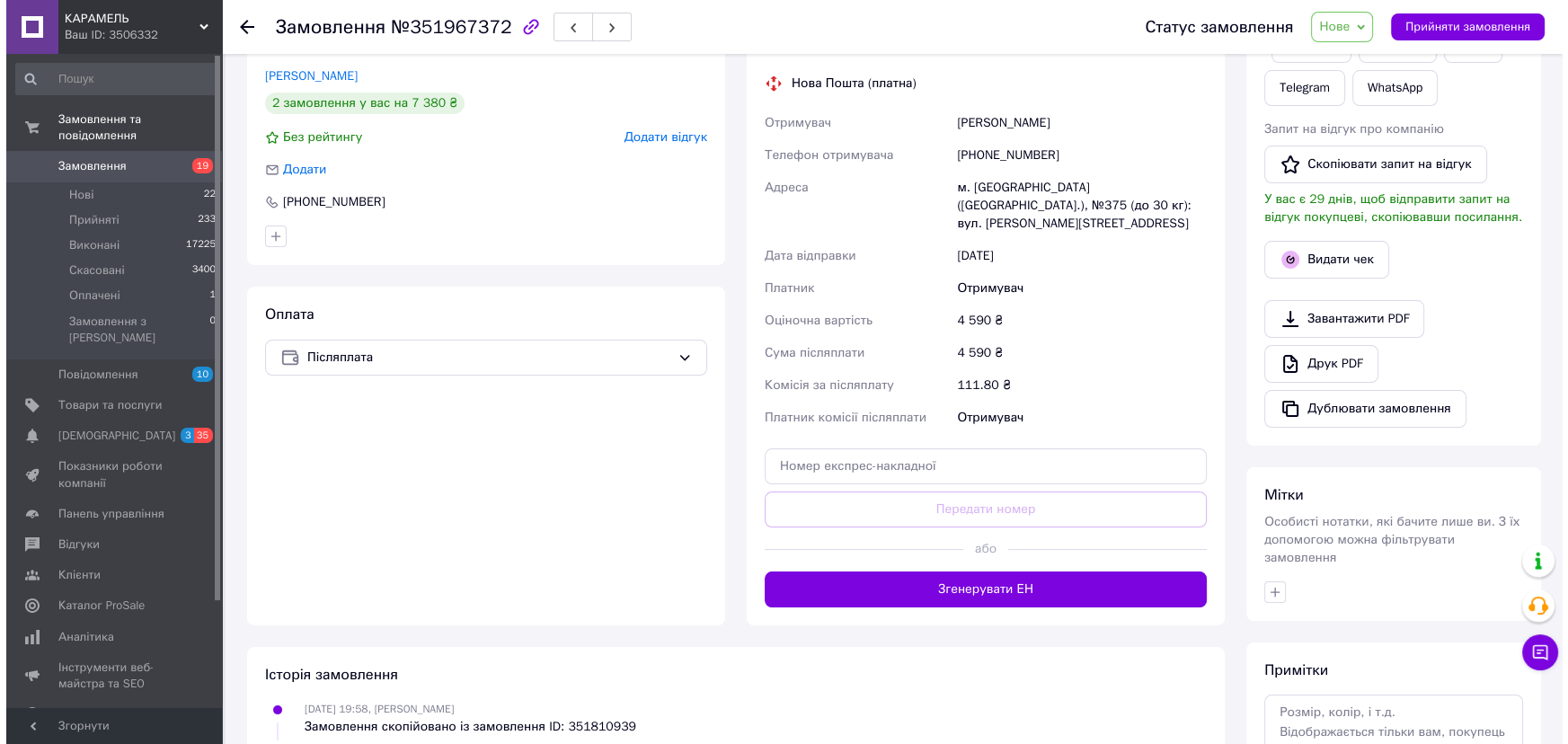scroll, scrollTop: 536, scrollLeft: 0, axis: vertical 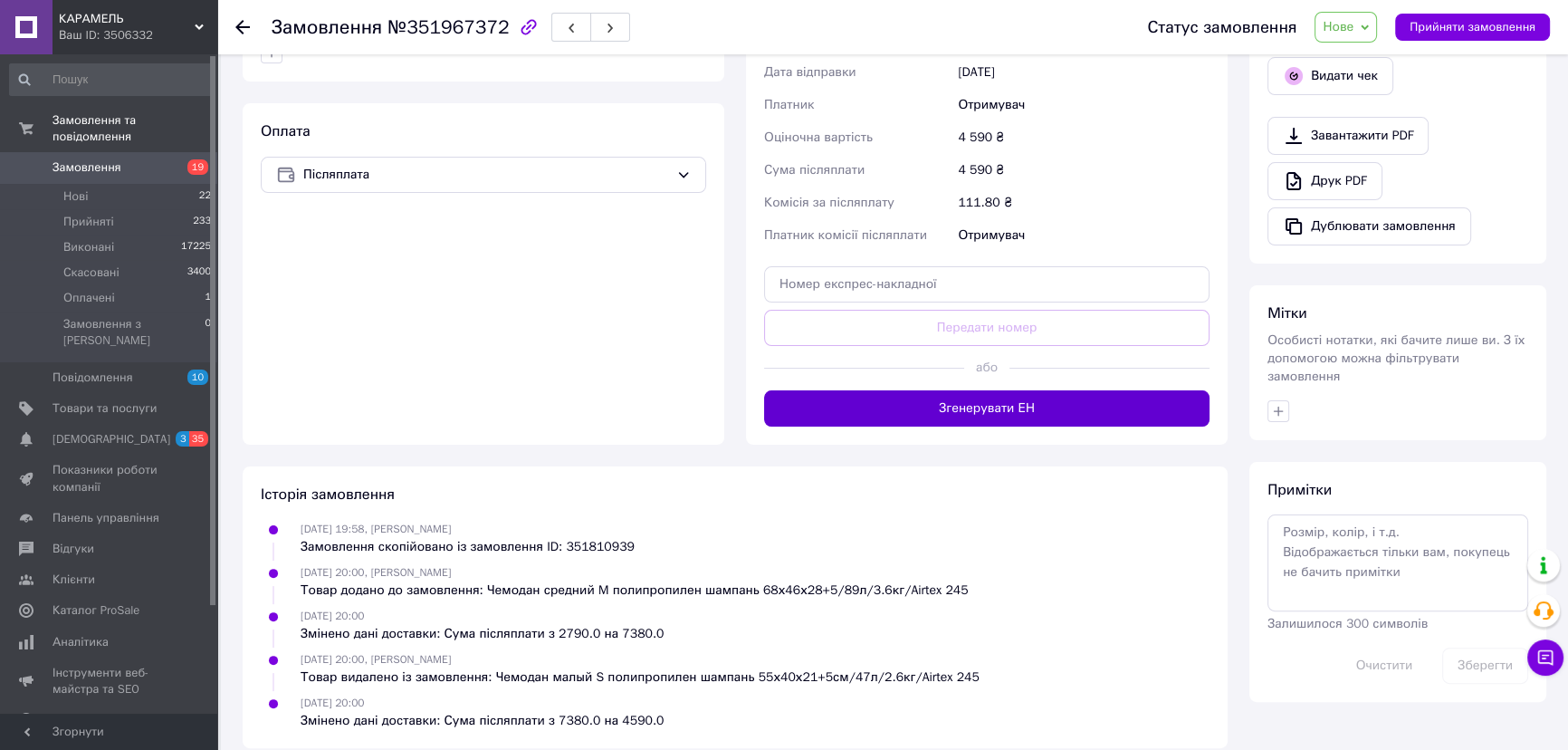 click on "Згенерувати ЕН" at bounding box center (987, 409) 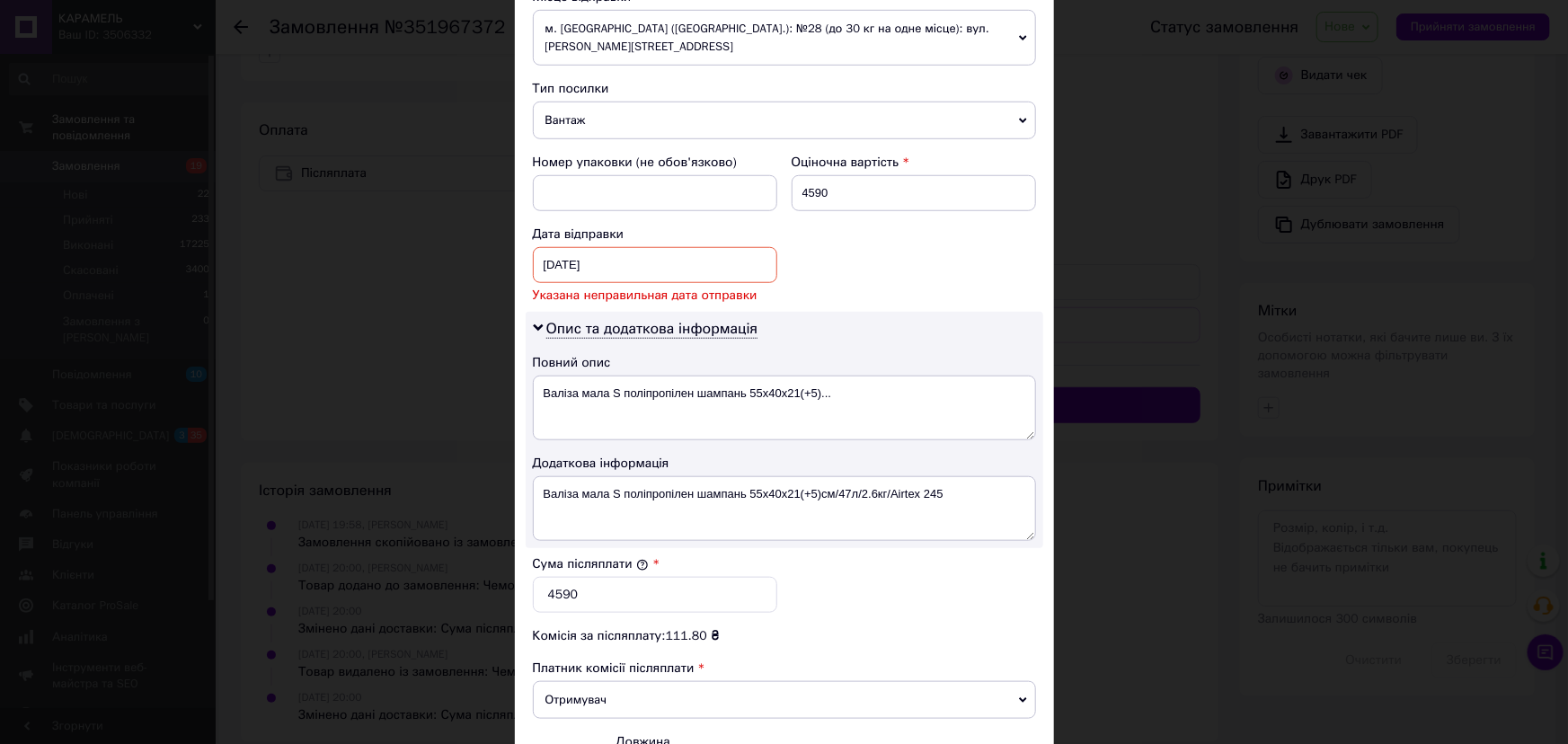 scroll, scrollTop: 601, scrollLeft: 0, axis: vertical 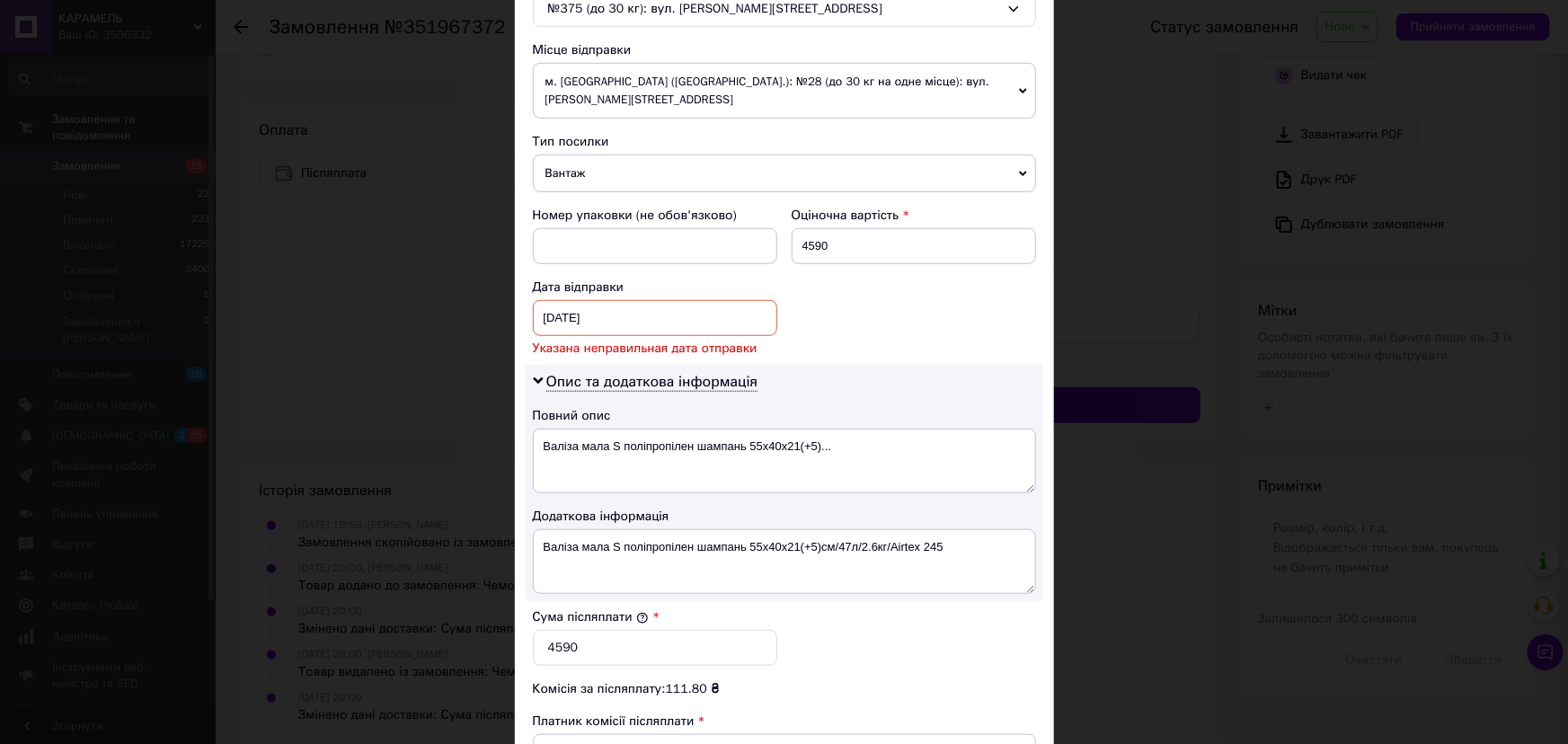 click on "[DATE] < 2025 > < Июль > Пн Вт Ср Чт Пт Сб Вс 30 1 2 3 4 5 6 7 8 9 10 11 12 13 14 15 16 17 18 19 20 21 22 23 24 25 26 27 28 29 30 31 1 2 3 4 5 6 7 8 9 10" at bounding box center (655, 318) 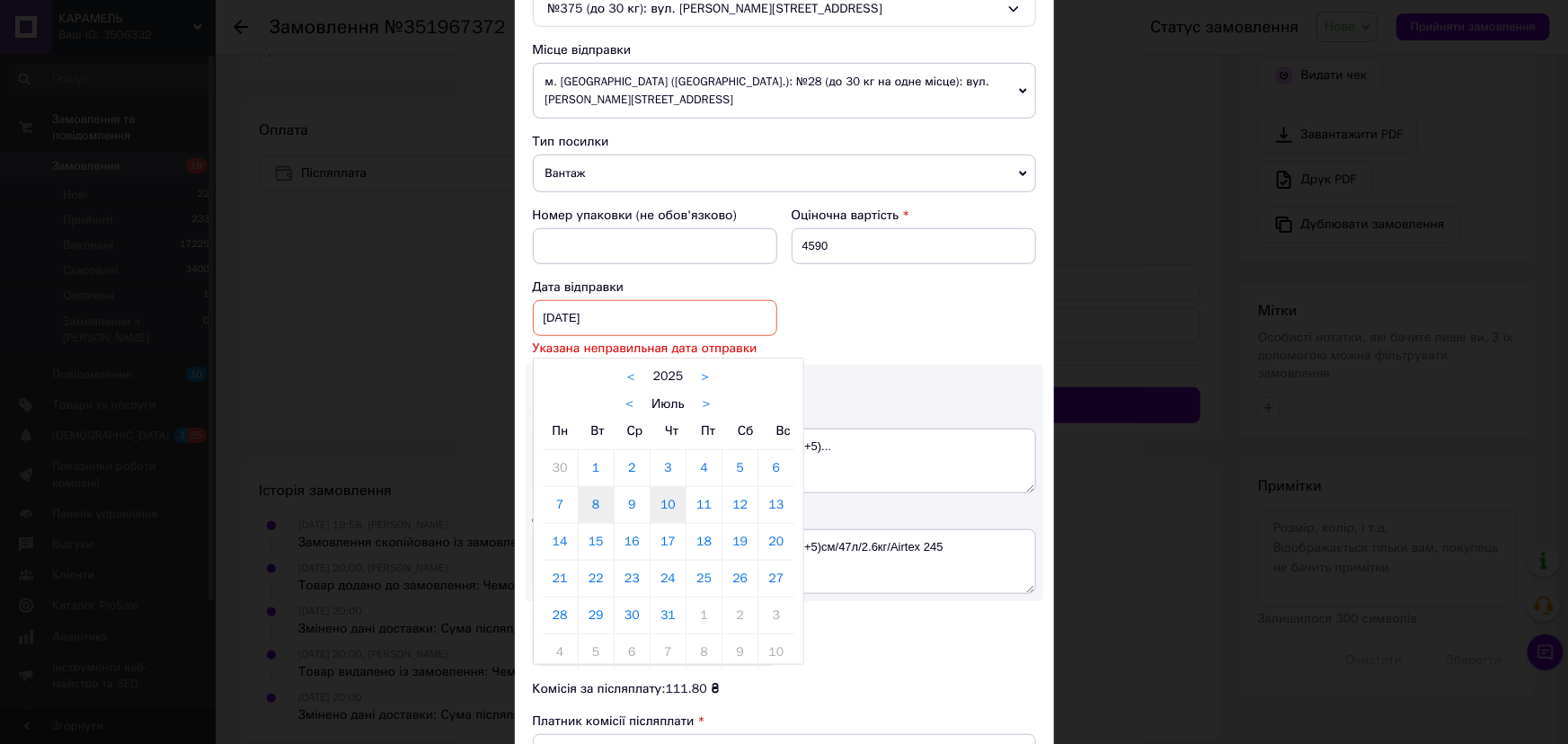click on "10" at bounding box center [668, 505] 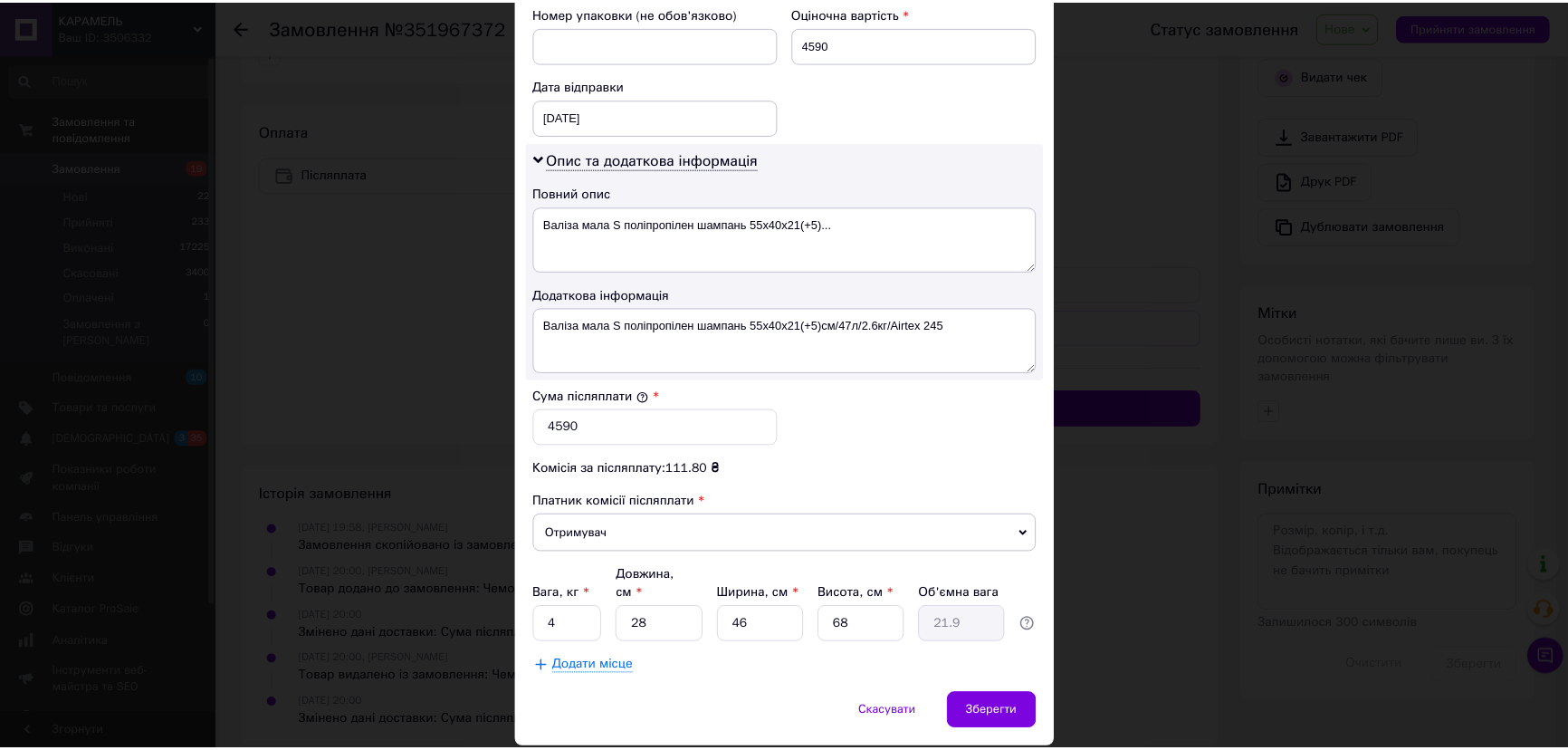 scroll, scrollTop: 832, scrollLeft: 0, axis: vertical 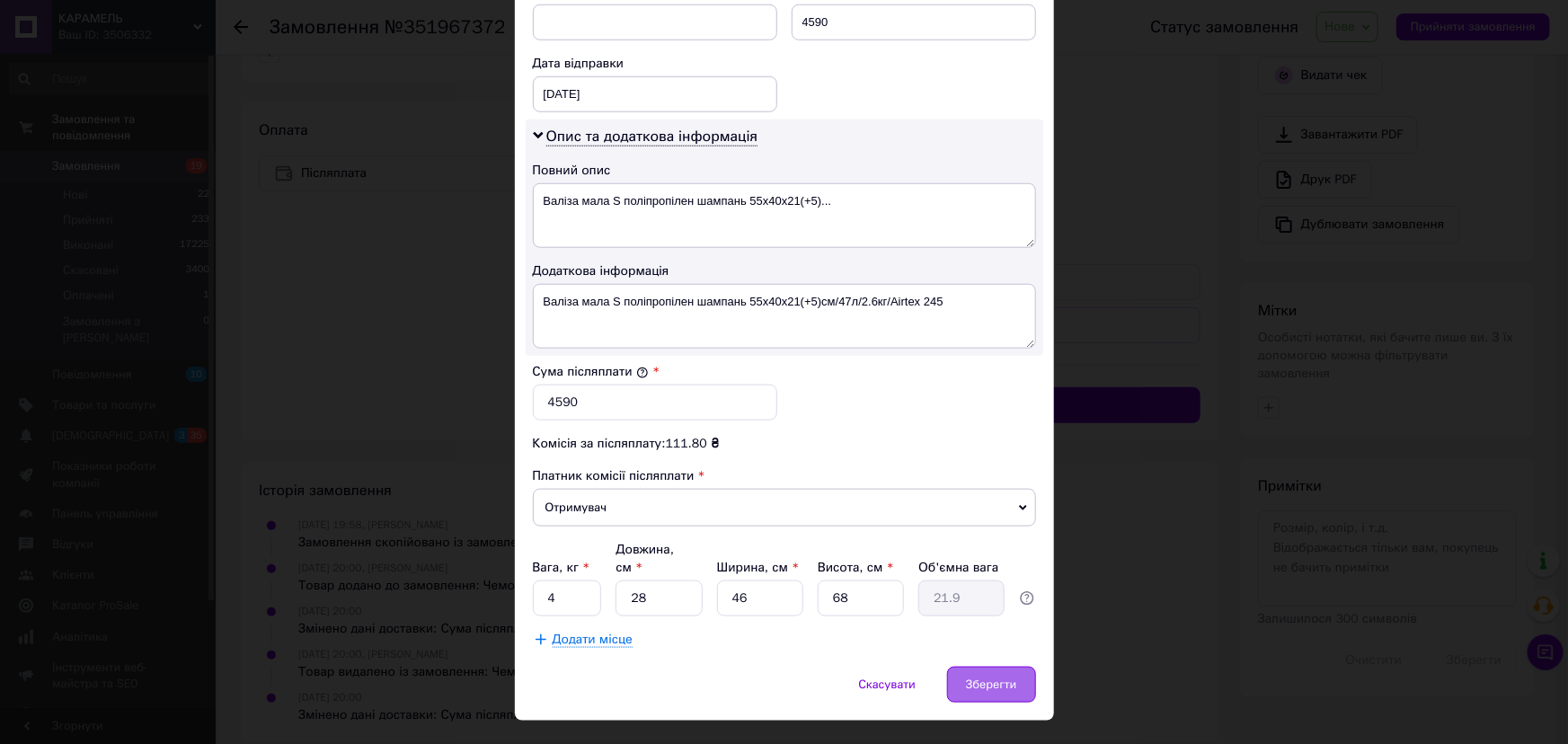 click on "Зберегти" at bounding box center [991, 685] 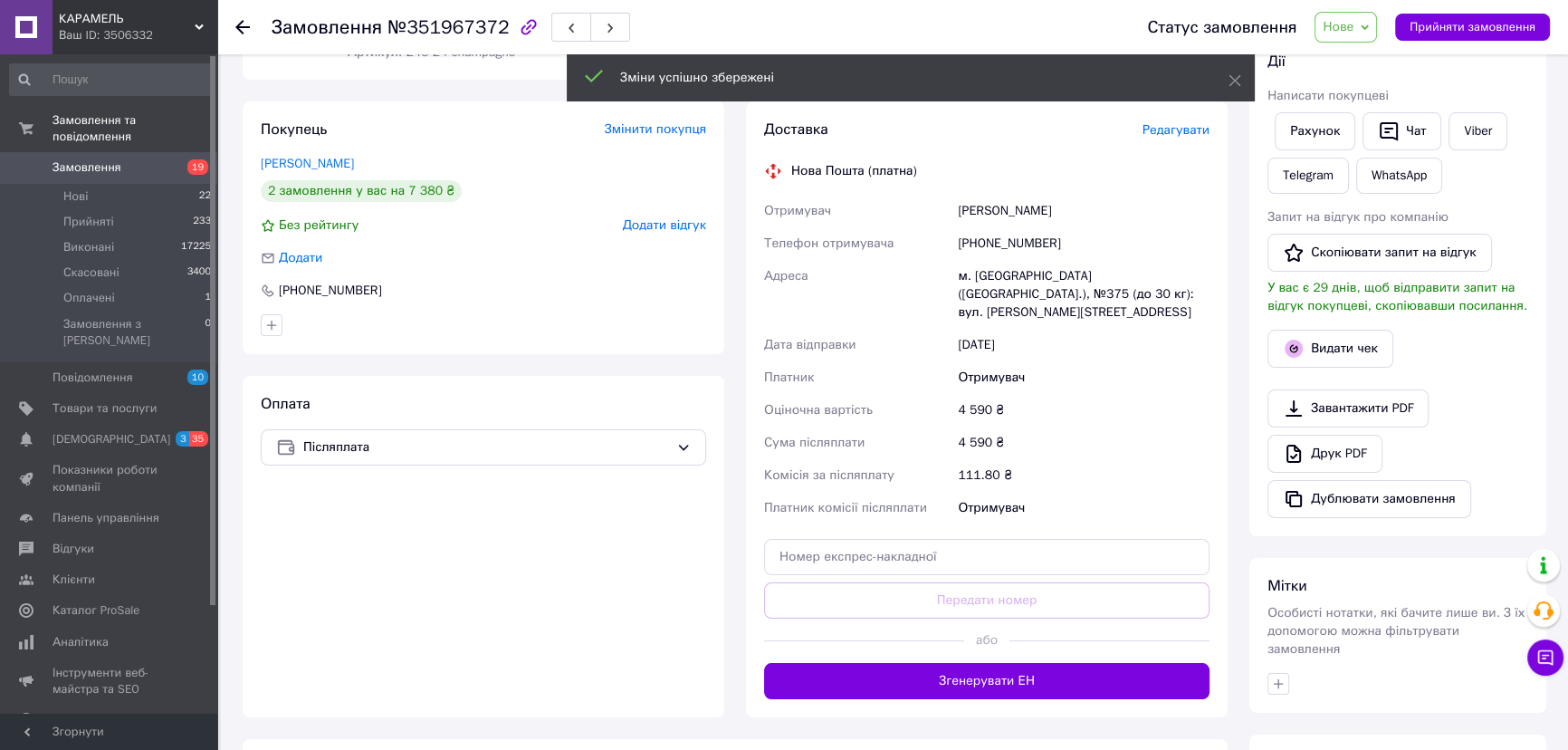 scroll, scrollTop: 210, scrollLeft: 0, axis: vertical 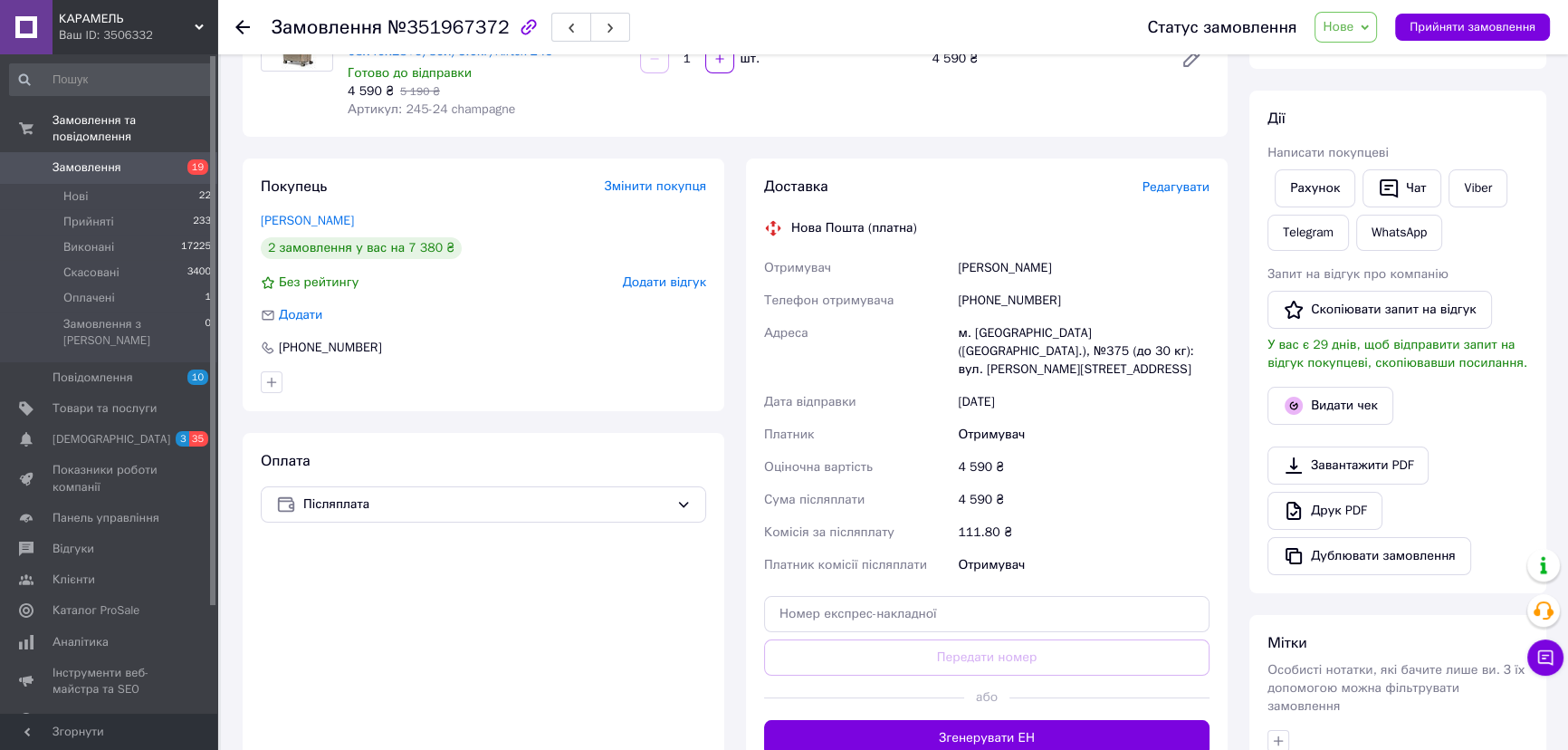 drag, startPoint x: 1003, startPoint y: 711, endPoint x: 704, endPoint y: 321, distance: 491.42751 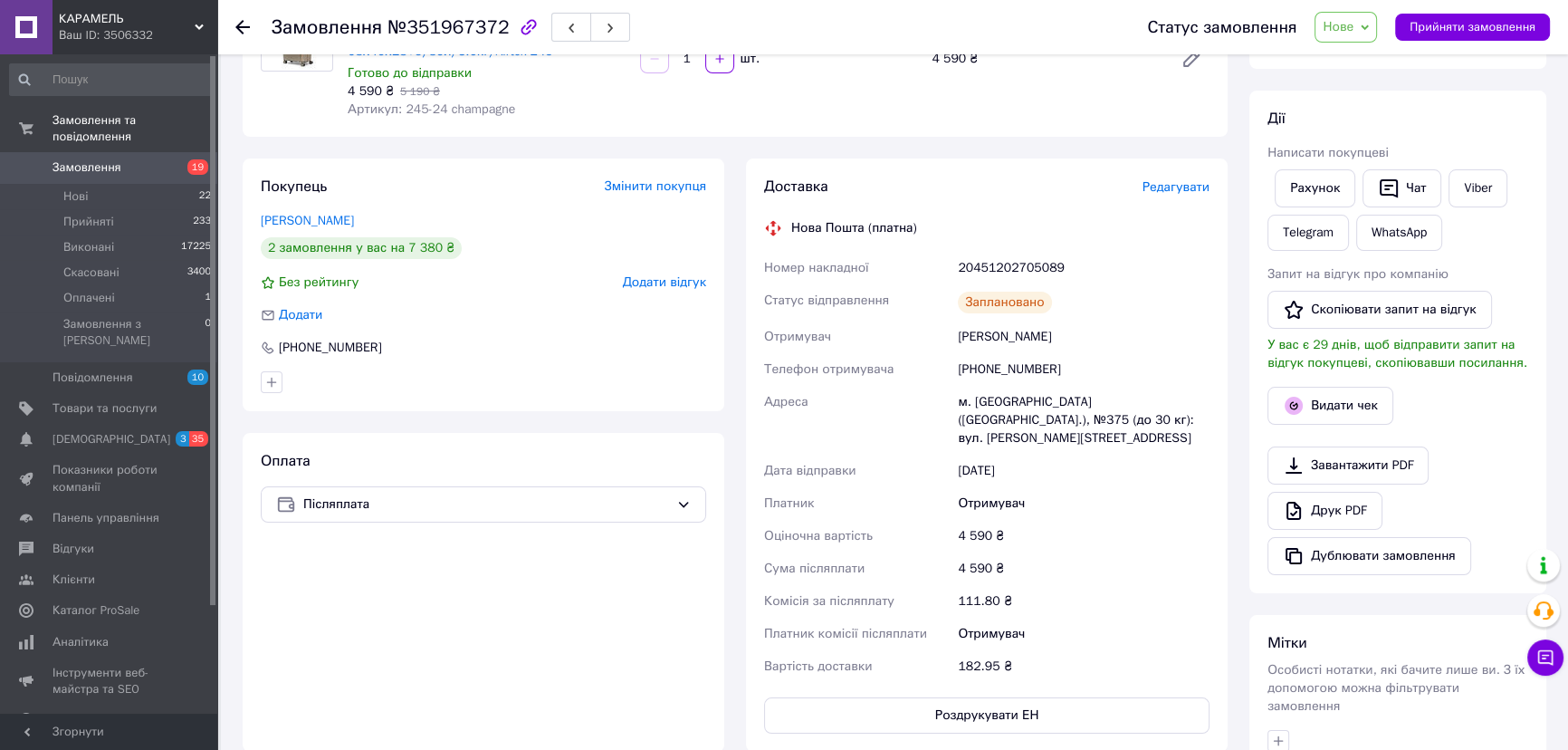 click 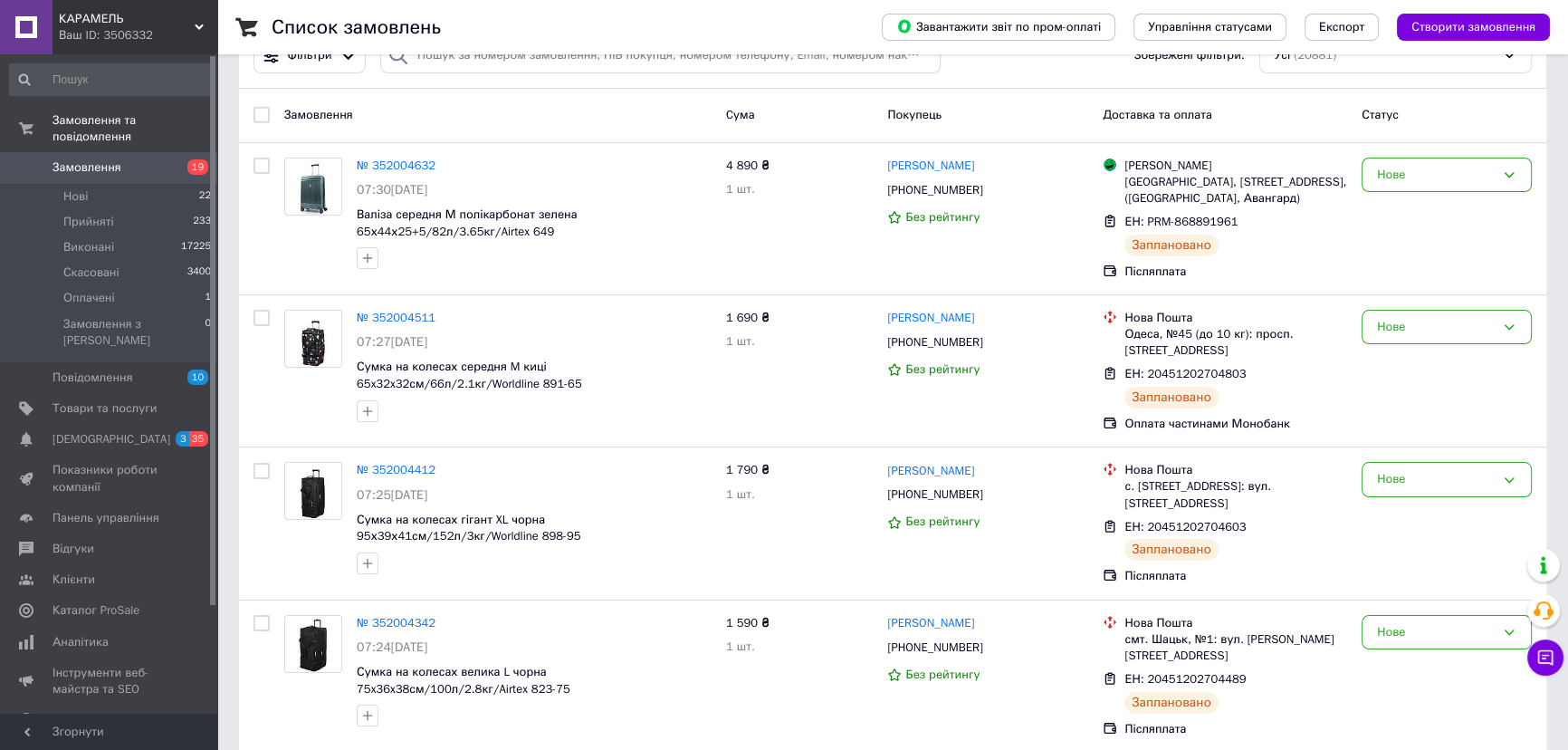 scroll, scrollTop: 0, scrollLeft: 0, axis: both 